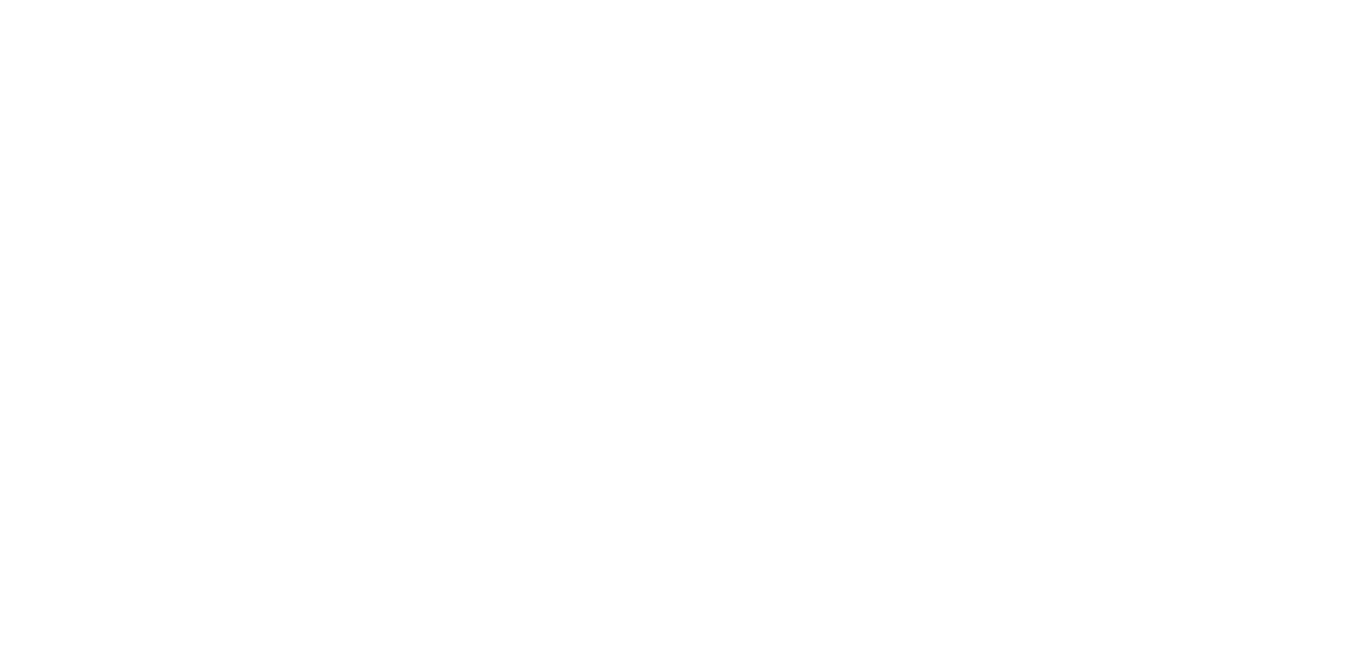 scroll, scrollTop: 0, scrollLeft: 0, axis: both 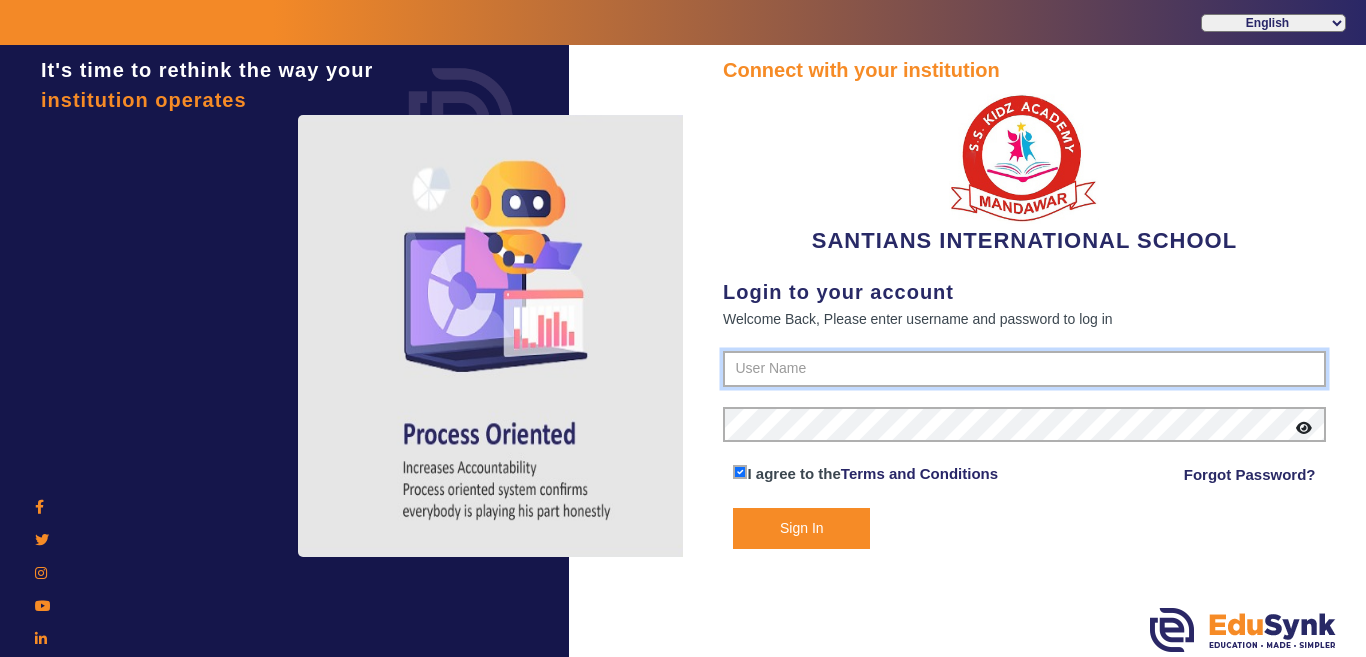 type on "[PHONE]" 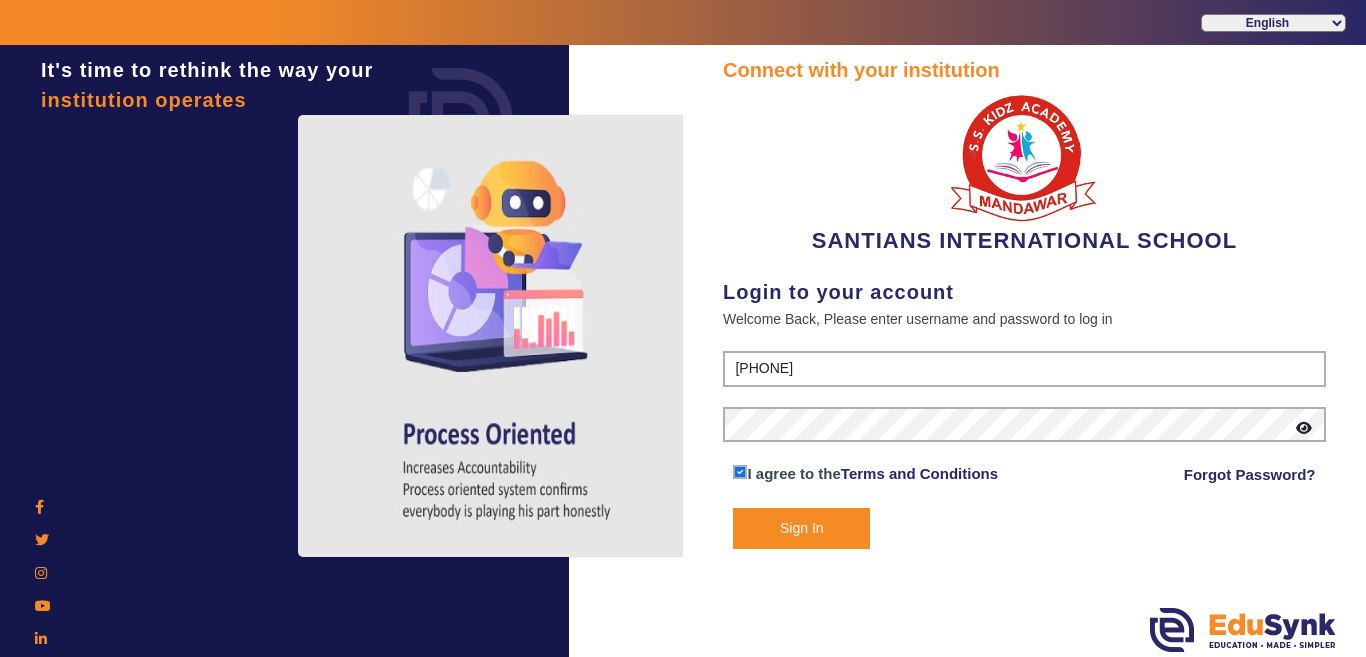 drag, startPoint x: 1008, startPoint y: 531, endPoint x: 994, endPoint y: 533, distance: 14.142136 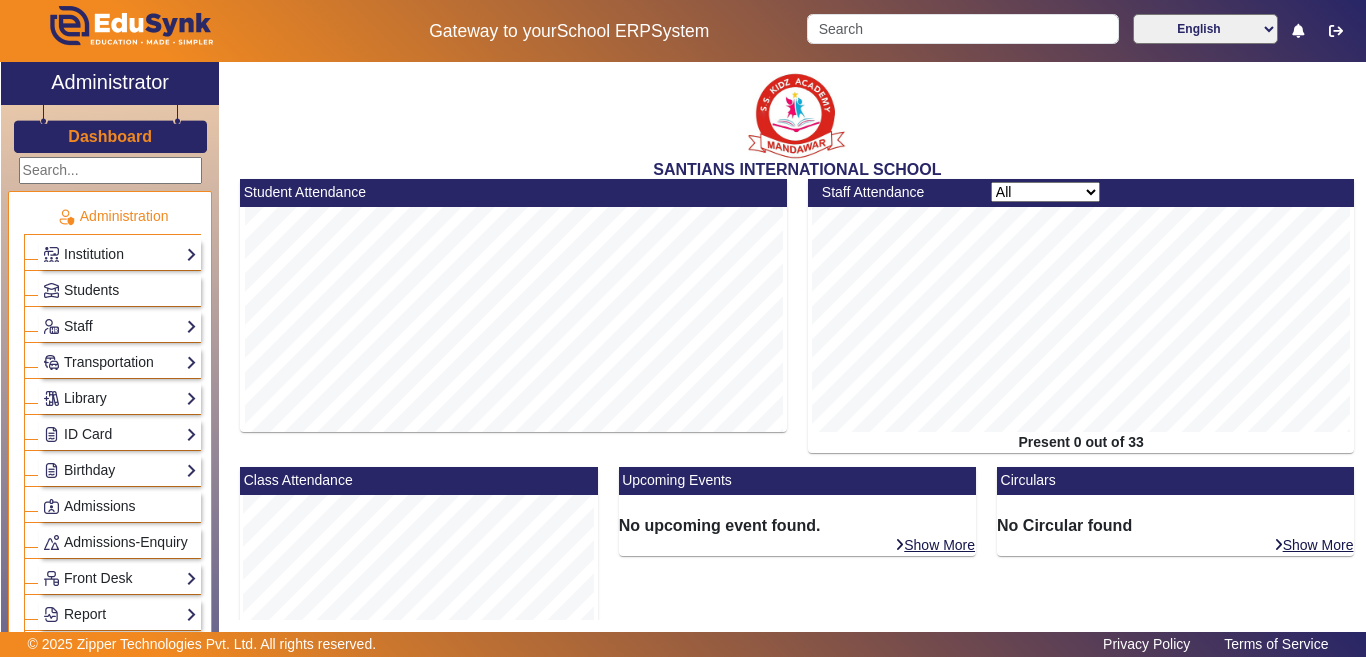 scroll, scrollTop: 449, scrollLeft: 0, axis: vertical 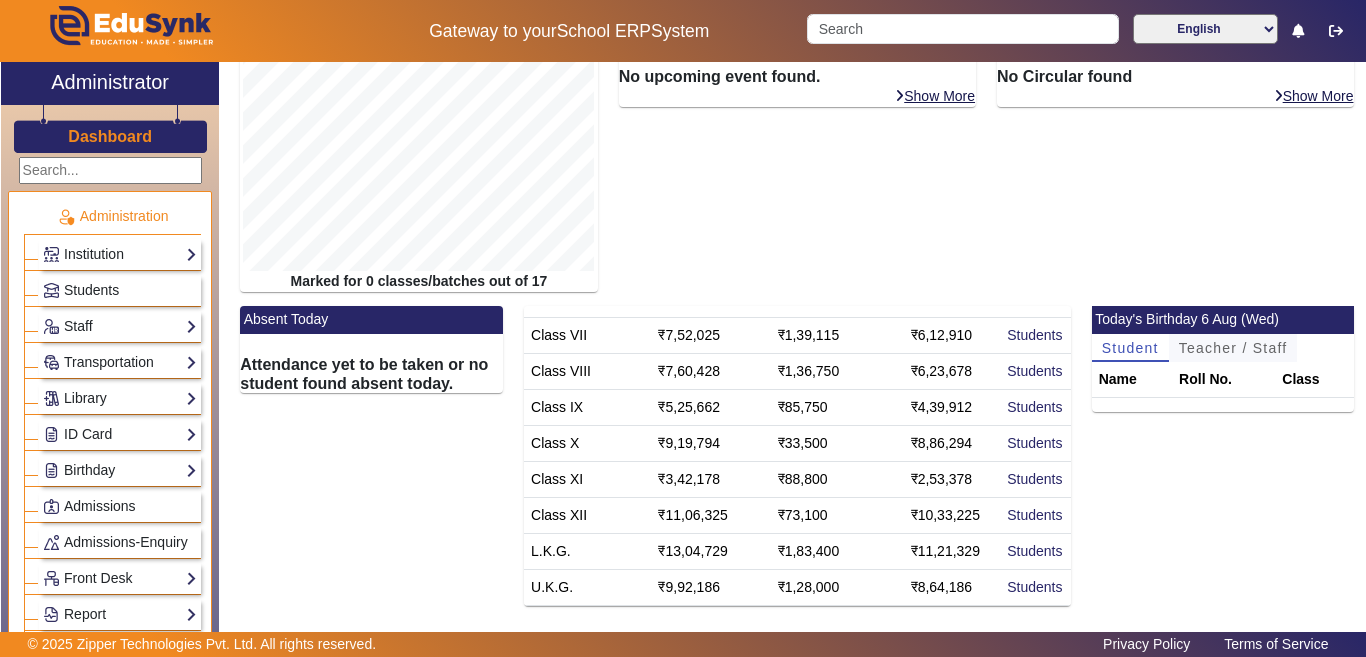 click on "Teacher / Staff" at bounding box center [1233, 348] 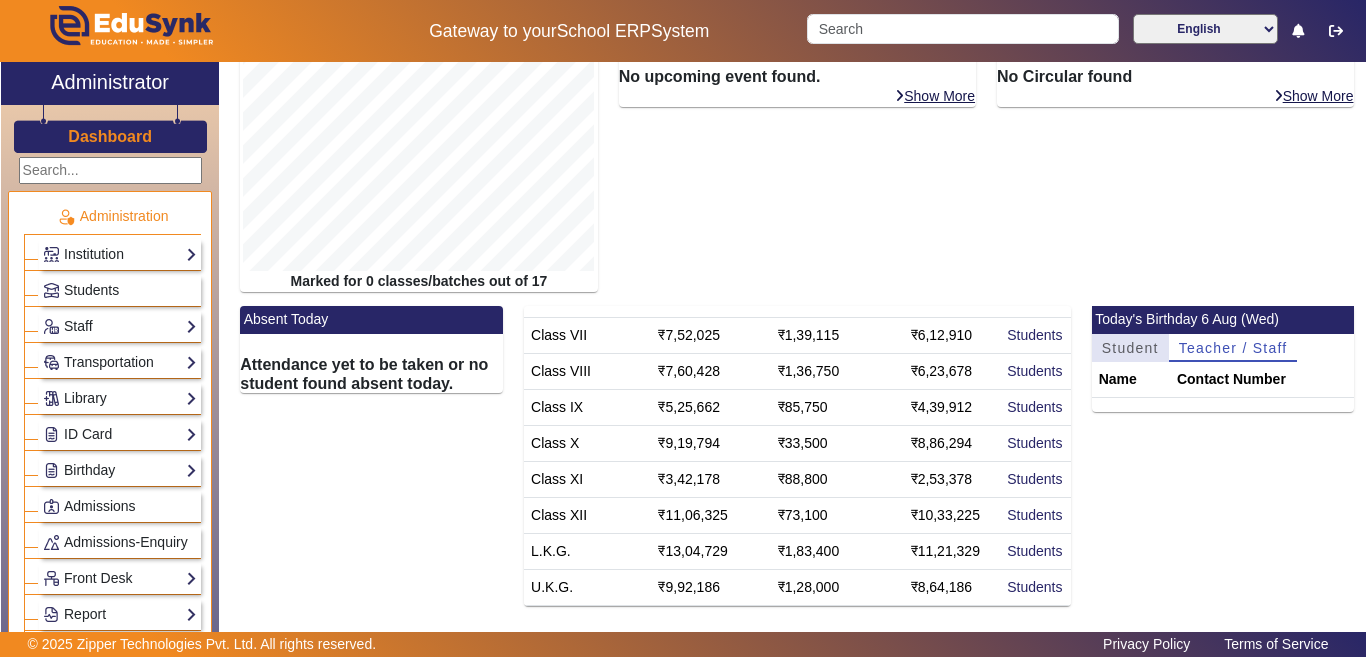 click on "Student" at bounding box center (1130, 348) 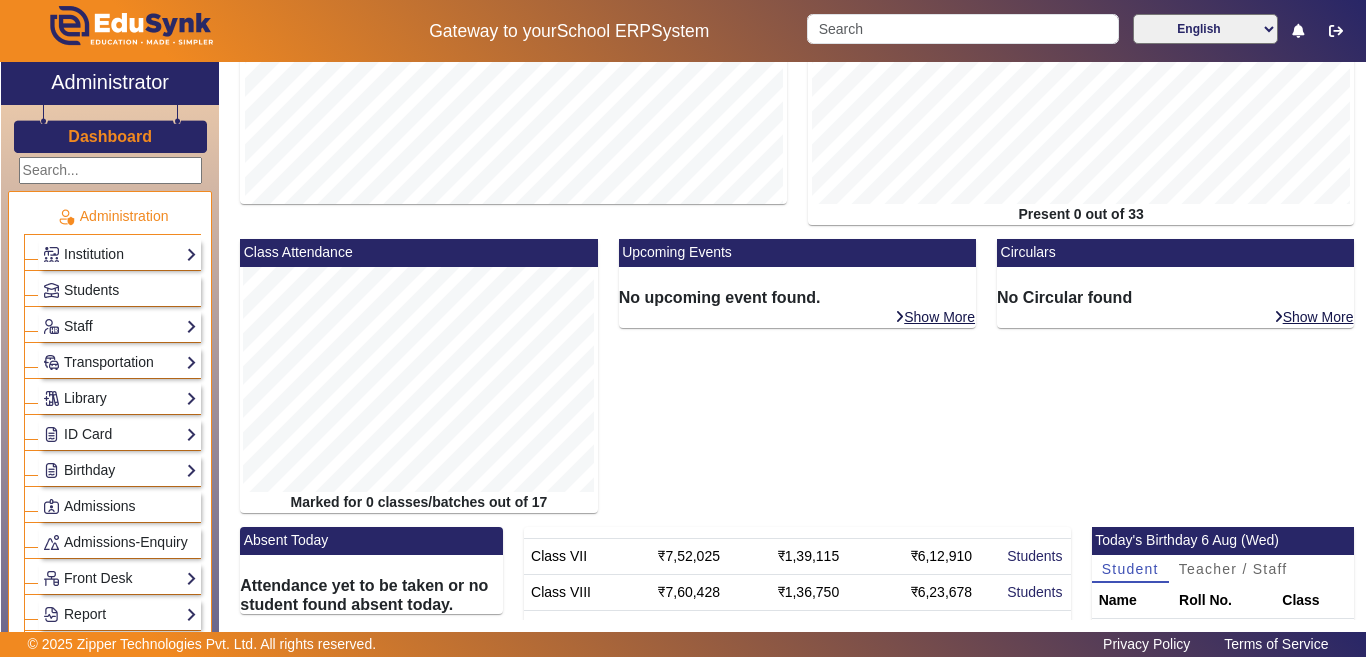 scroll, scrollTop: 0, scrollLeft: 0, axis: both 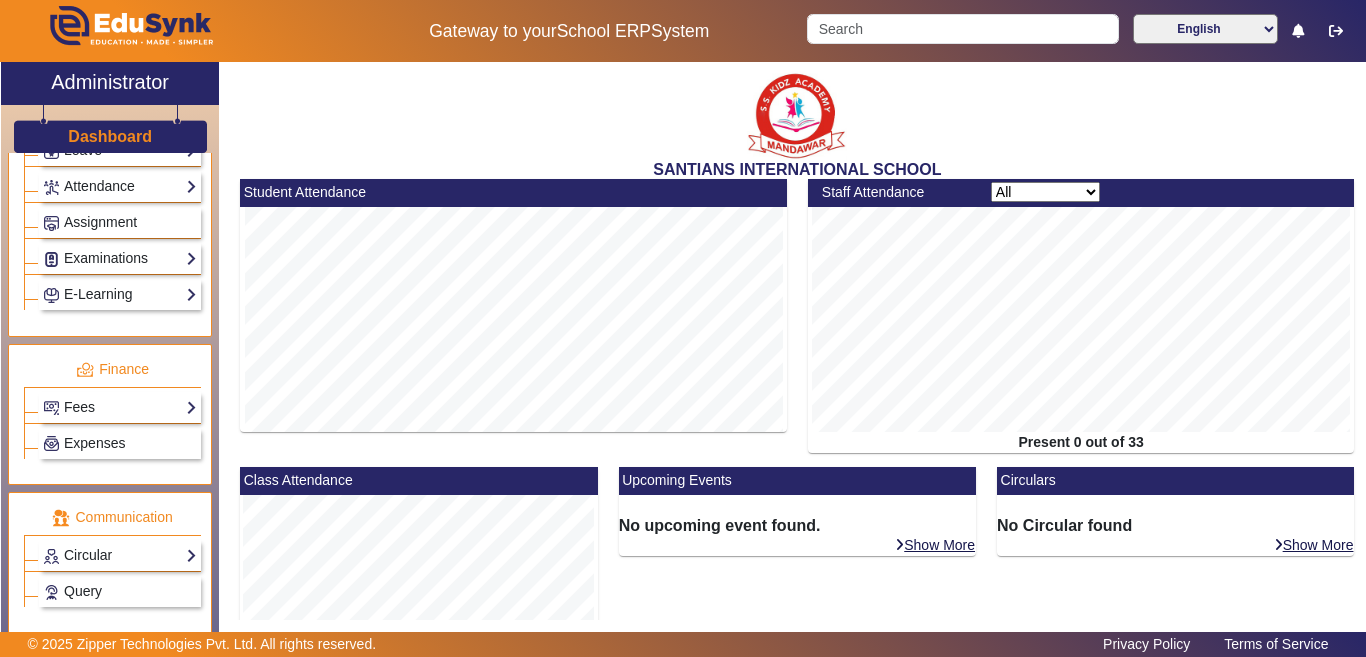 click on "Fees  Institution Fee Setup   Class Fee Setup   Student Fee Setup   Fee Audit   Payment Report   Institution Bank Detail" 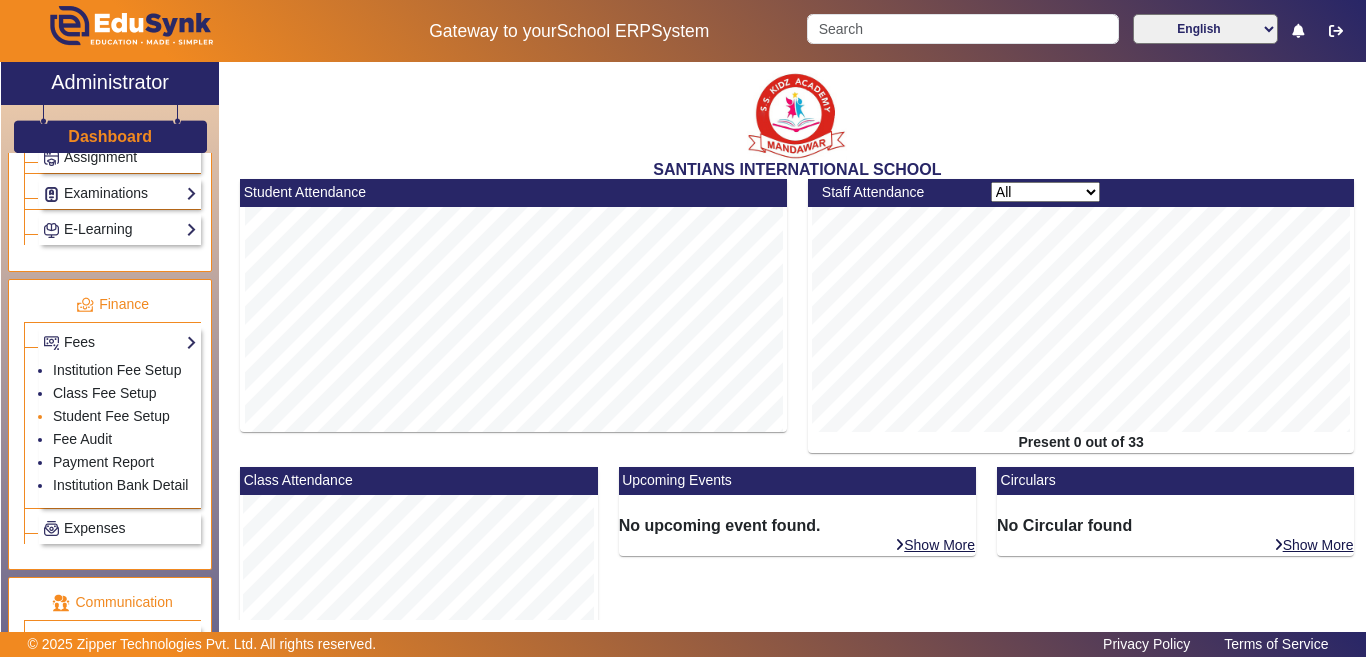 scroll, scrollTop: 1000, scrollLeft: 0, axis: vertical 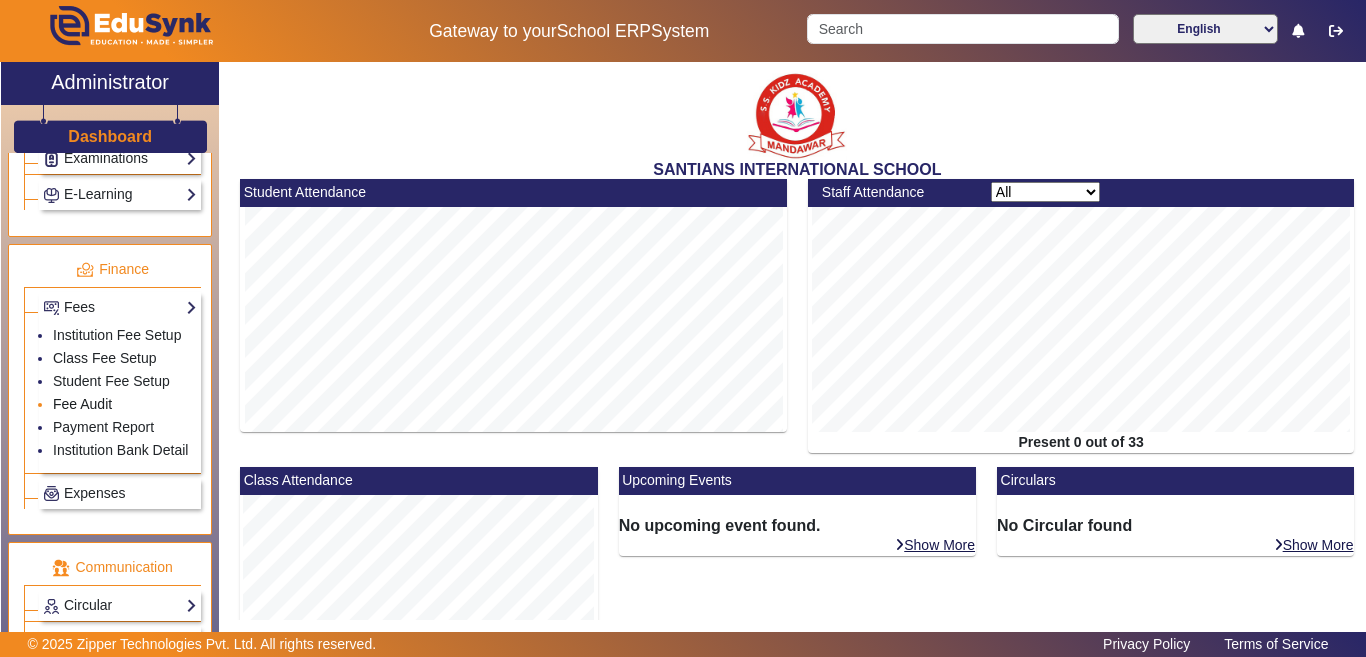 click on "Fee Audit" 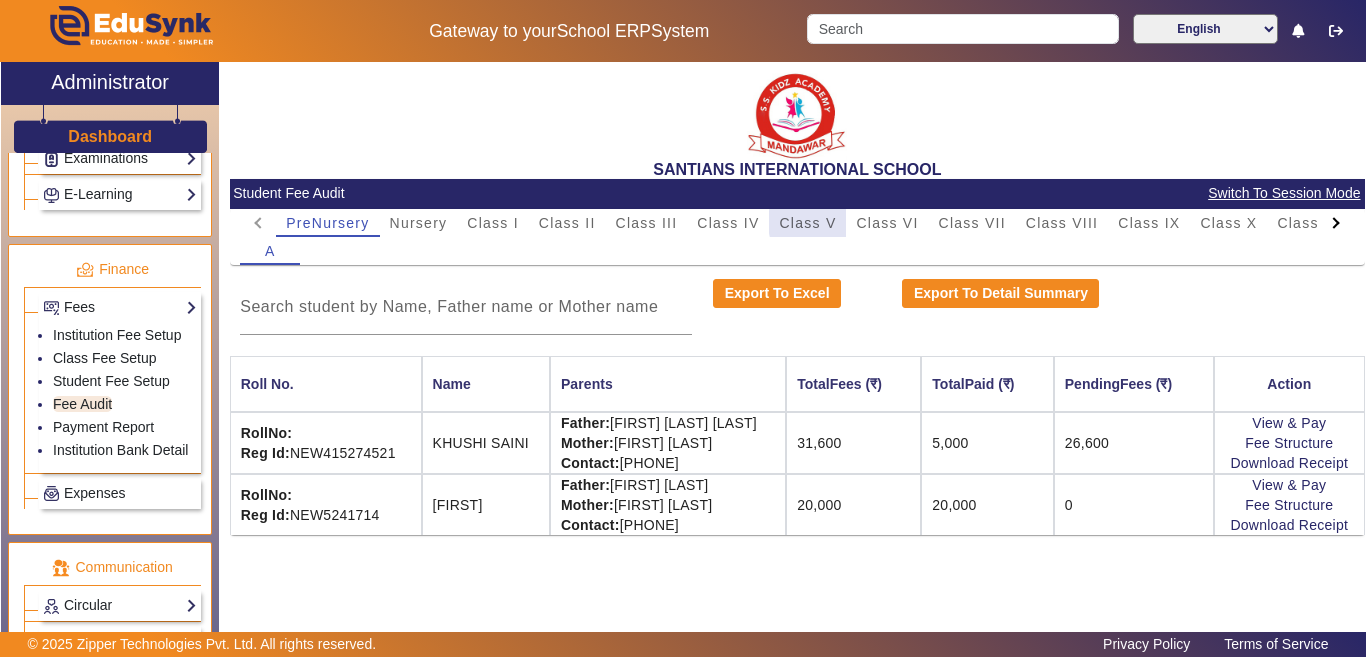 click on "Class V" at bounding box center (807, 223) 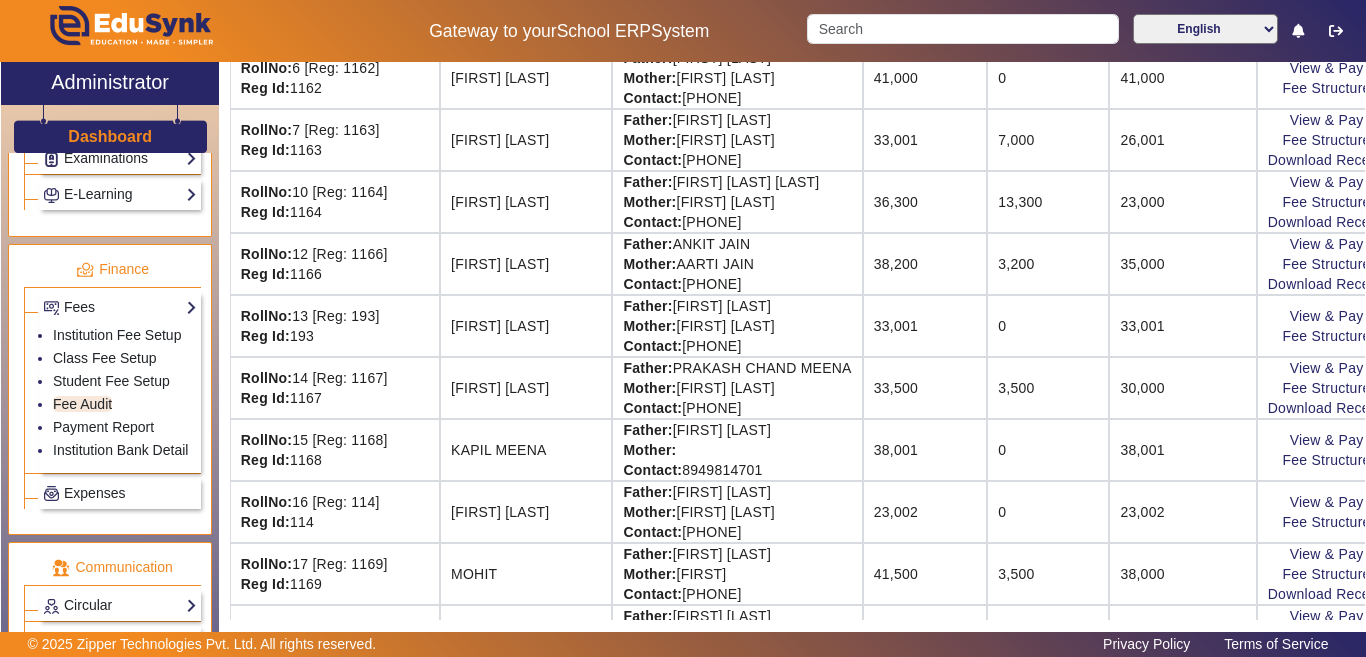 scroll, scrollTop: 800, scrollLeft: 0, axis: vertical 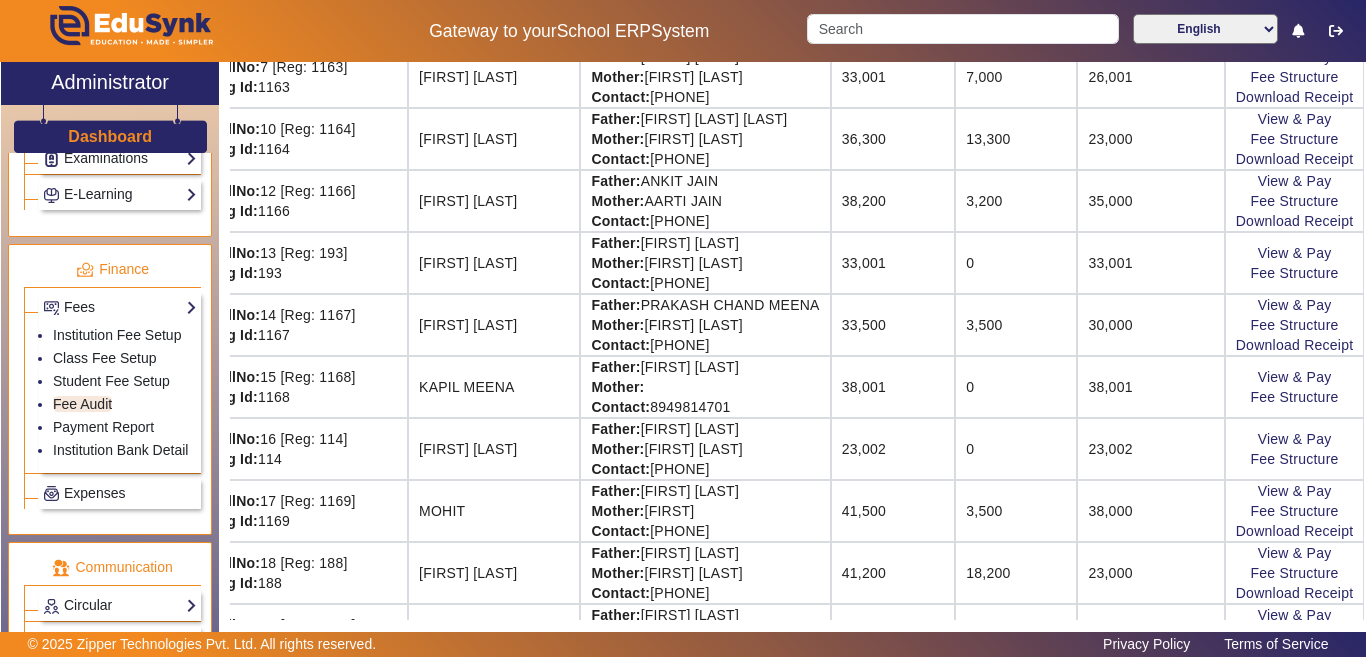 drag, startPoint x: 1014, startPoint y: 374, endPoint x: 1347, endPoint y: 389, distance: 333.33768 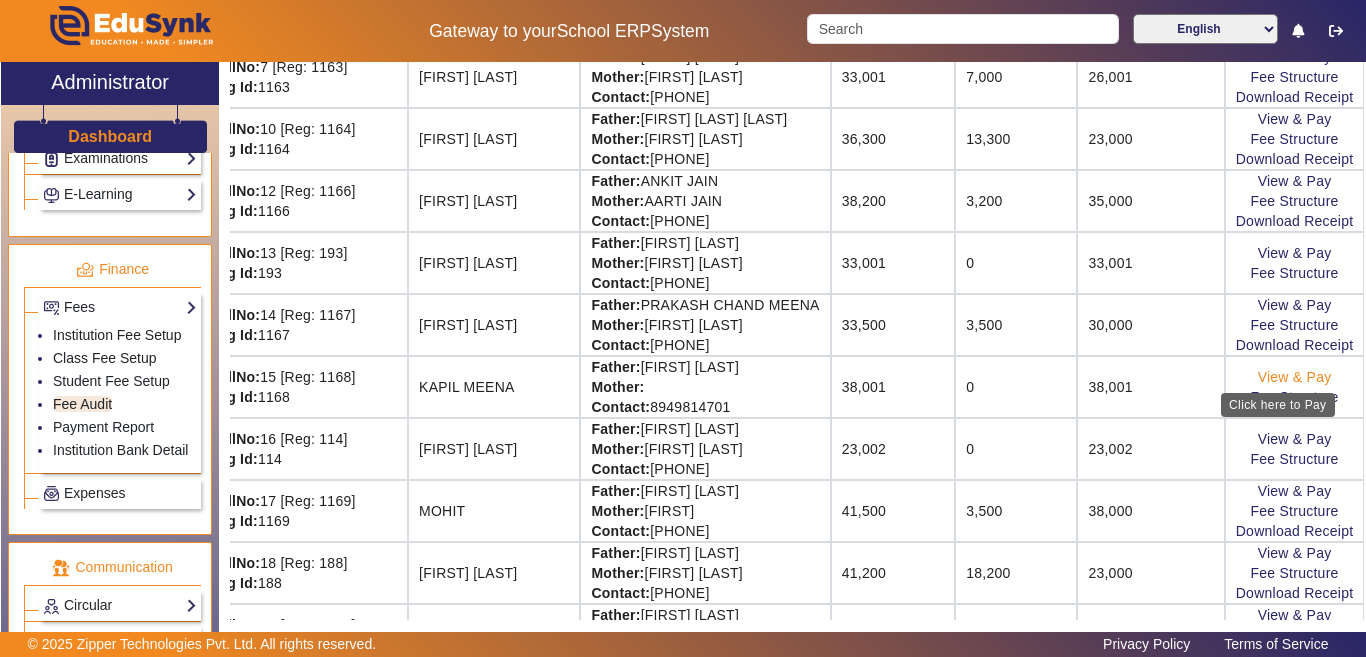 click on "View & Pay" 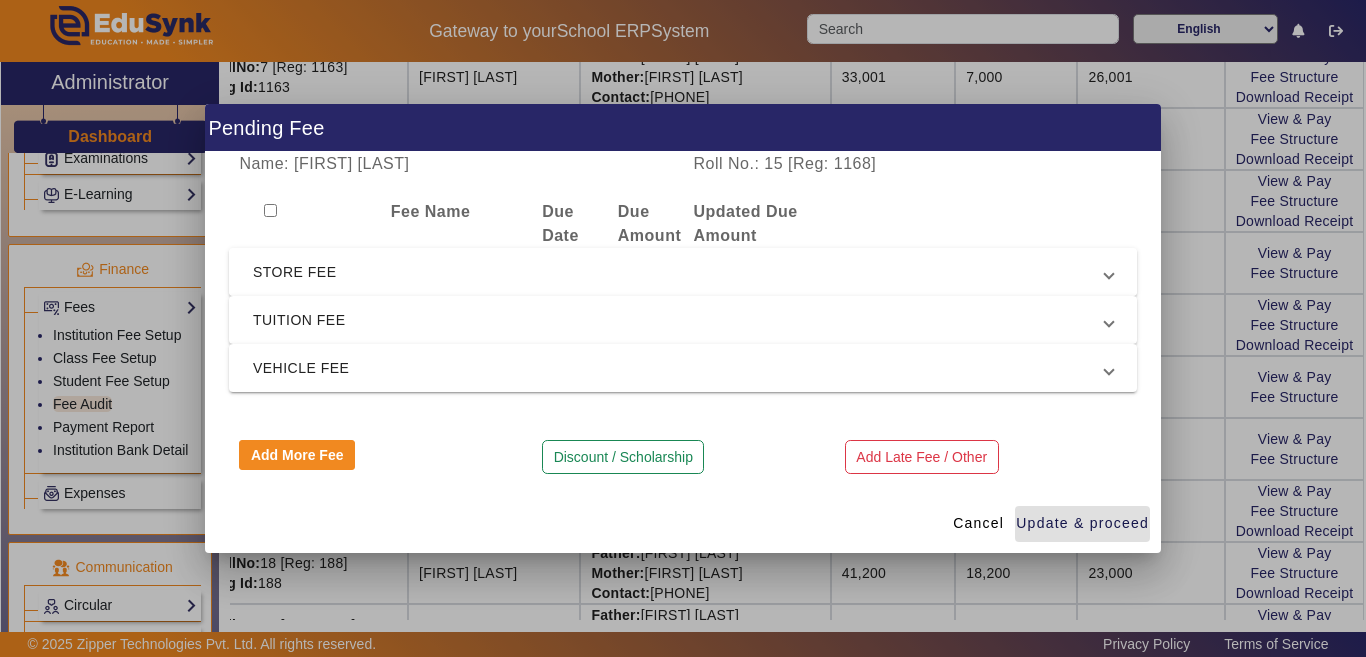 click on "STORE FEE" at bounding box center (683, 272) 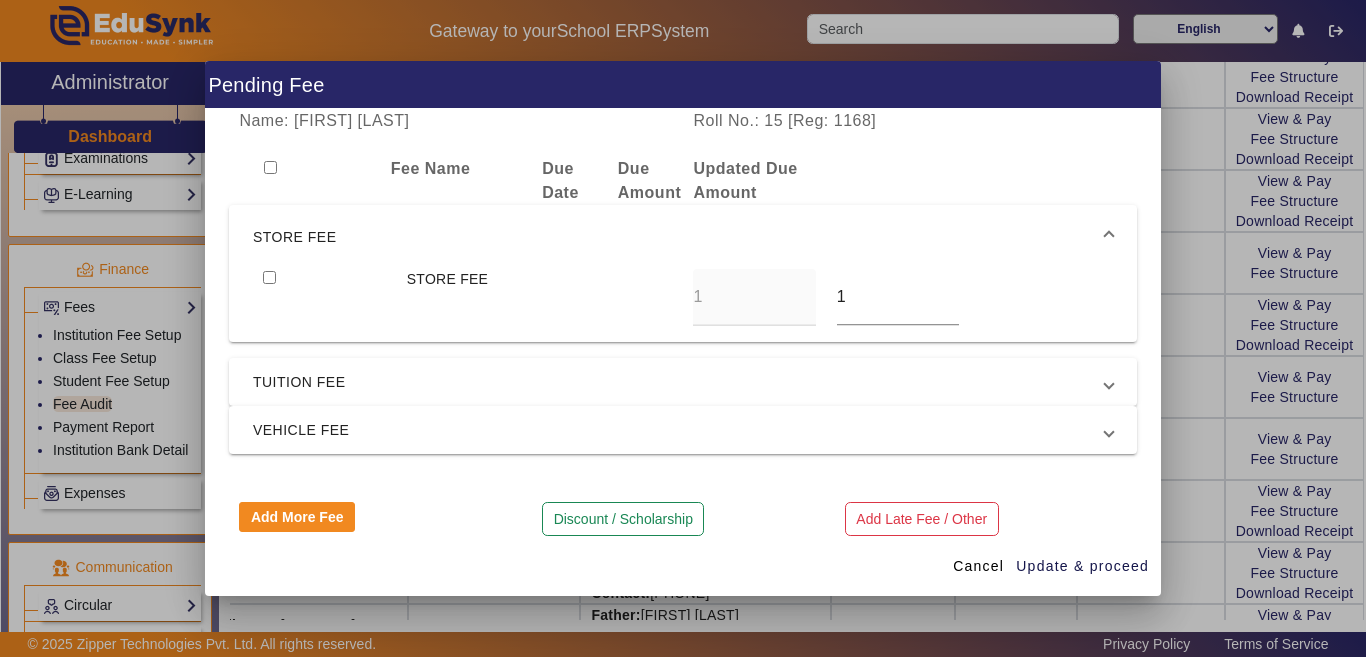 click at bounding box center [269, 277] 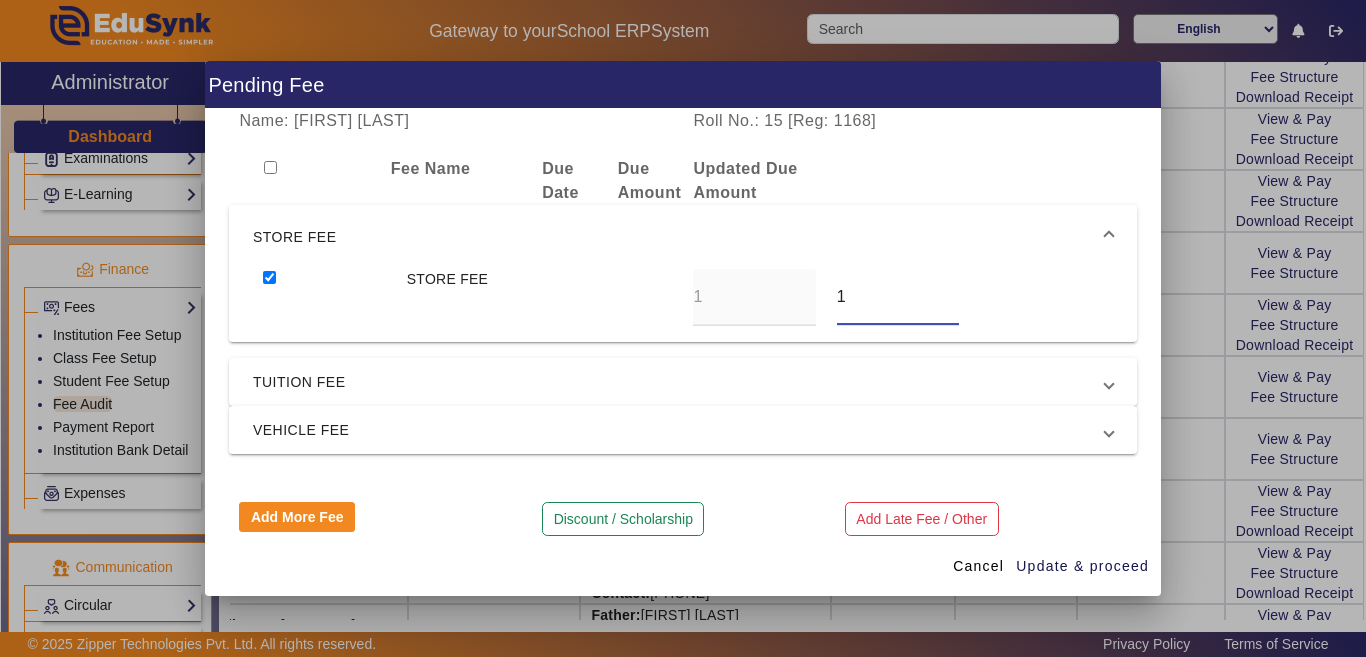 drag, startPoint x: 843, startPoint y: 301, endPoint x: 831, endPoint y: 301, distance: 12 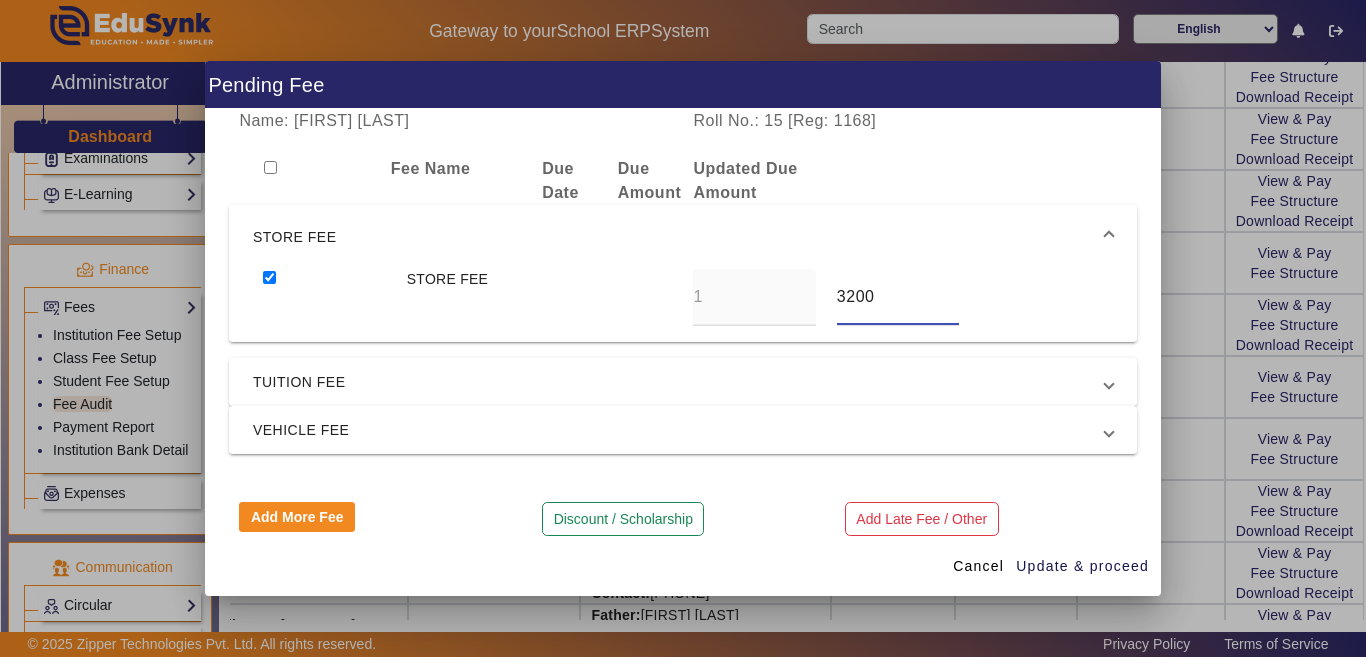 type on "3200" 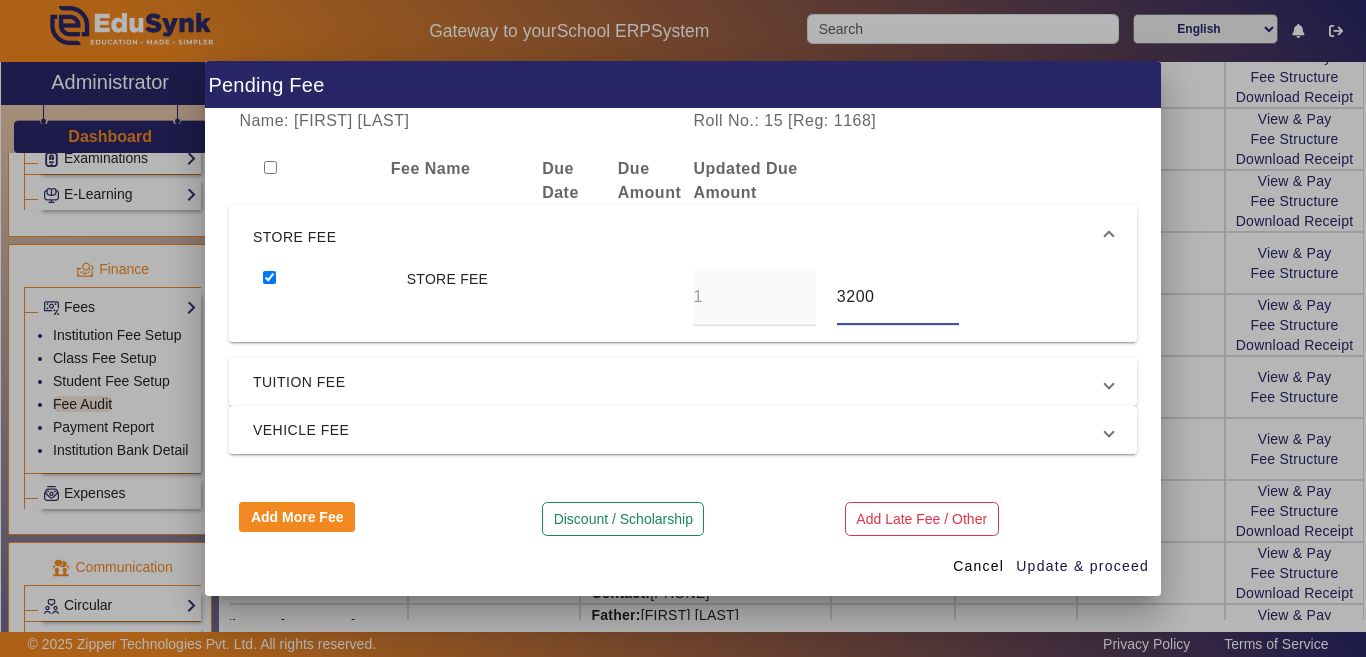 drag, startPoint x: 355, startPoint y: 381, endPoint x: 343, endPoint y: 390, distance: 15 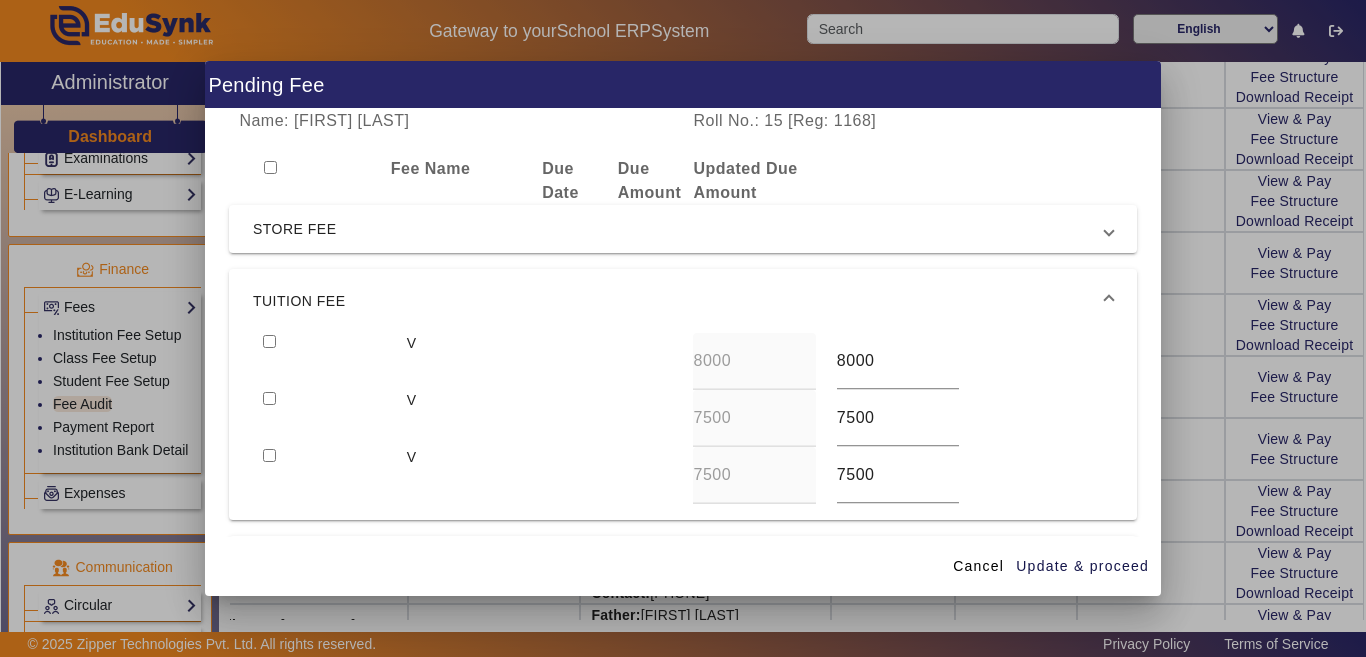 click at bounding box center (324, 361) 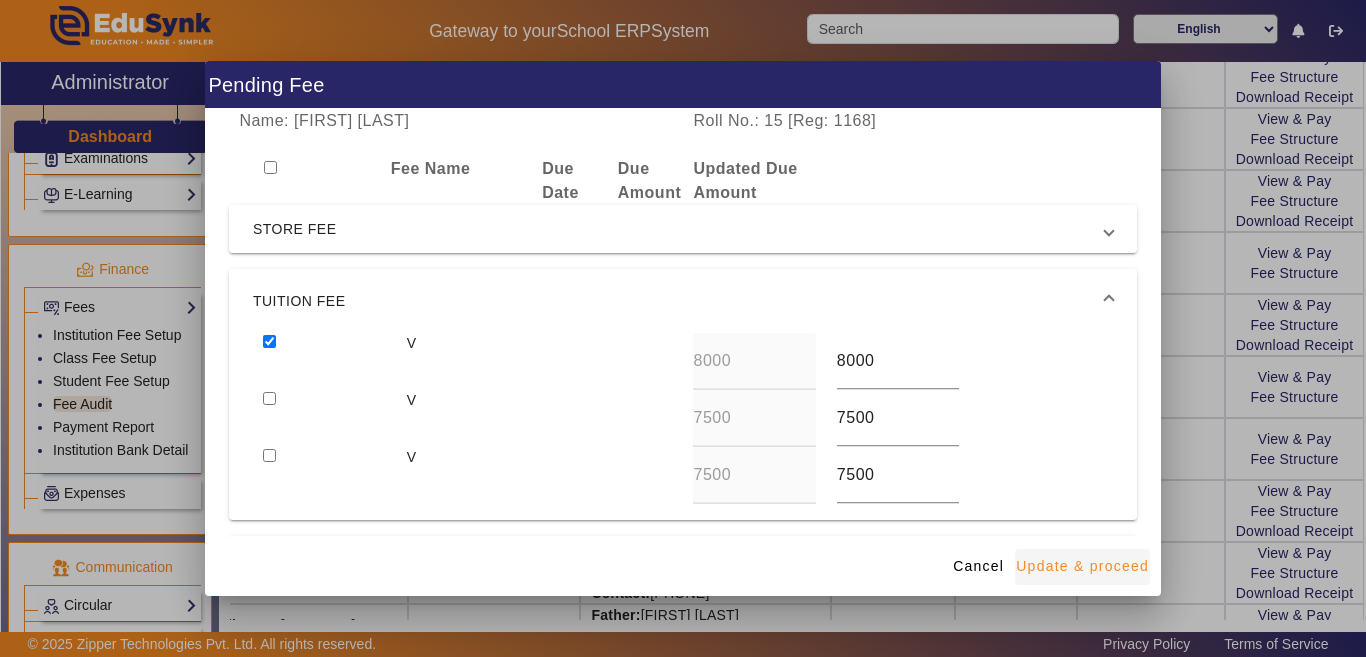 click at bounding box center (1082, 567) 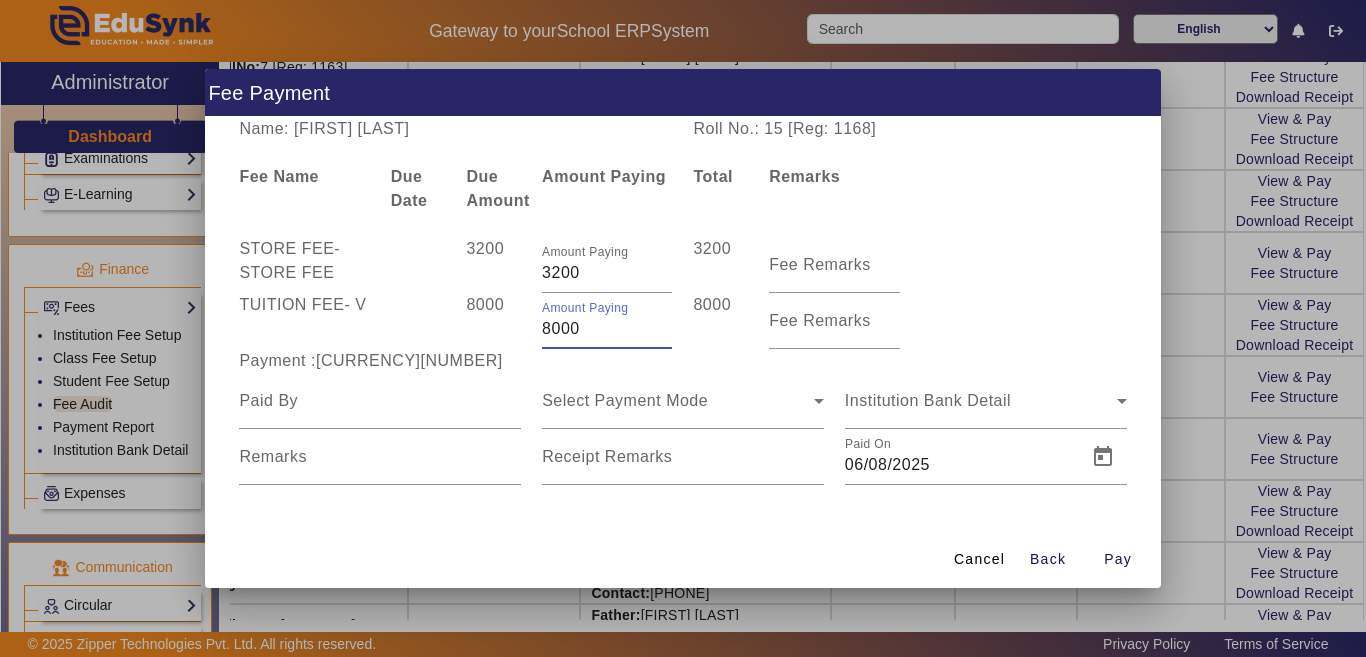 drag, startPoint x: 593, startPoint y: 330, endPoint x: 529, endPoint y: 330, distance: 64 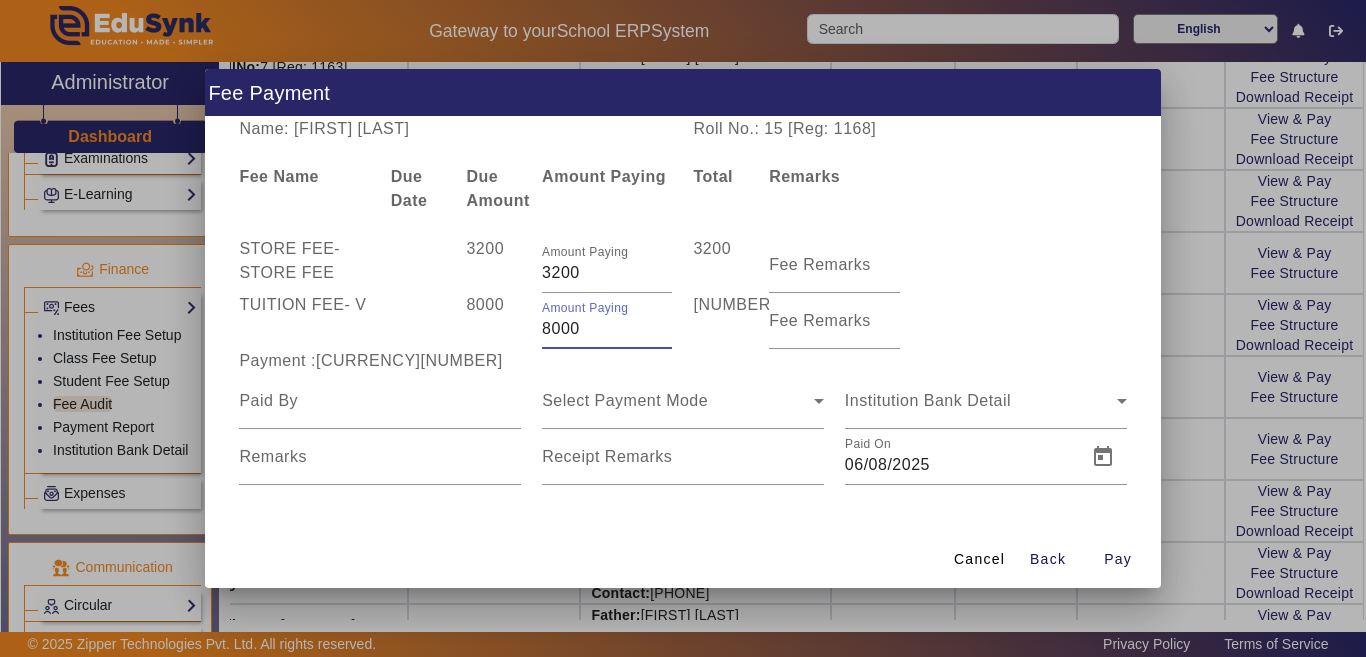 type on "[NUMBER]" 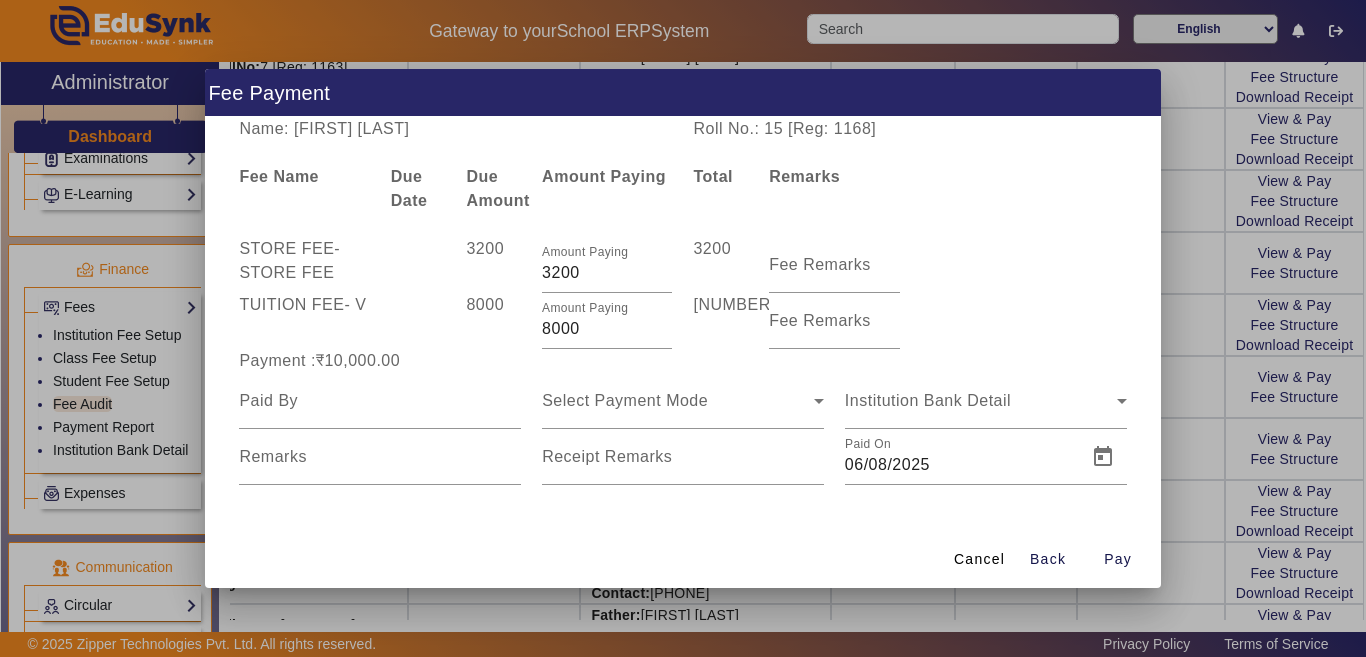 click on "Payment :₹10,000.00" at bounding box center [380, 361] 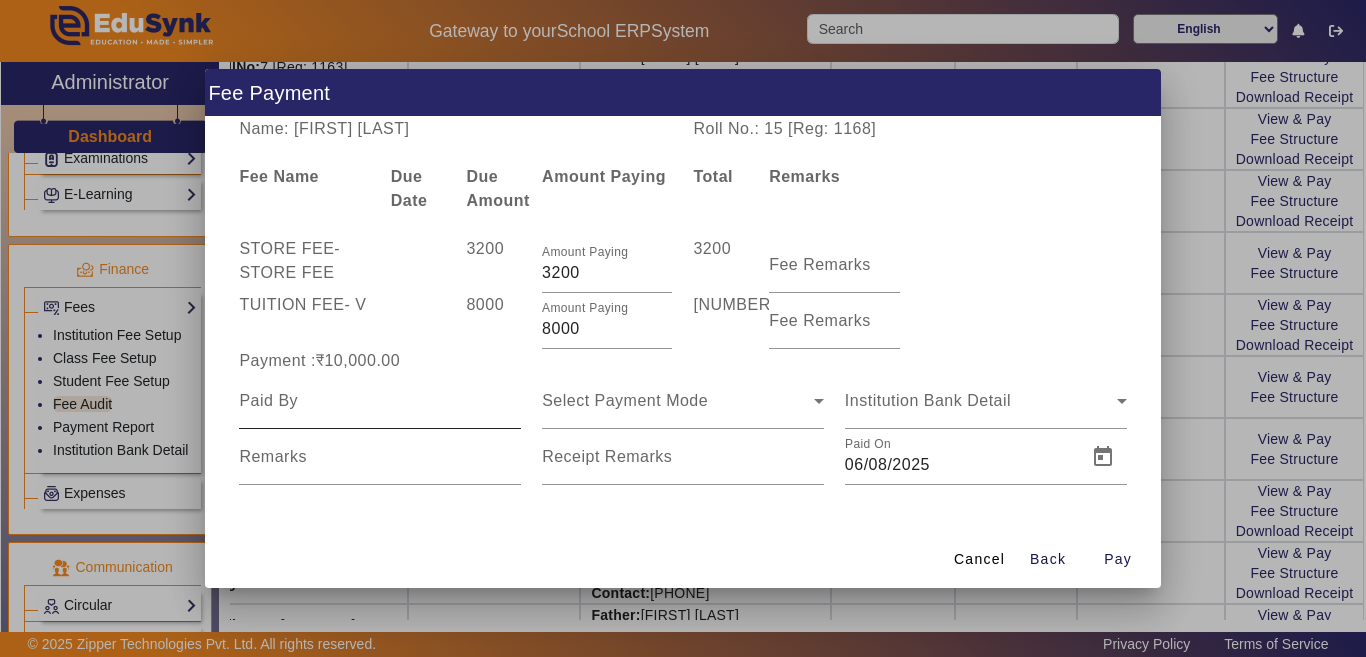 click at bounding box center (380, 401) 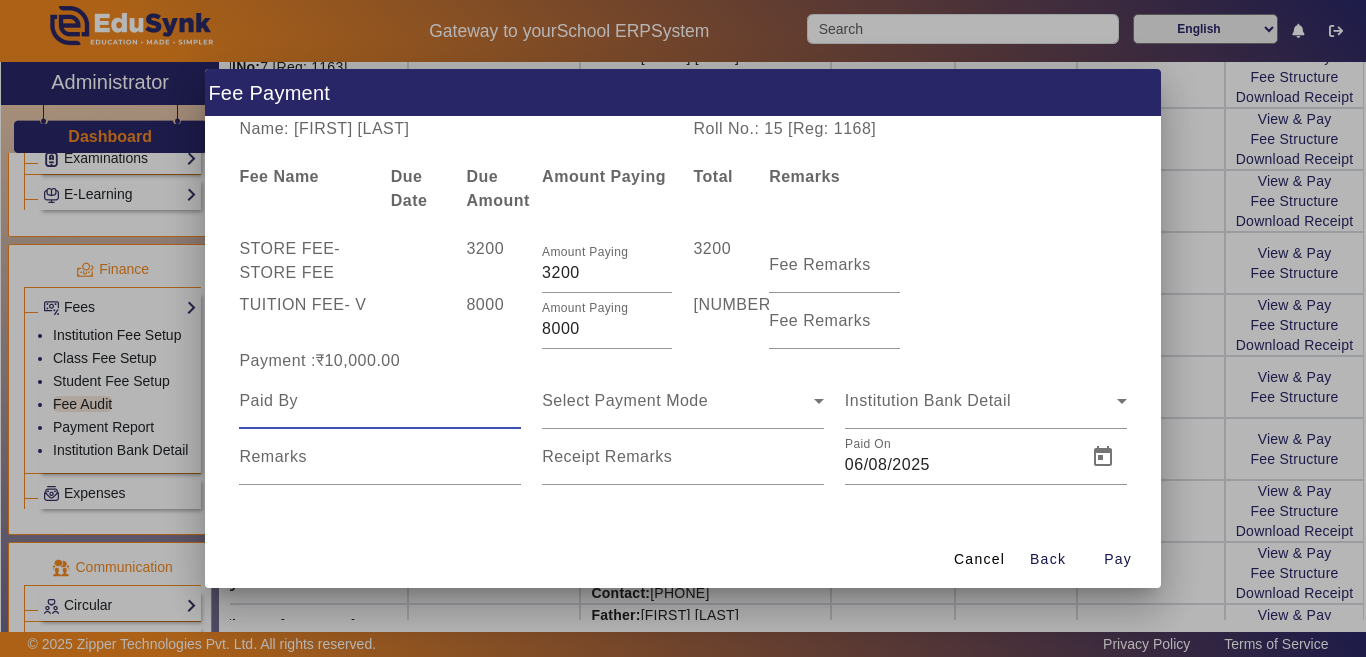 click at bounding box center (380, 401) 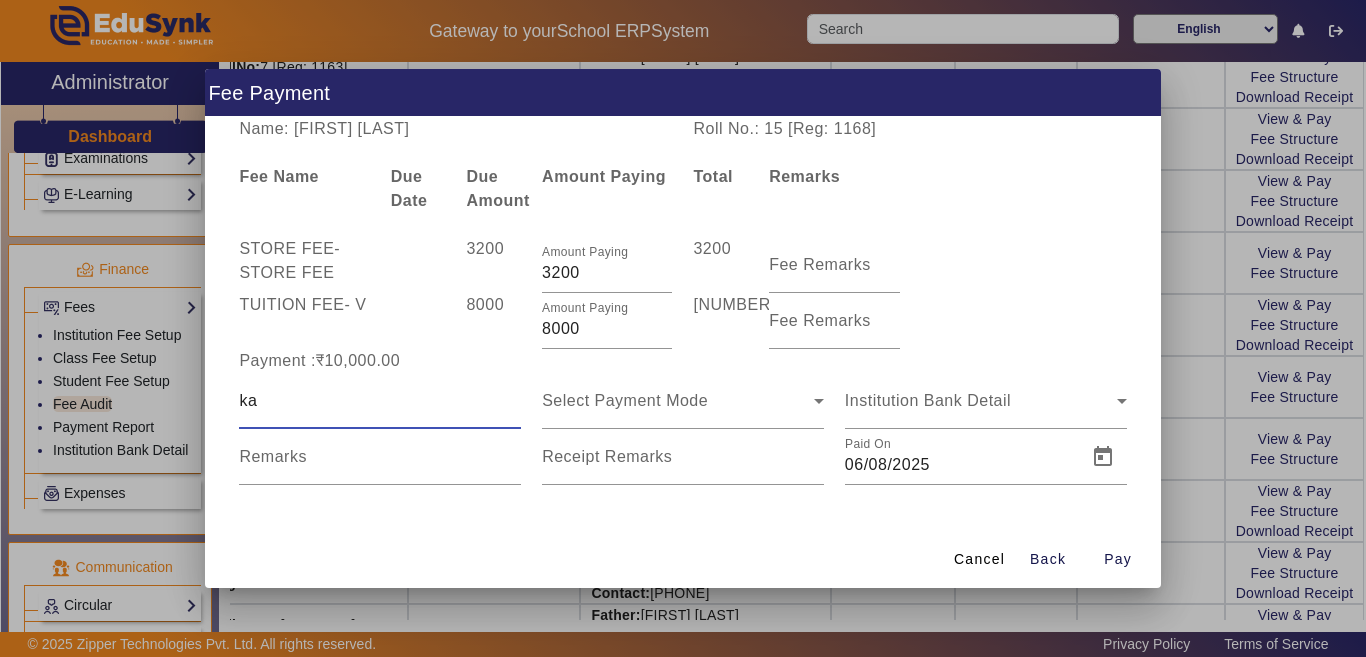 type on "k" 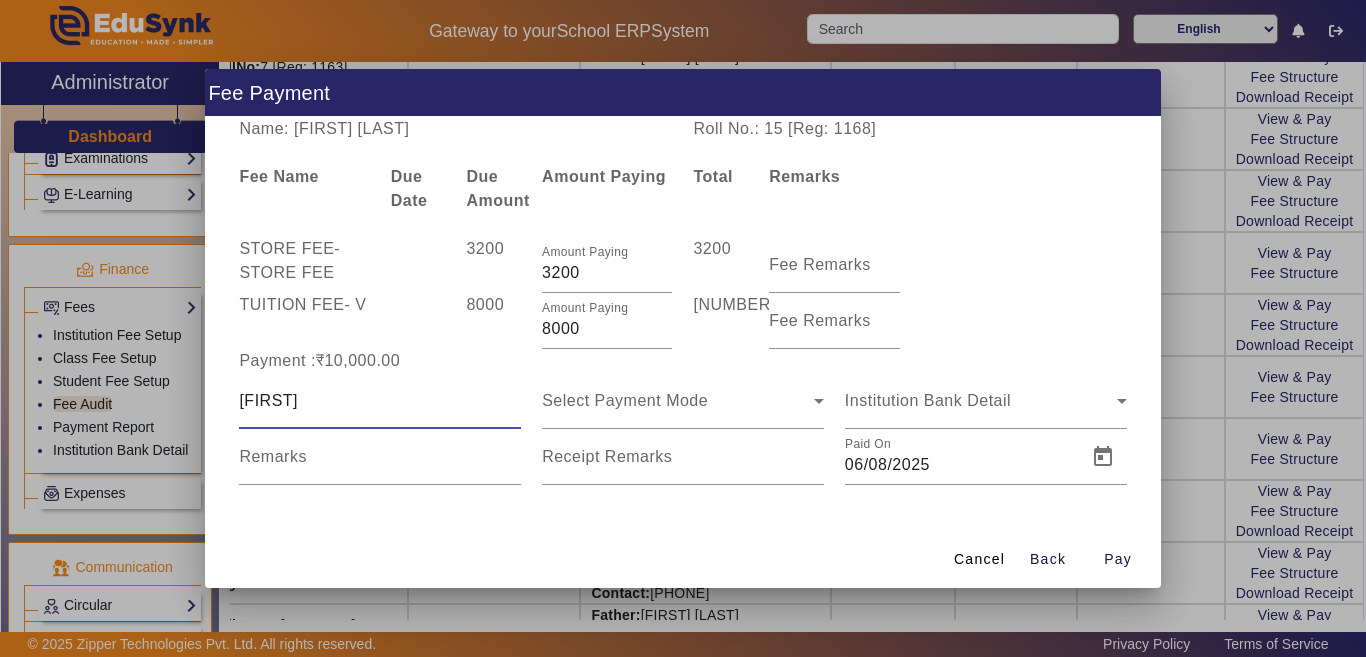 type on "[FIRST]" 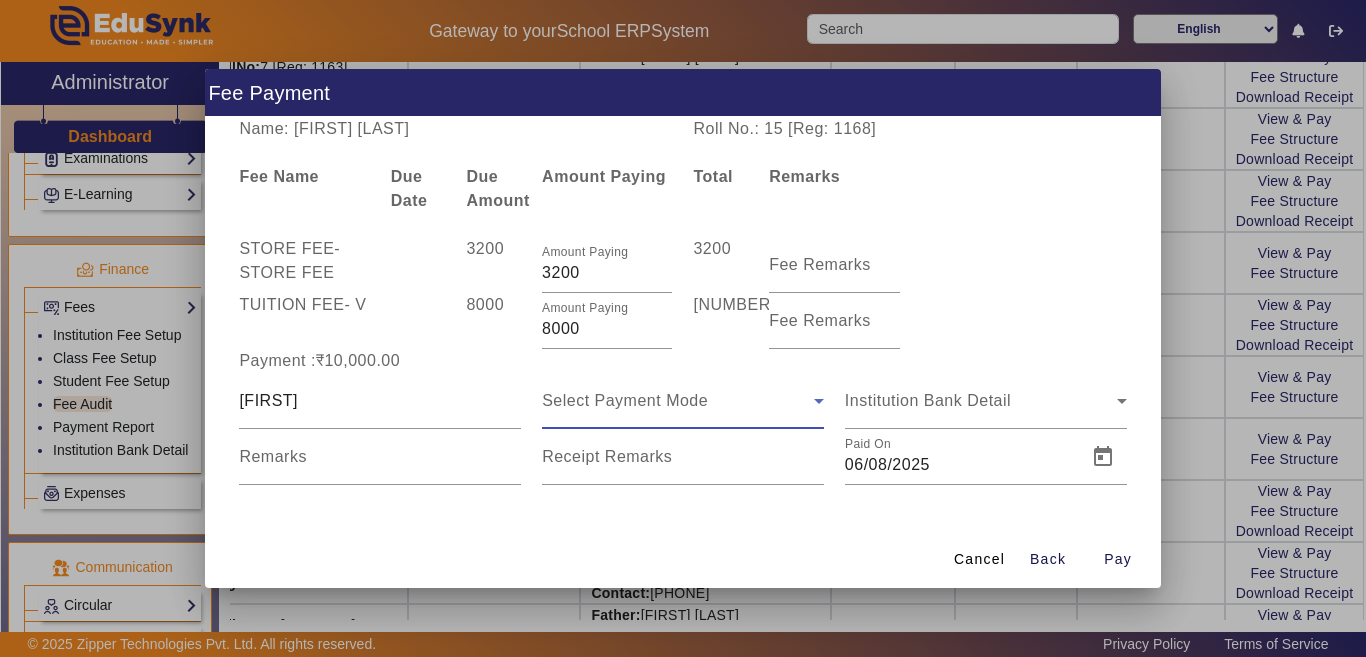 click on "Select Payment Mode" at bounding box center [625, 400] 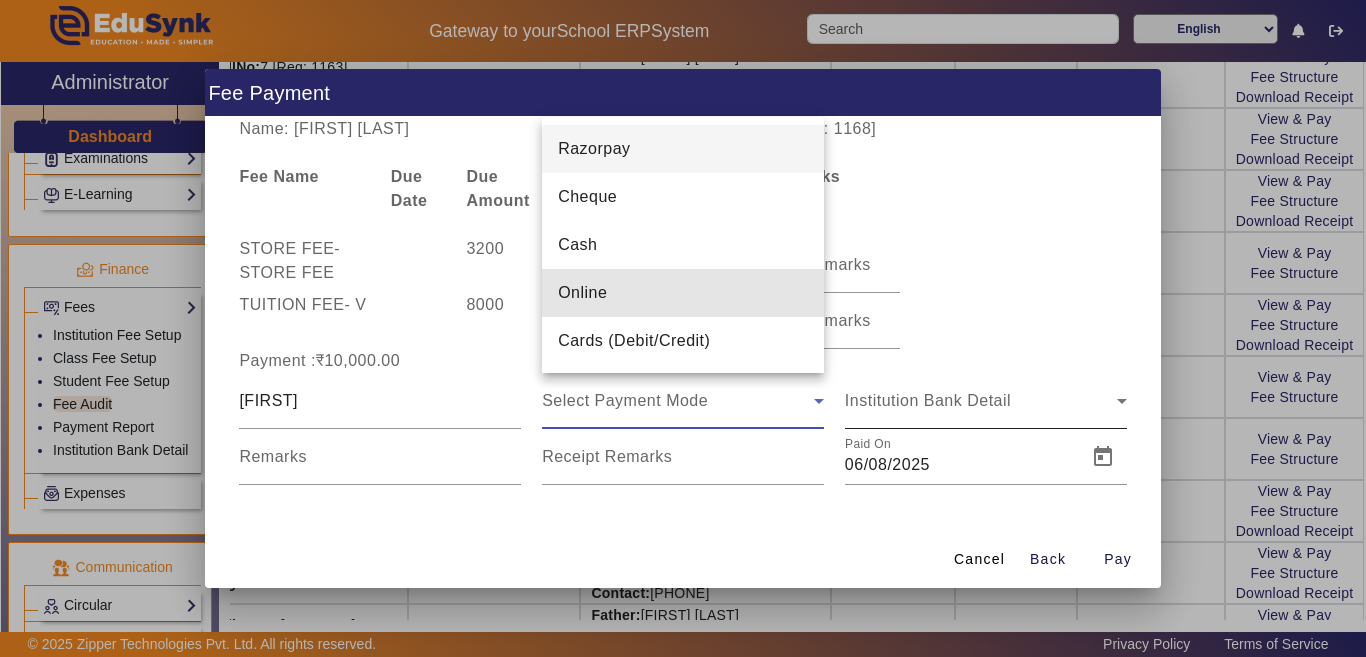 drag, startPoint x: 597, startPoint y: 288, endPoint x: 369, endPoint y: 454, distance: 282.02838 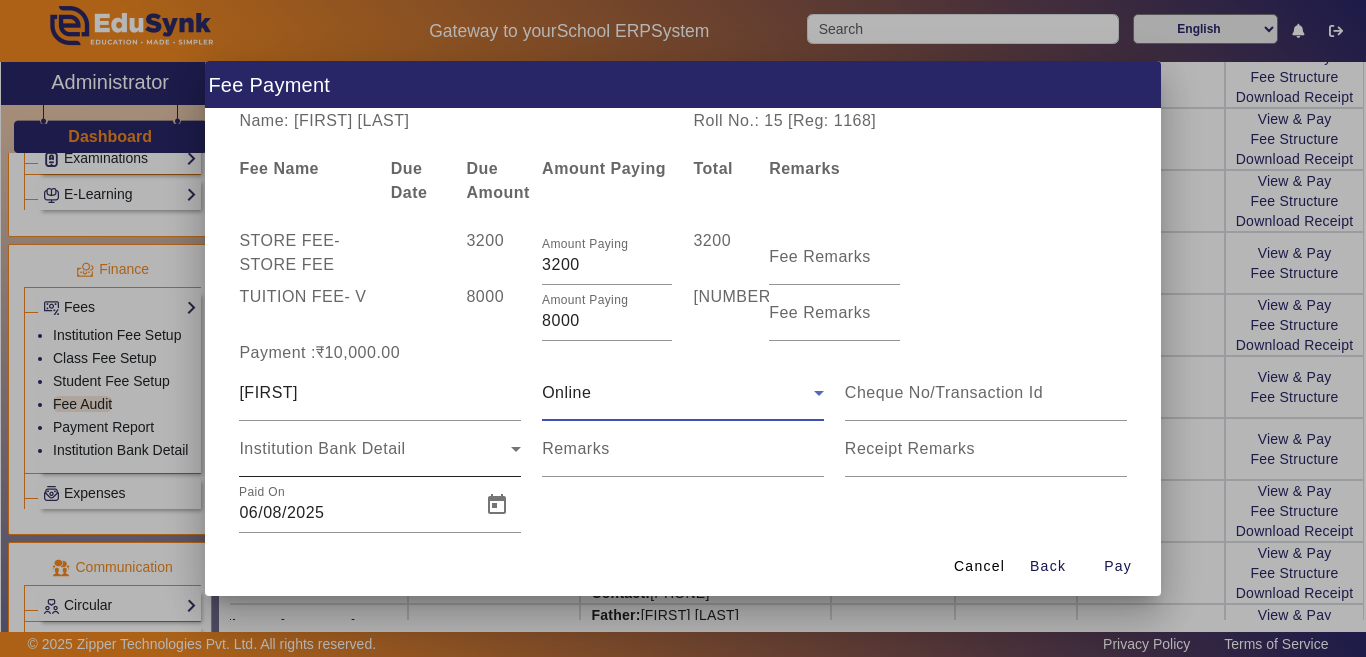 click on "Institution Bank Detail" at bounding box center [322, 448] 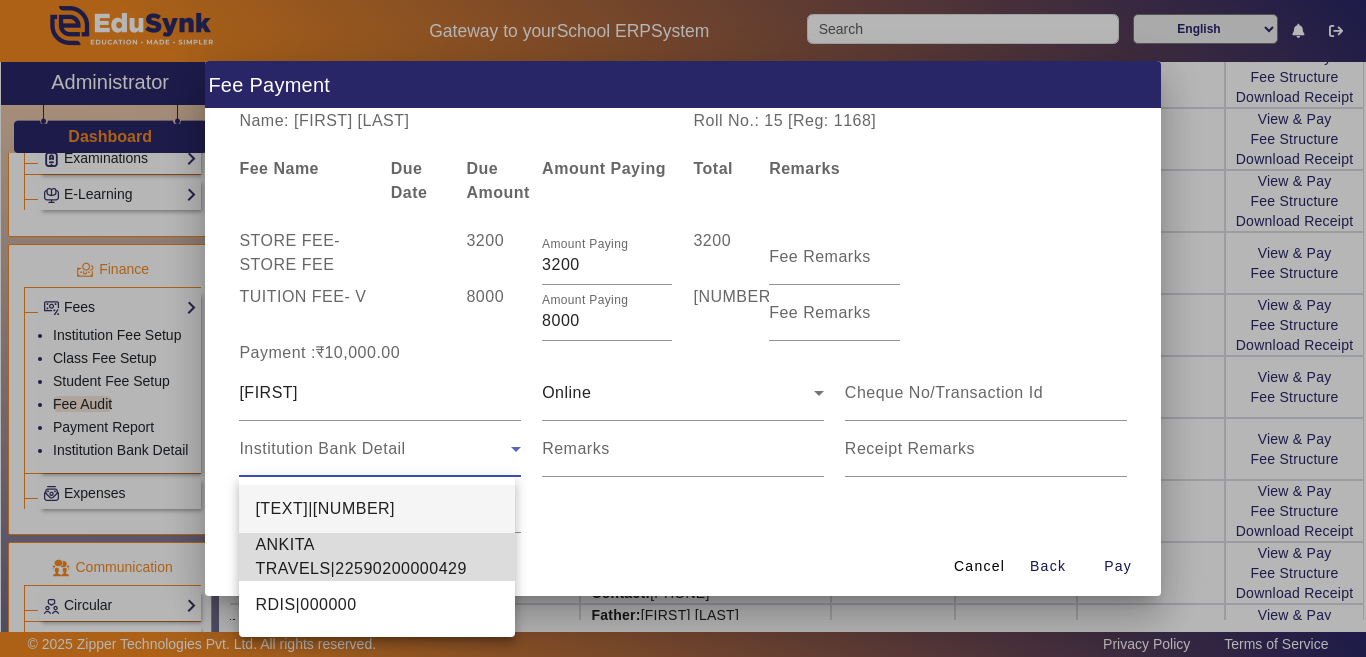 click on "ANKITA TRAVELS|22590200000429" at bounding box center (377, 557) 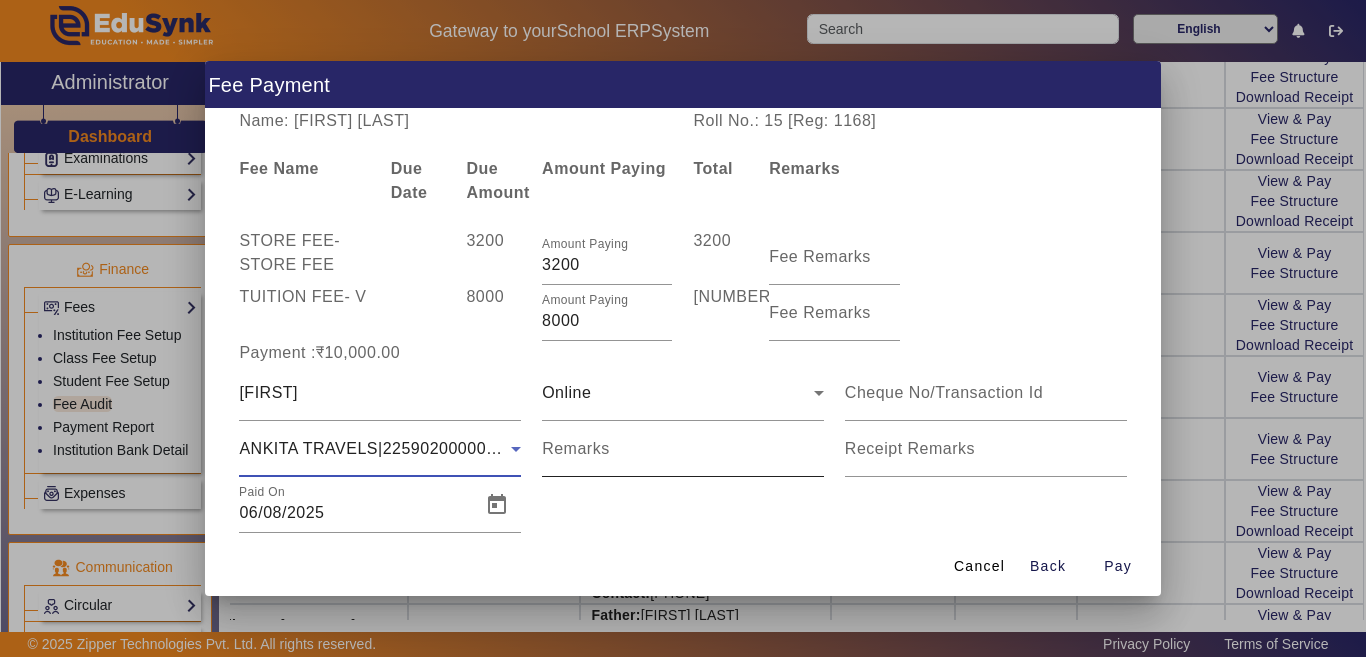 click on "Remarks" at bounding box center [683, 457] 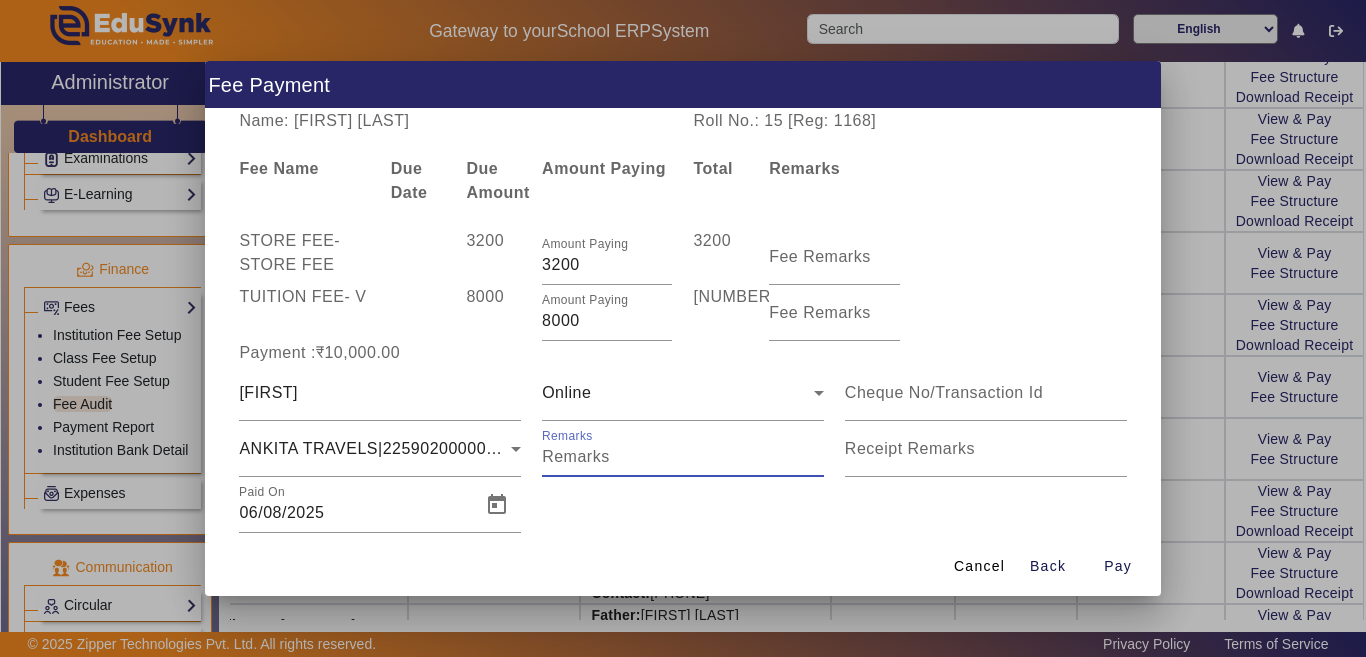 click on "Remarks" at bounding box center [683, 457] 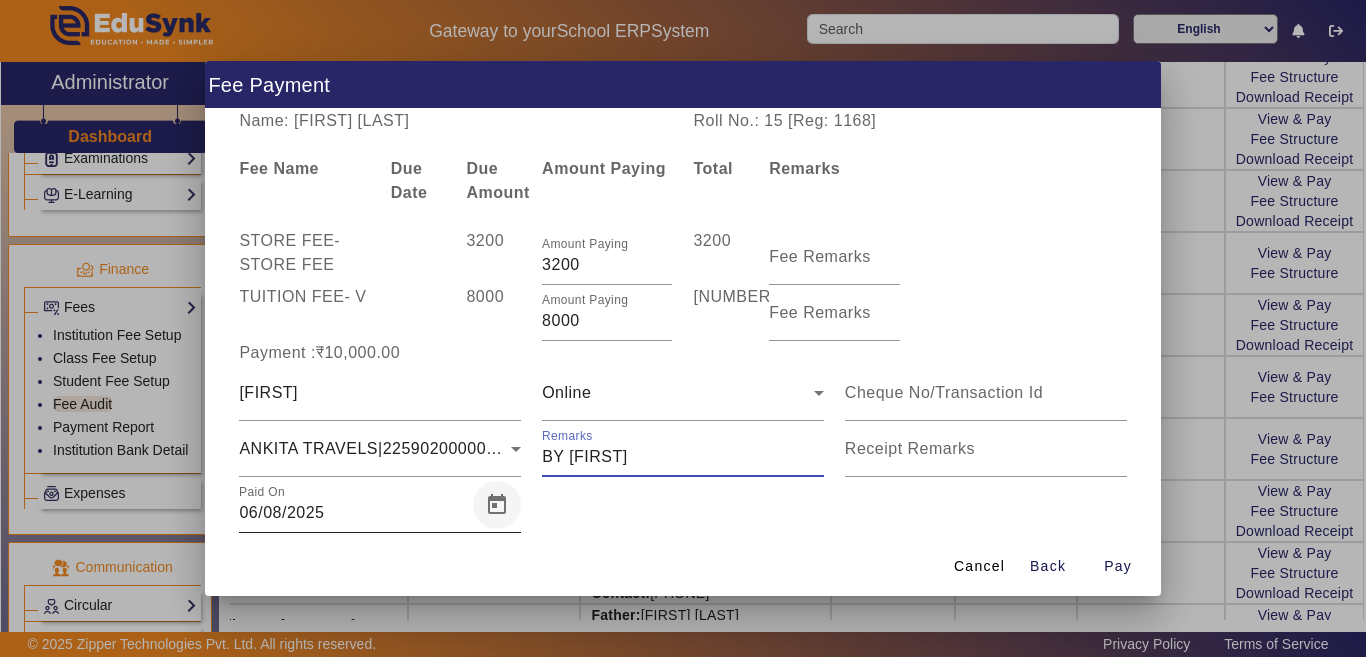 type on "BY [FIRST]" 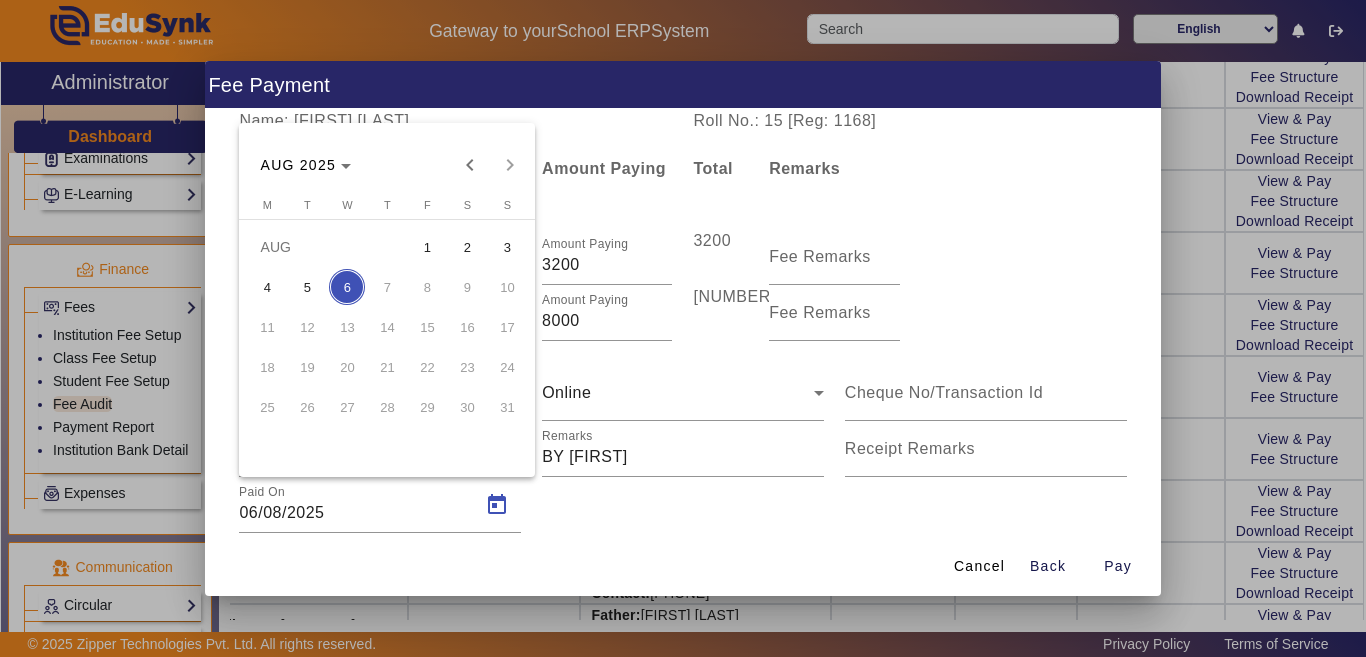 click on "5" at bounding box center (307, 287) 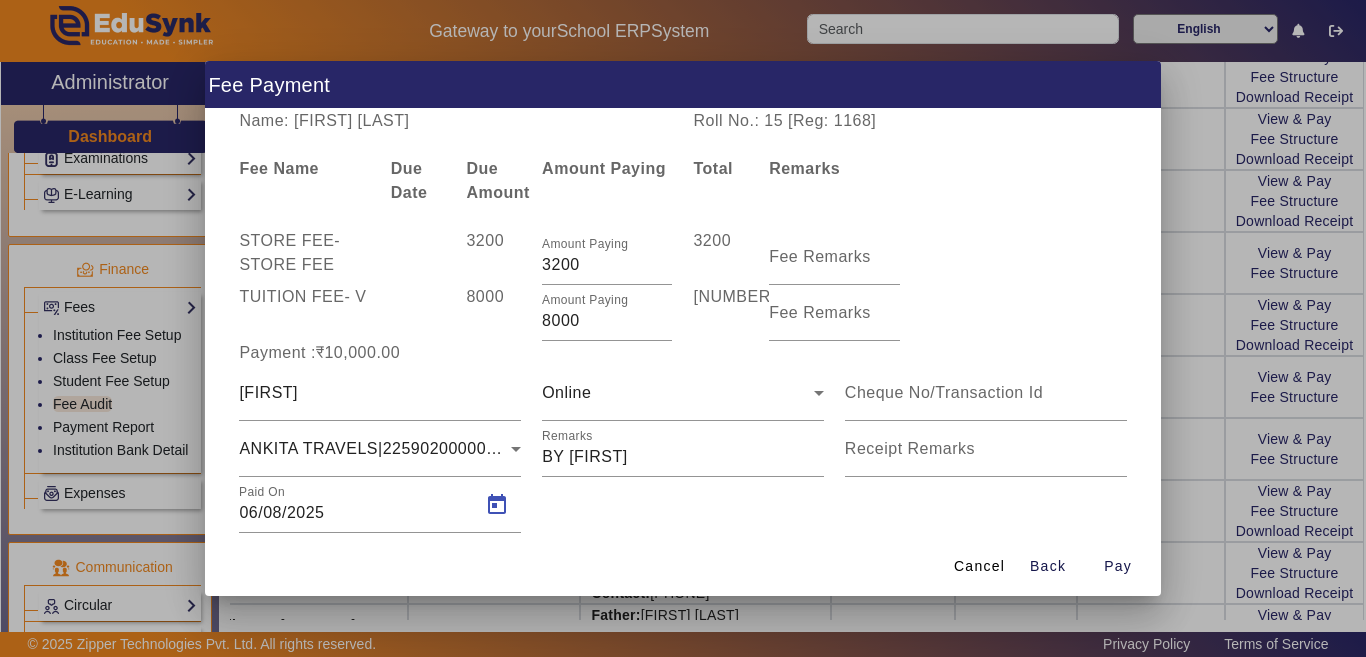 type on "05/08/2025" 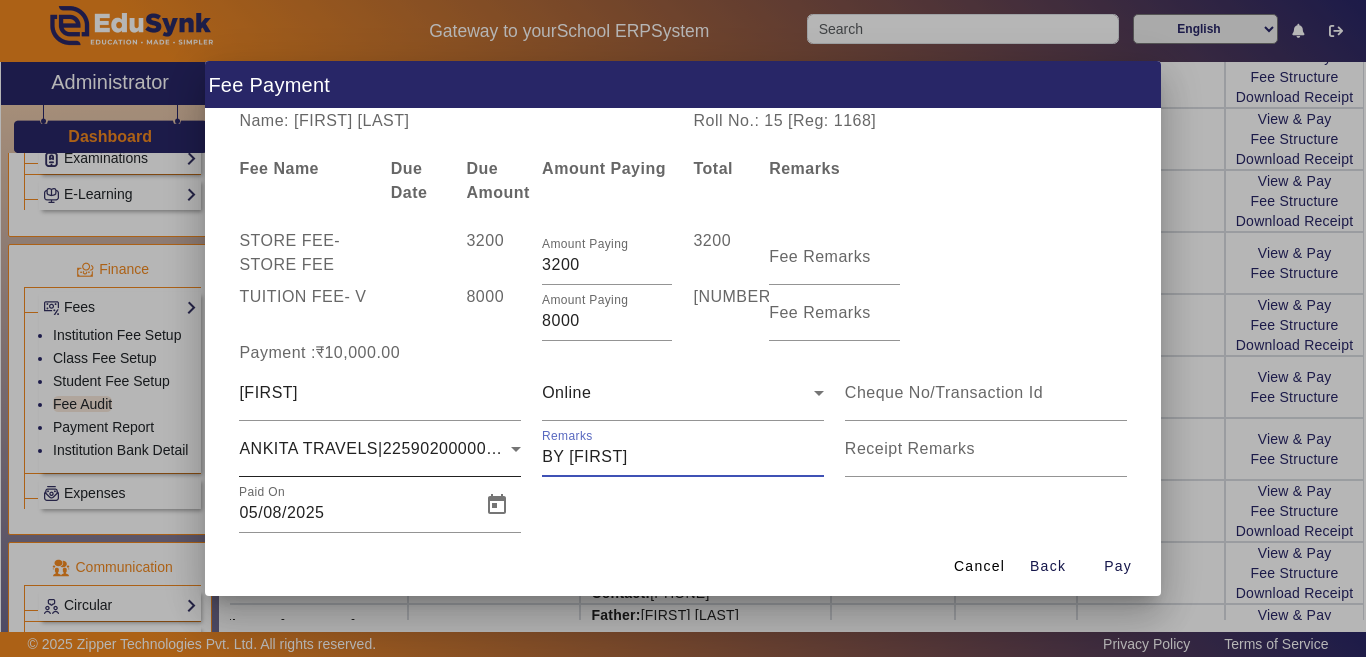 drag, startPoint x: 683, startPoint y: 457, endPoint x: 494, endPoint y: 459, distance: 189.01057 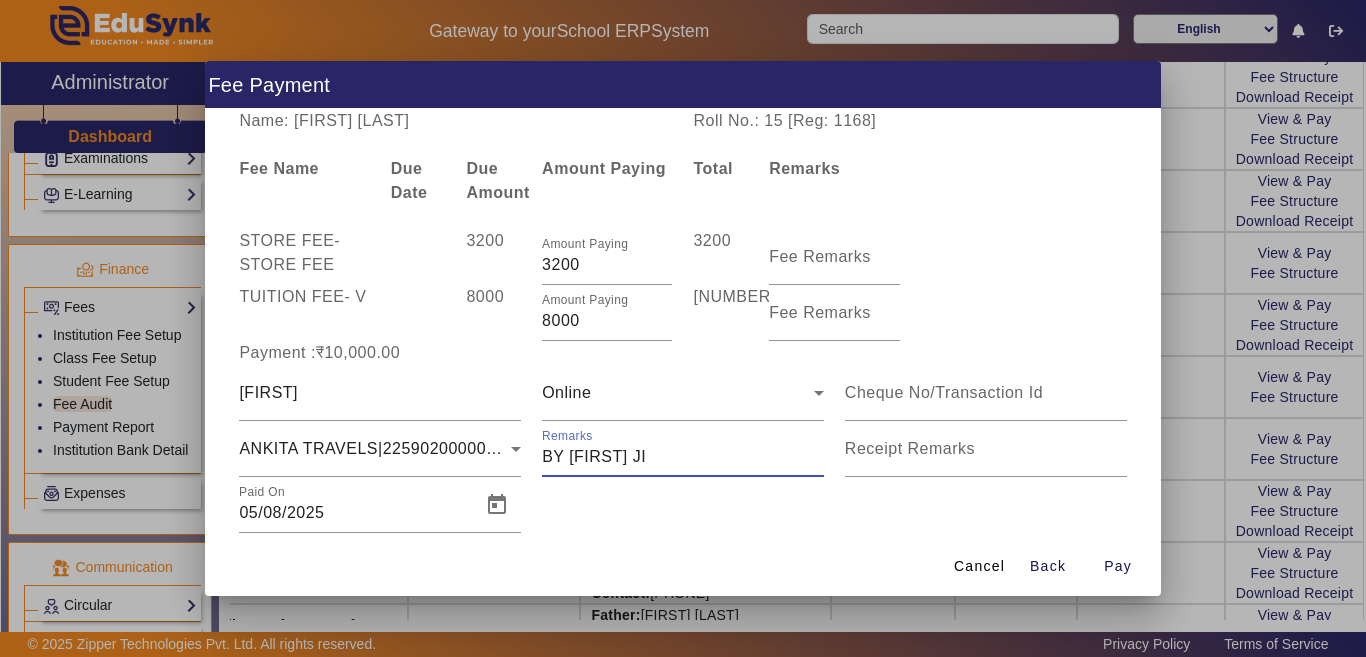 drag, startPoint x: 675, startPoint y: 457, endPoint x: 531, endPoint y: 453, distance: 144.05554 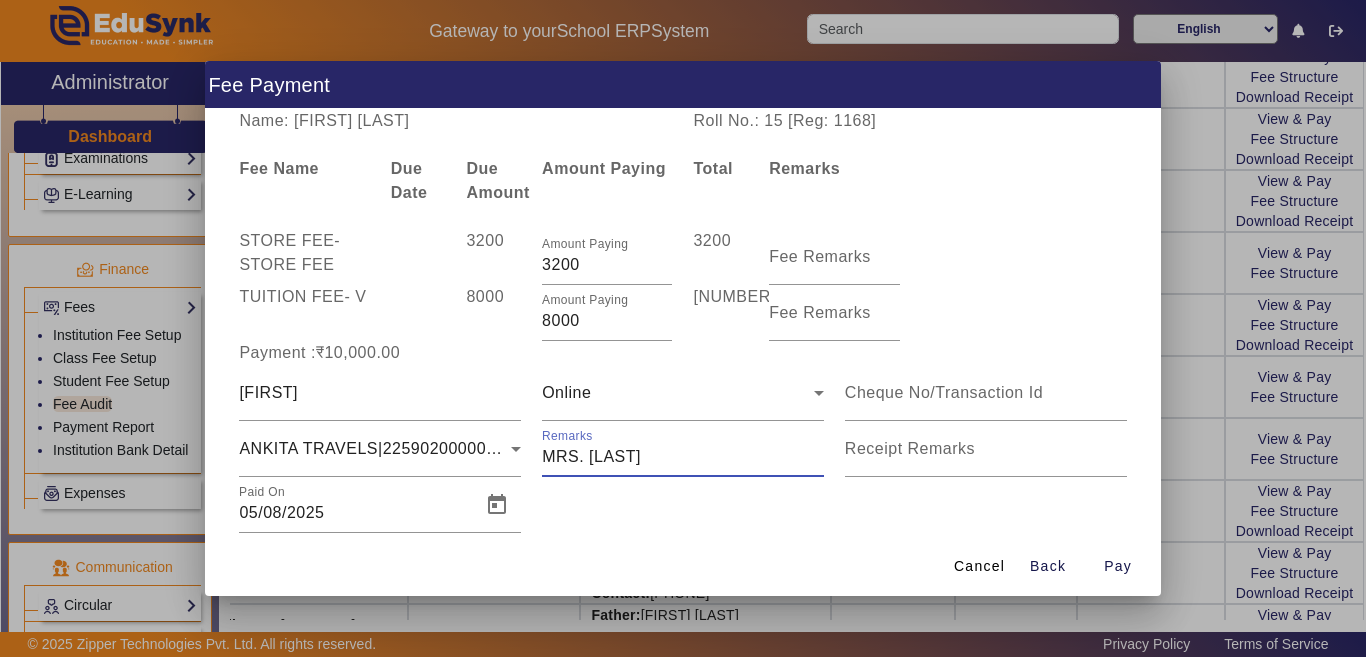 click on "Remarks" at bounding box center (683, 457) 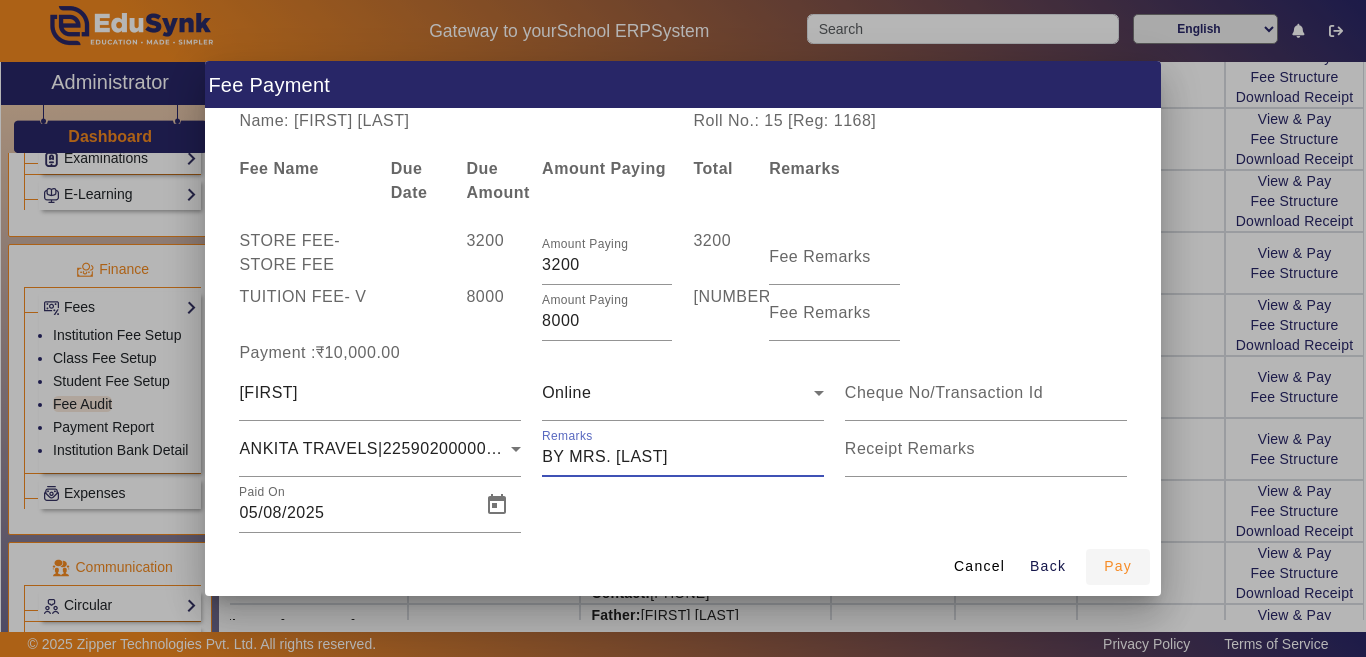 type on "BY MRS. [LAST]" 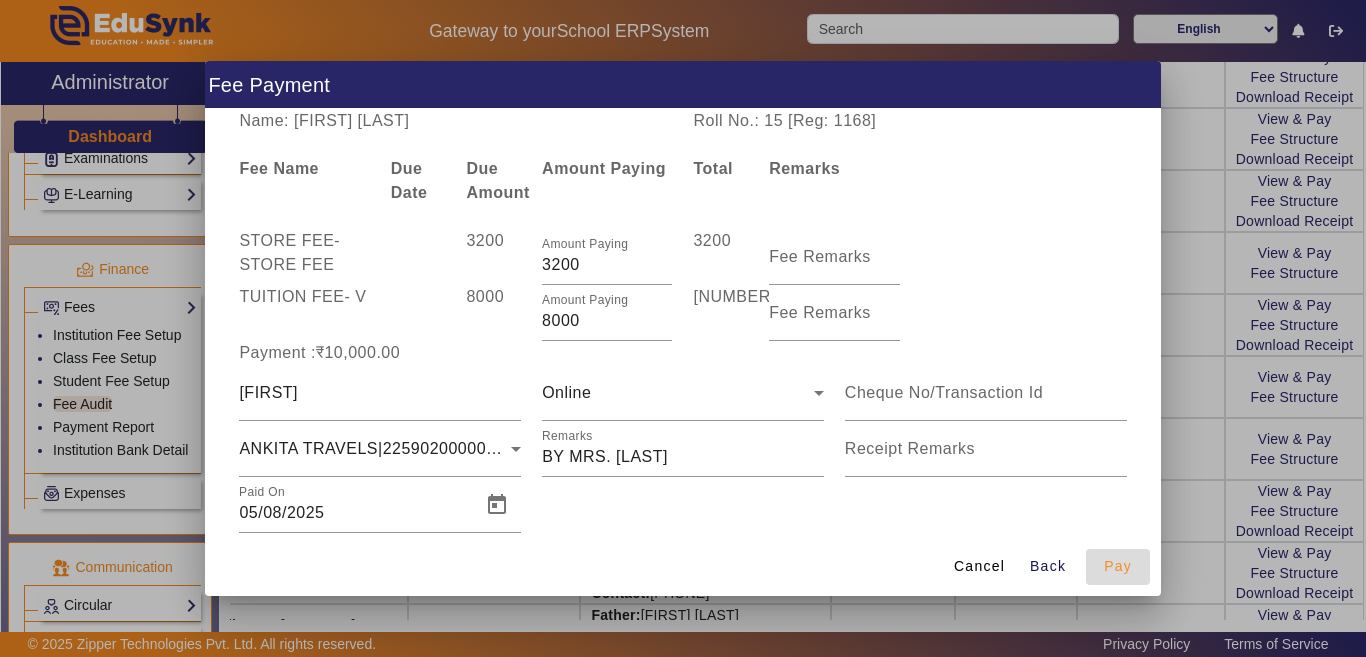 click on "Pay" at bounding box center [1118, 566] 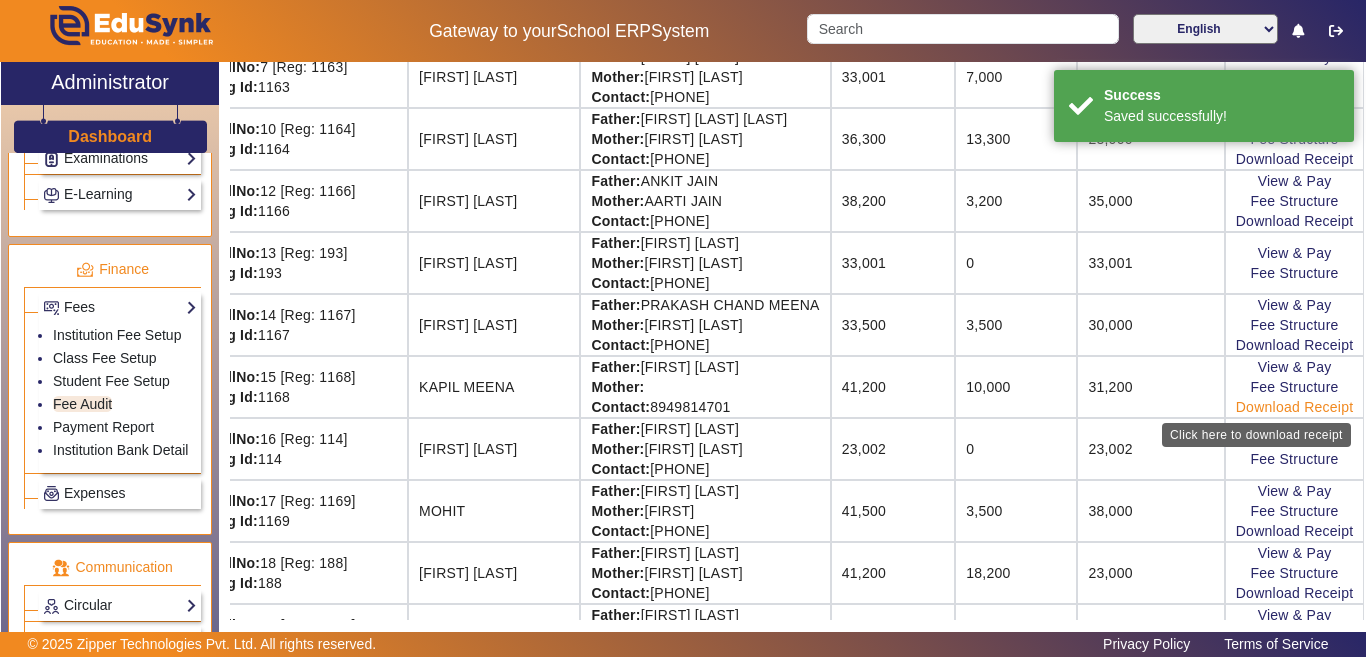click on "Download Receipt" 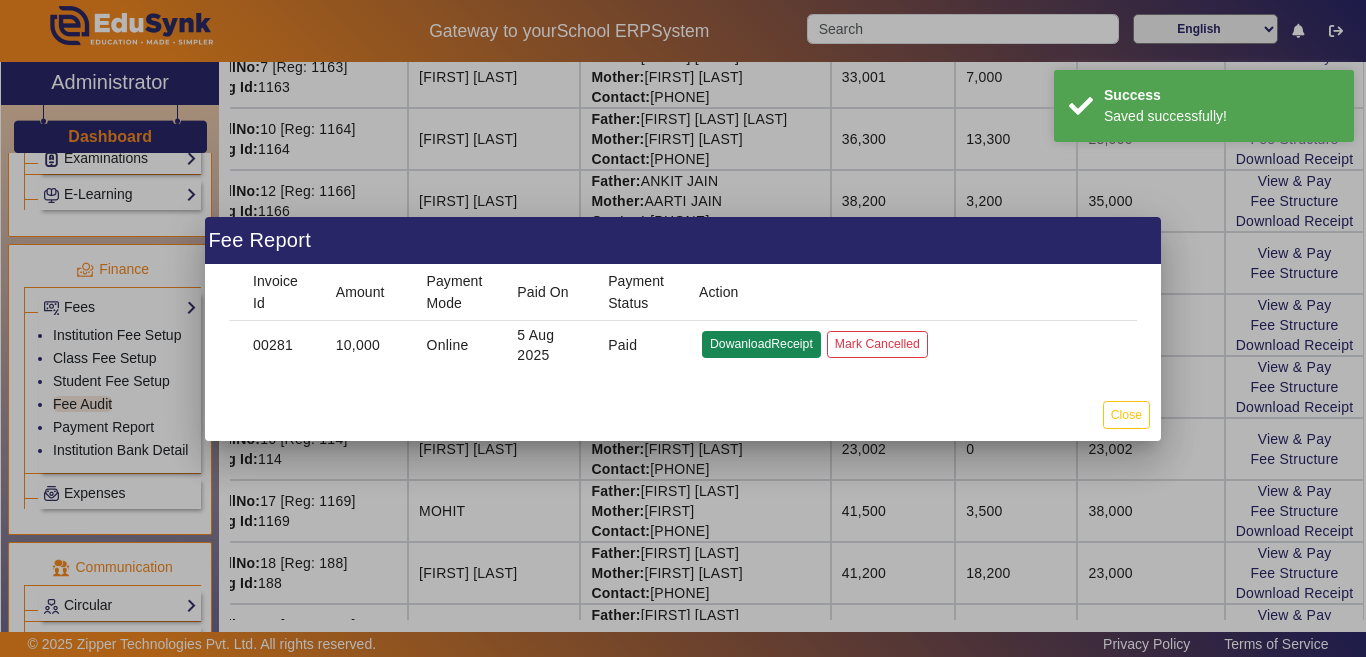 click on "DowanloadReceipt" 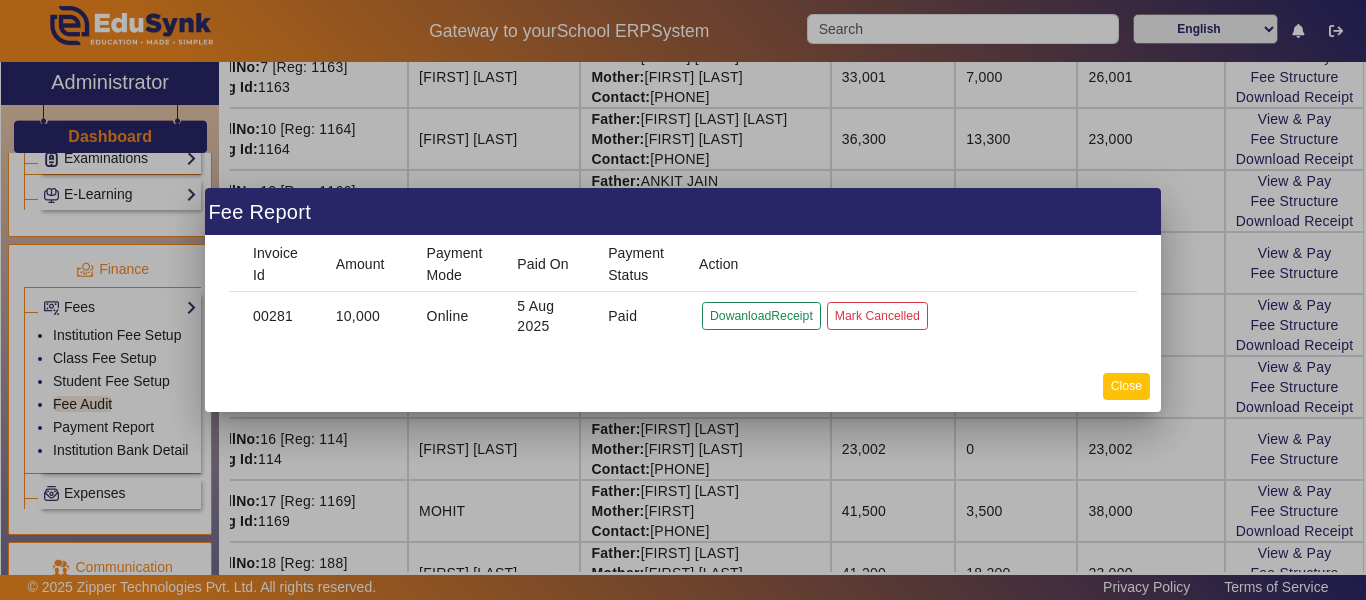 click on "Close" 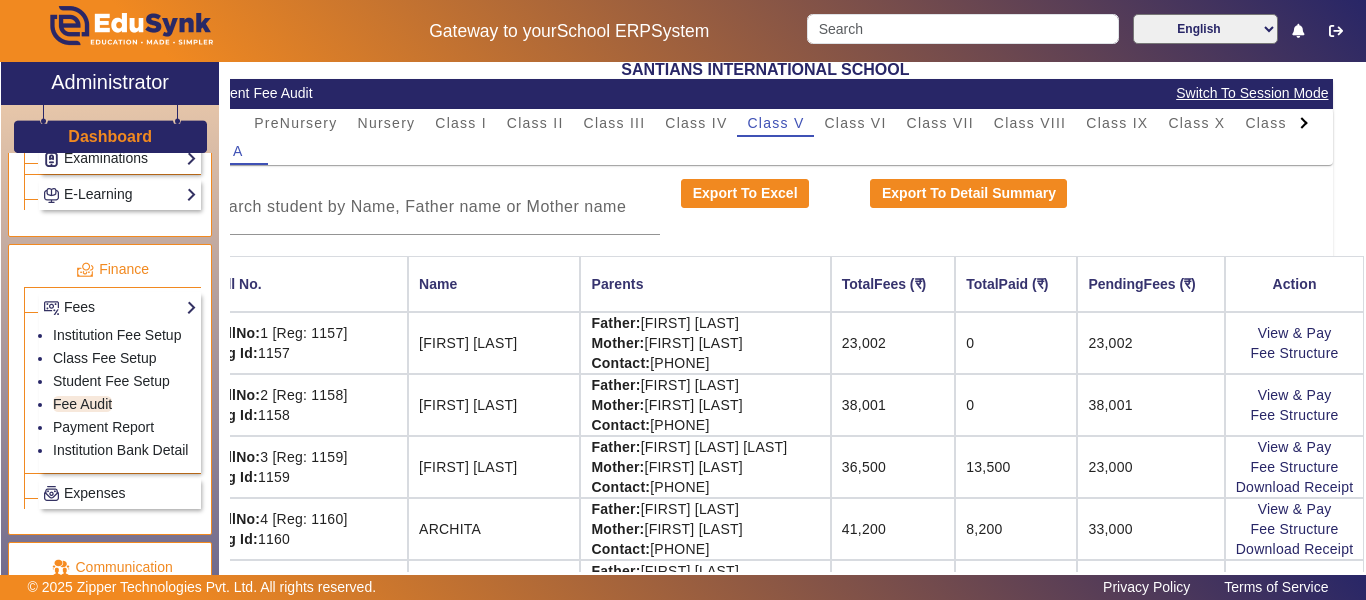 scroll, scrollTop: 0, scrollLeft: 158, axis: horizontal 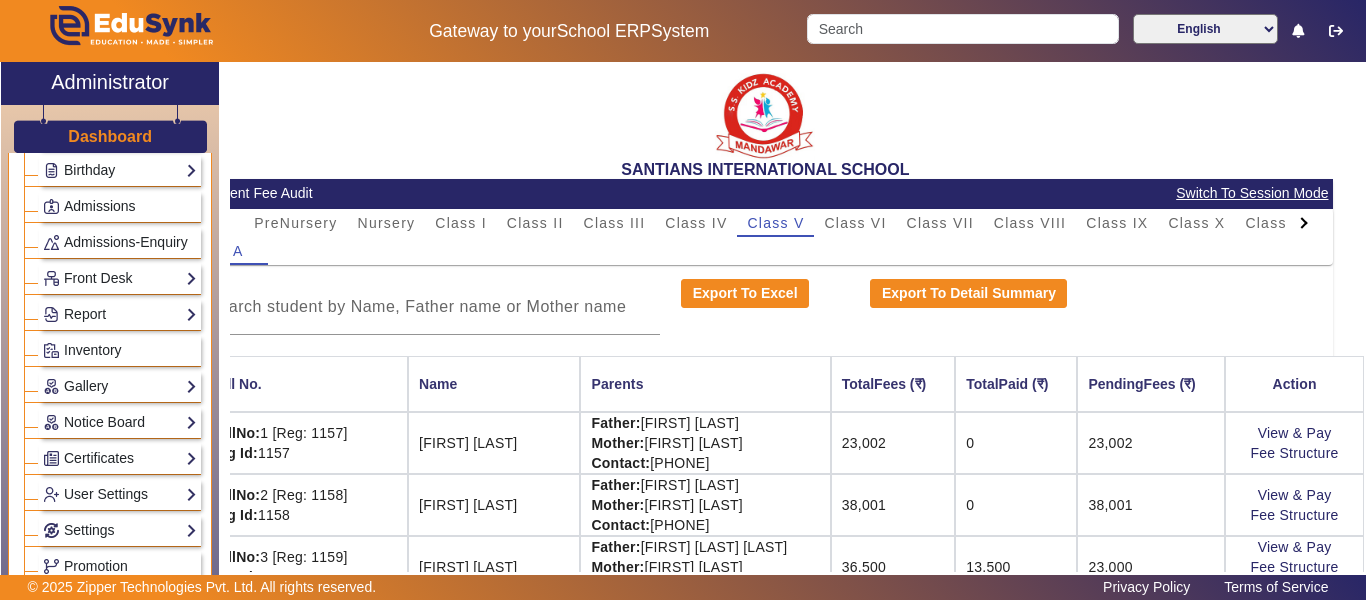 click on "Dashboard" 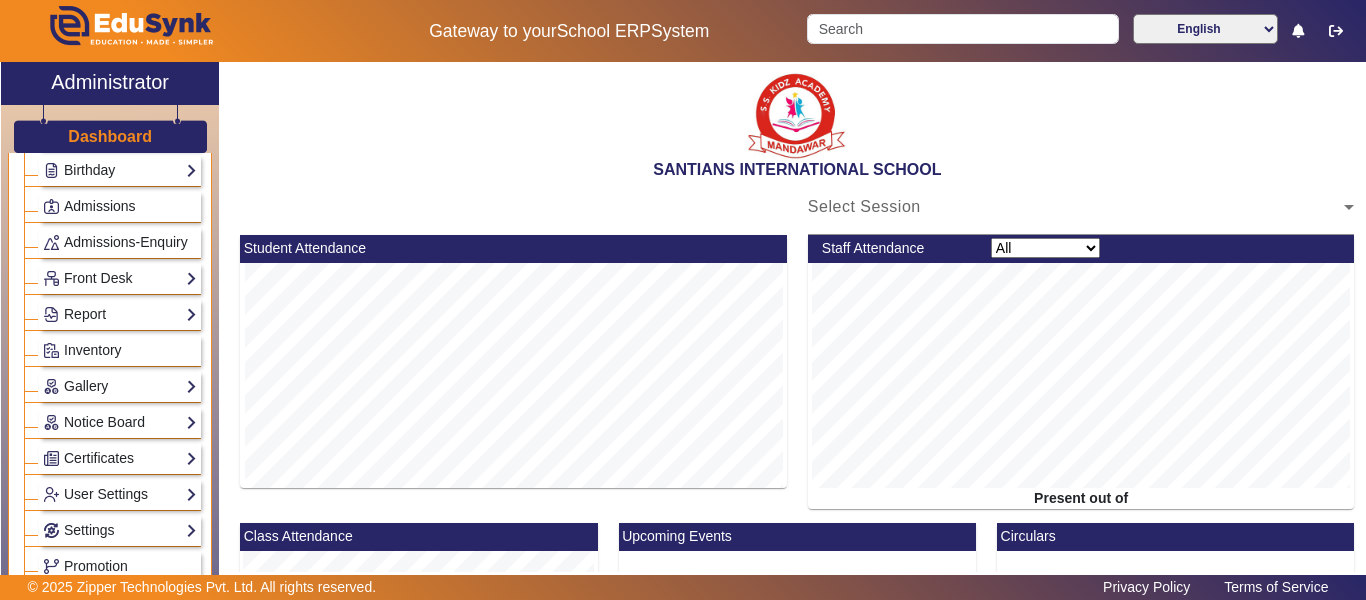 scroll, scrollTop: 0, scrollLeft: 0, axis: both 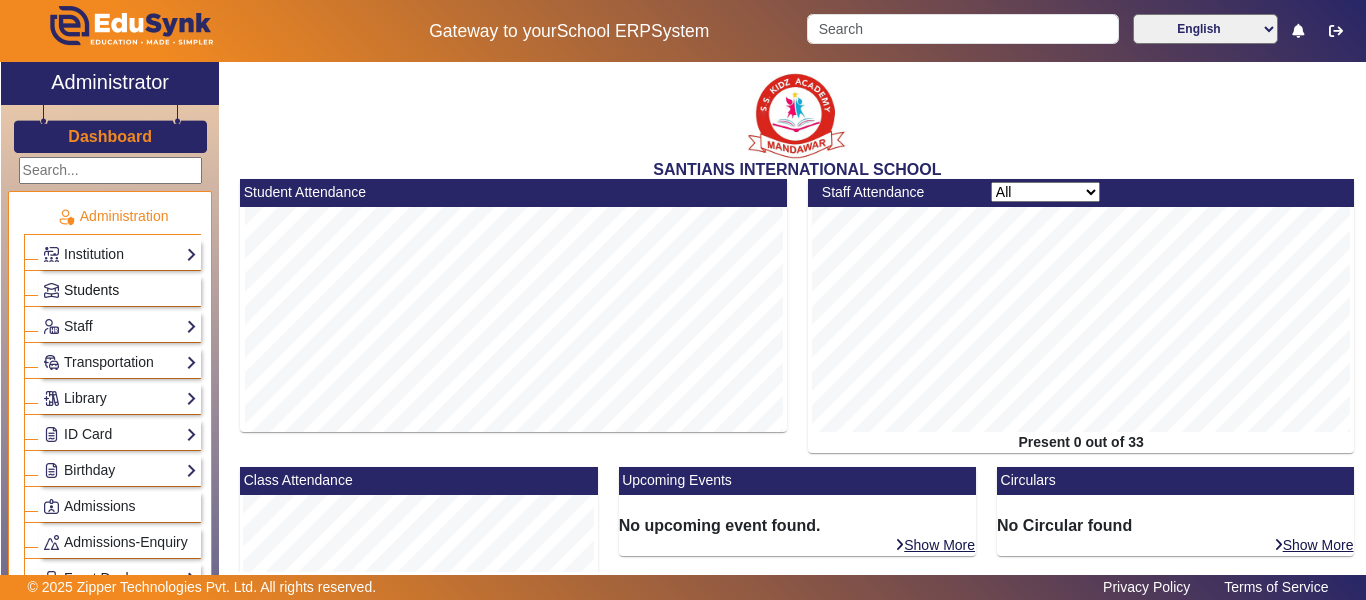 click on "Students" 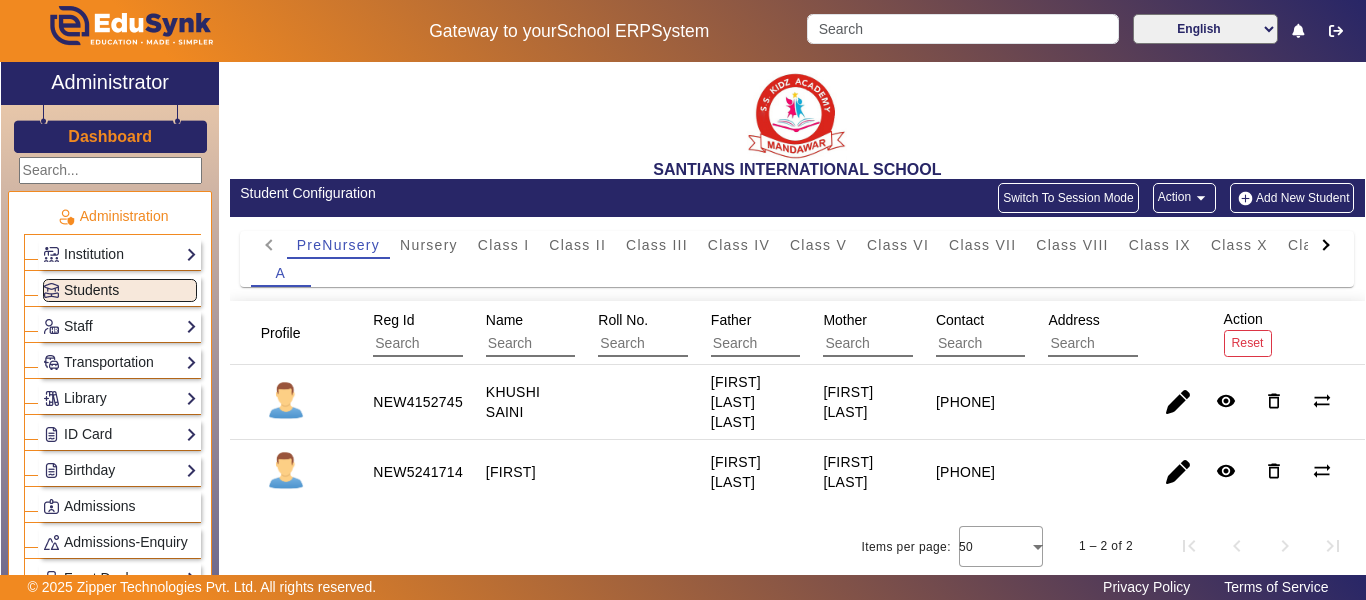 scroll, scrollTop: 2, scrollLeft: 0, axis: vertical 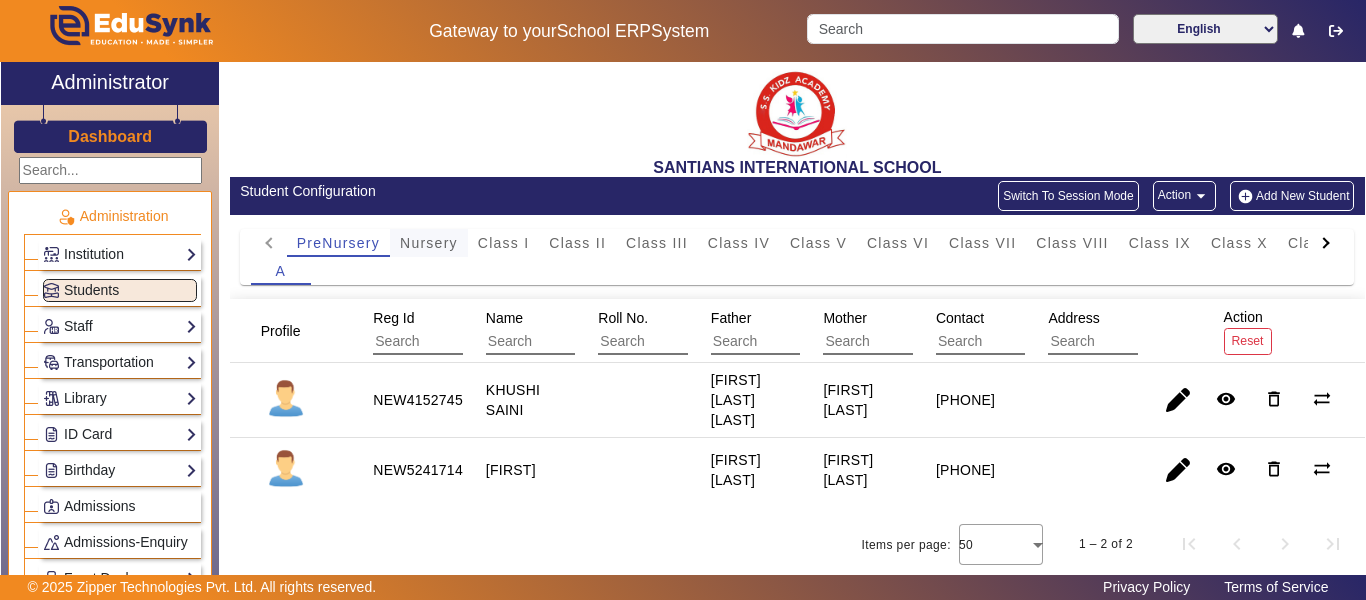 click on "Nursery" at bounding box center [429, 243] 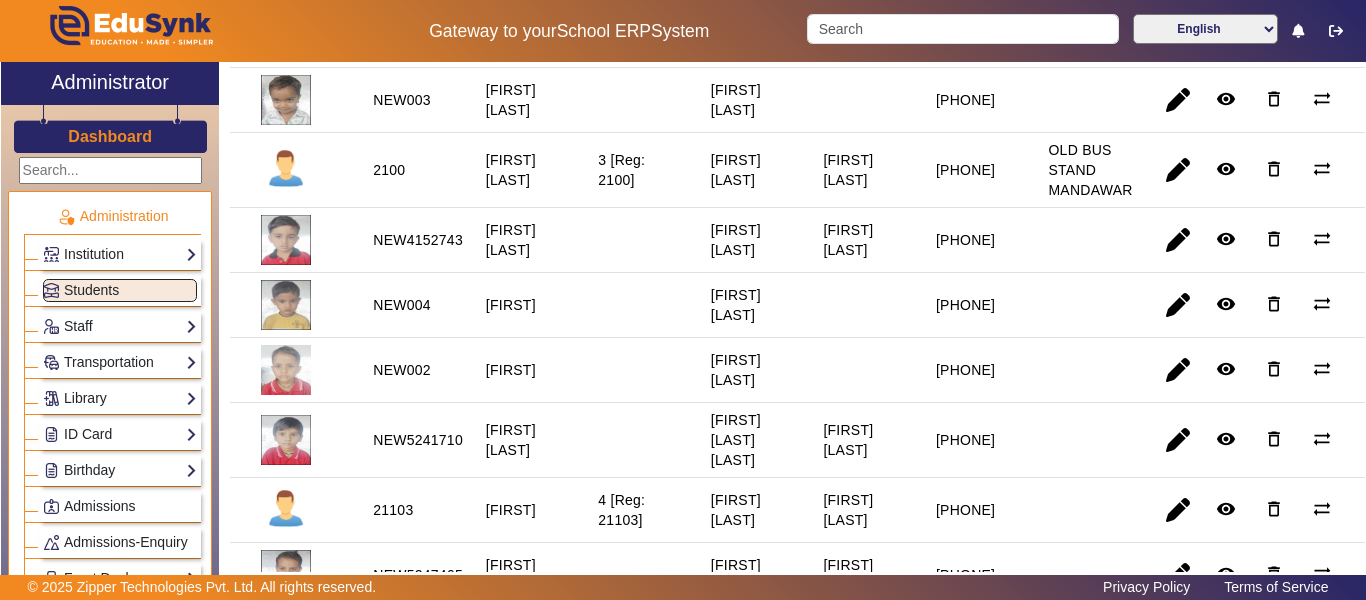 scroll, scrollTop: 122, scrollLeft: 0, axis: vertical 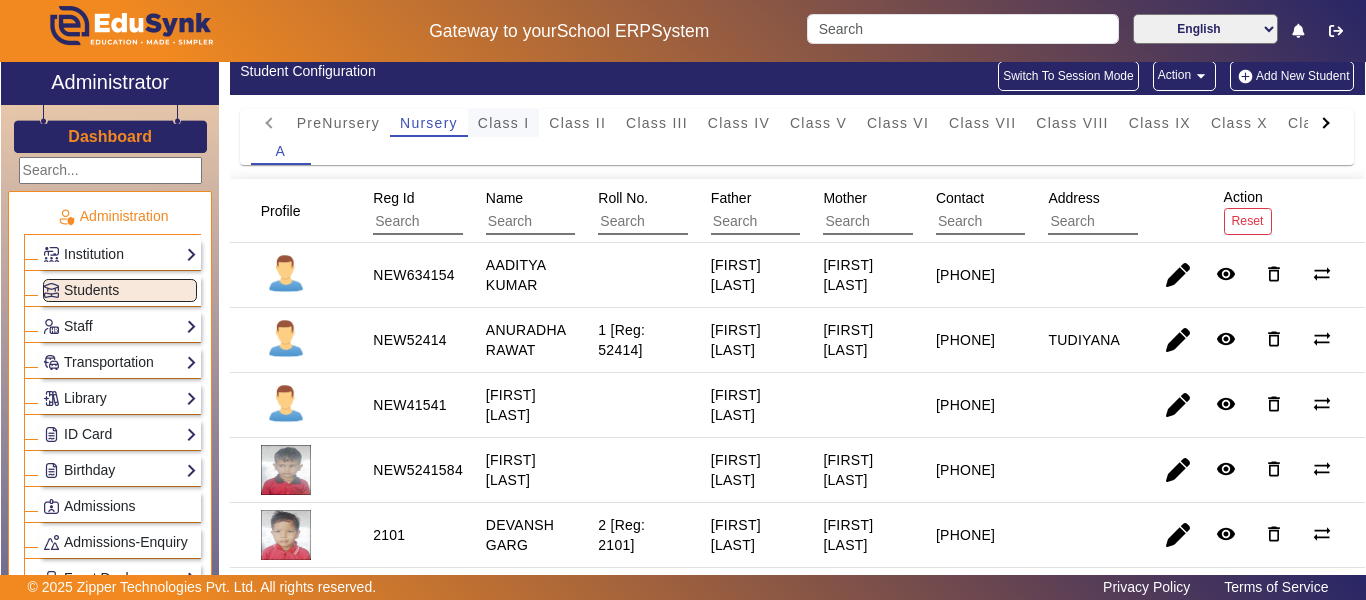 click on "Class I" at bounding box center (504, 123) 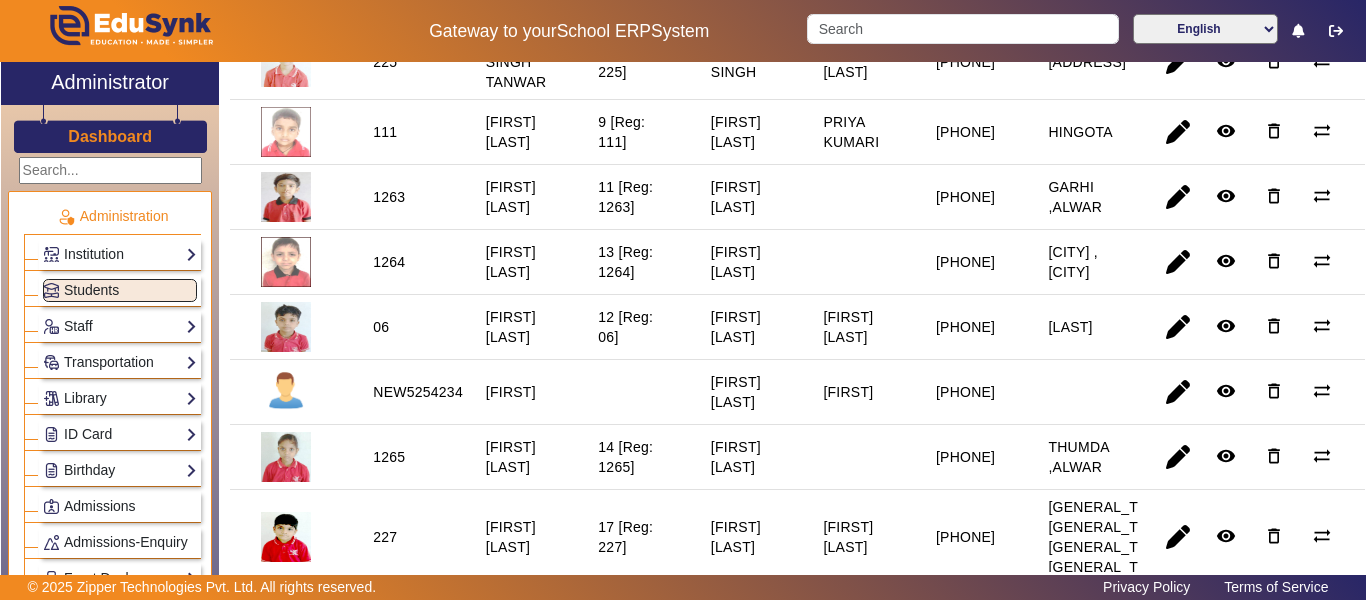 scroll, scrollTop: 0, scrollLeft: 0, axis: both 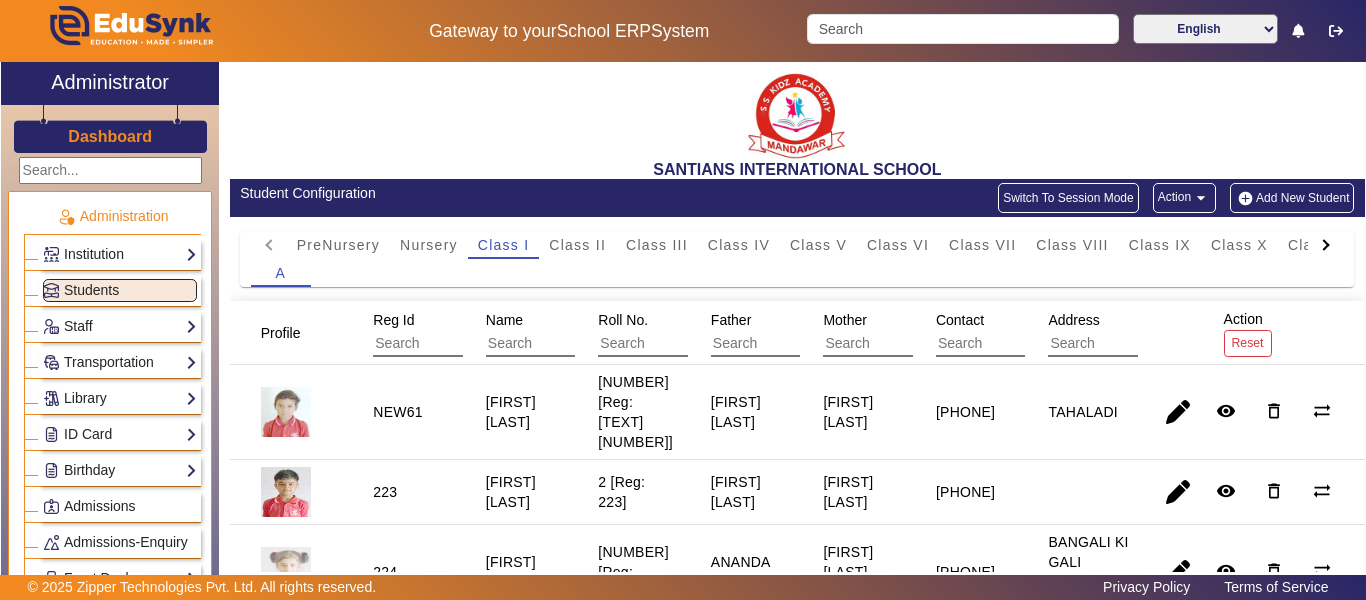 click on "Class II" at bounding box center (577, 245) 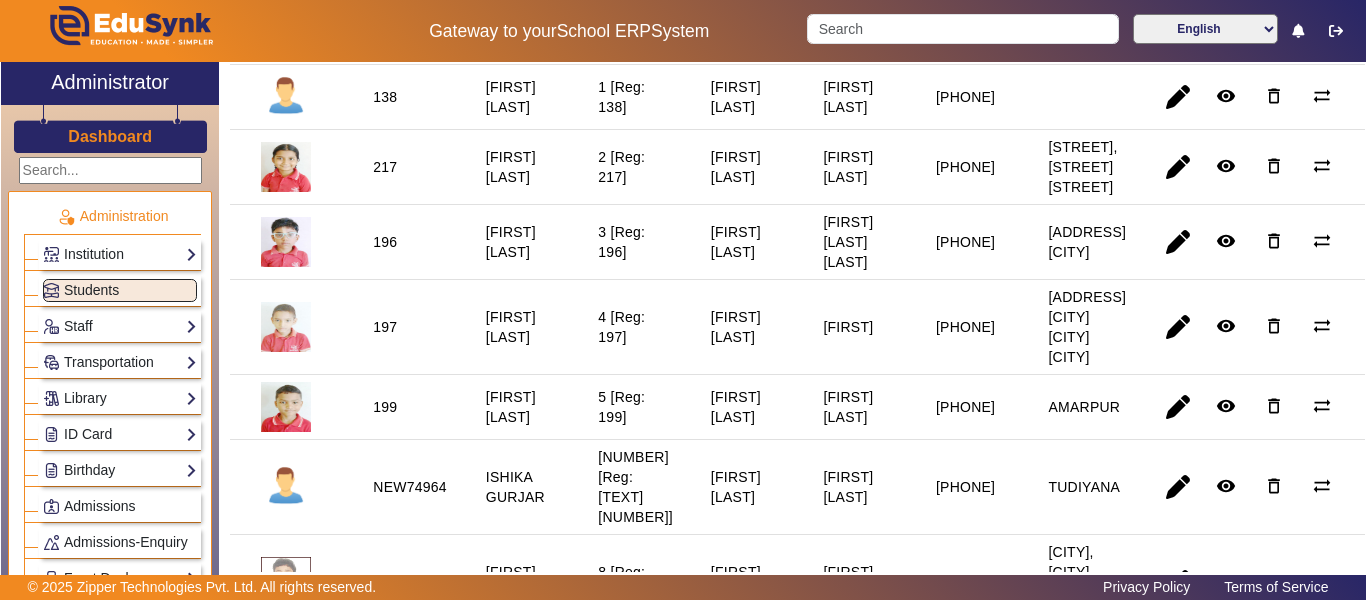 scroll, scrollTop: 0, scrollLeft: 0, axis: both 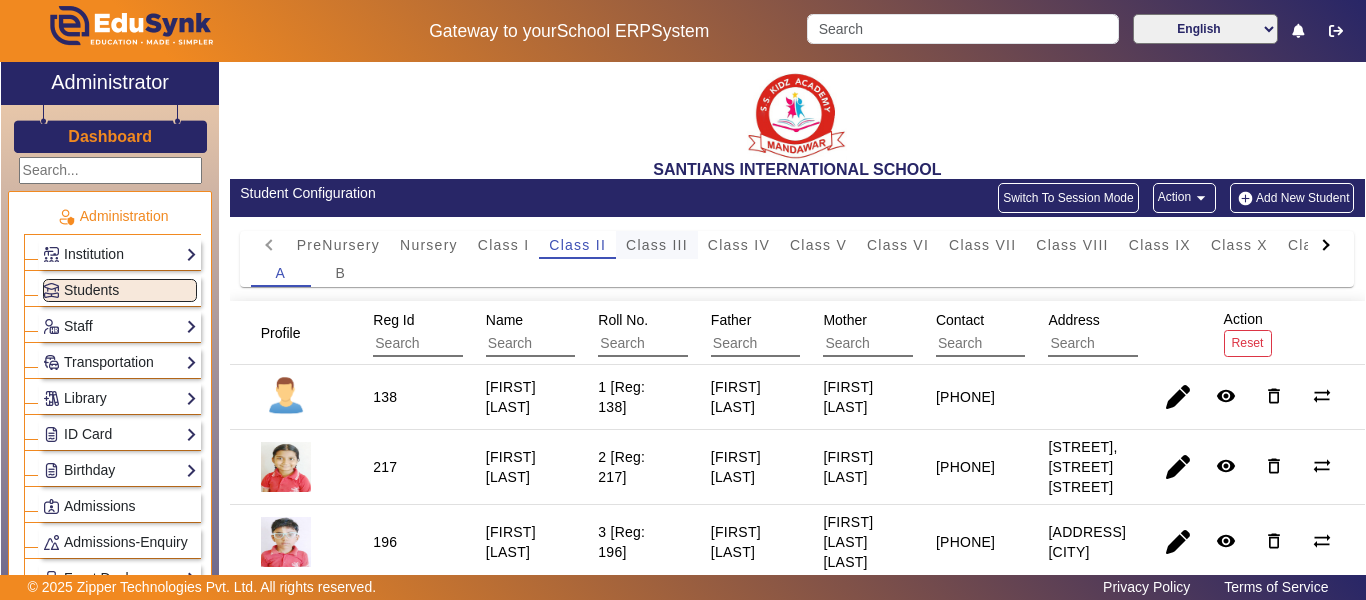 click on "Class III" at bounding box center [657, 245] 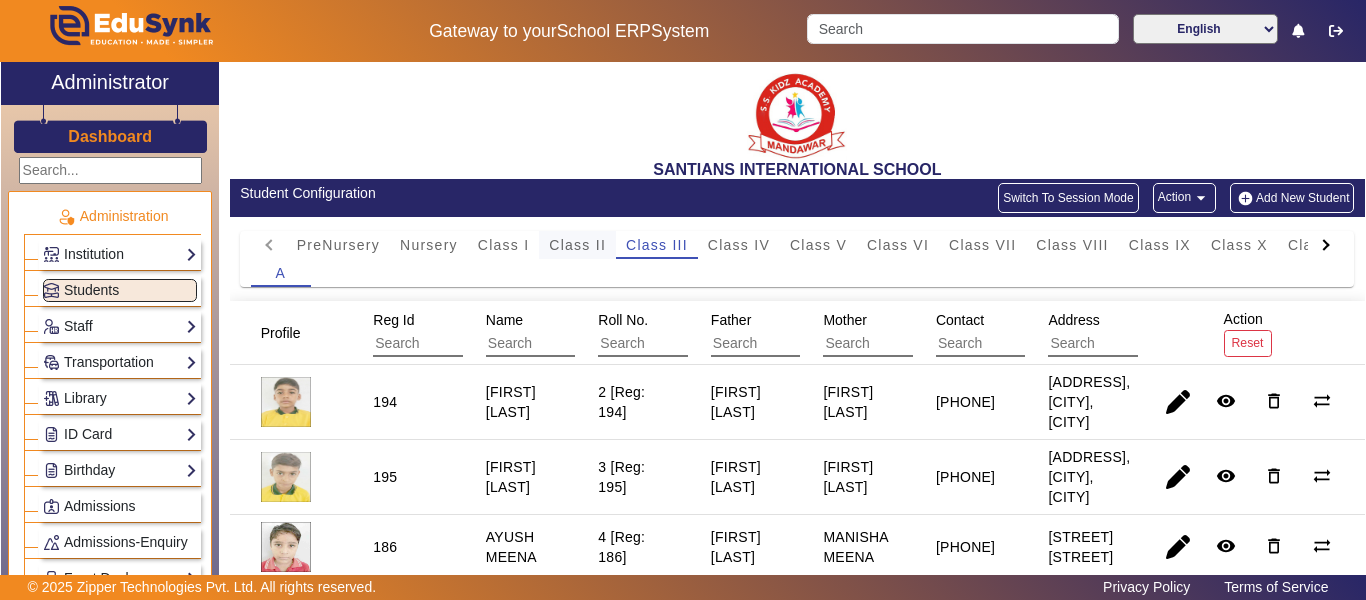click on "Class II" at bounding box center (577, 245) 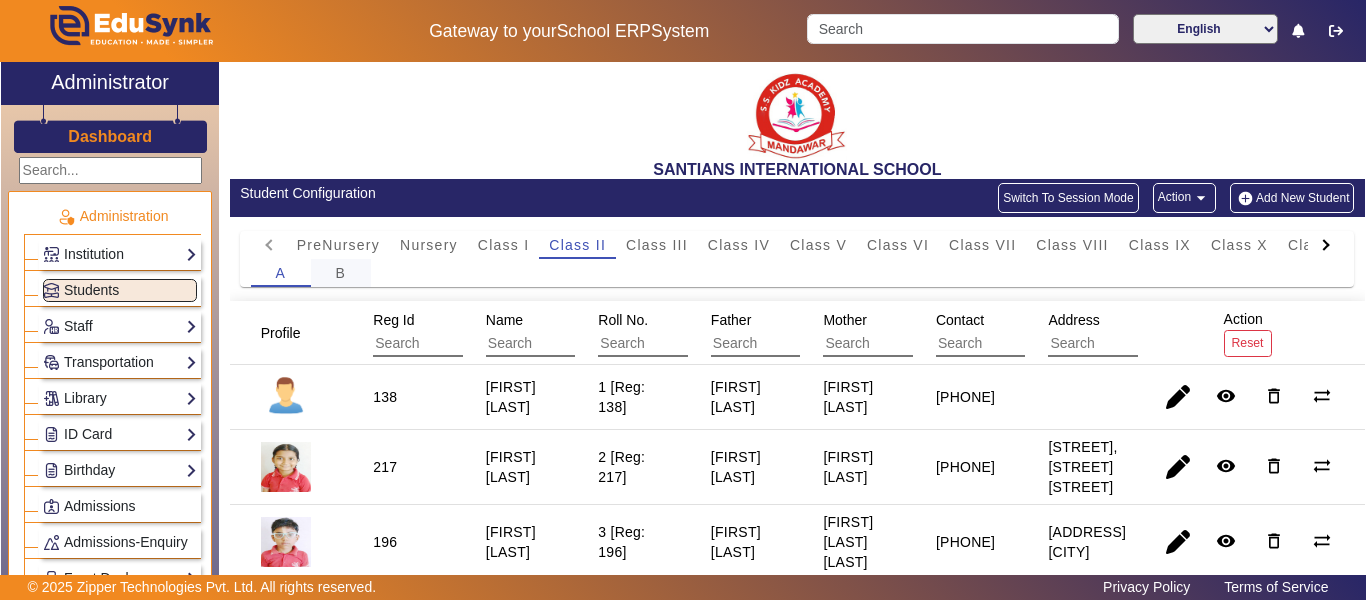 click on "B" at bounding box center (340, 273) 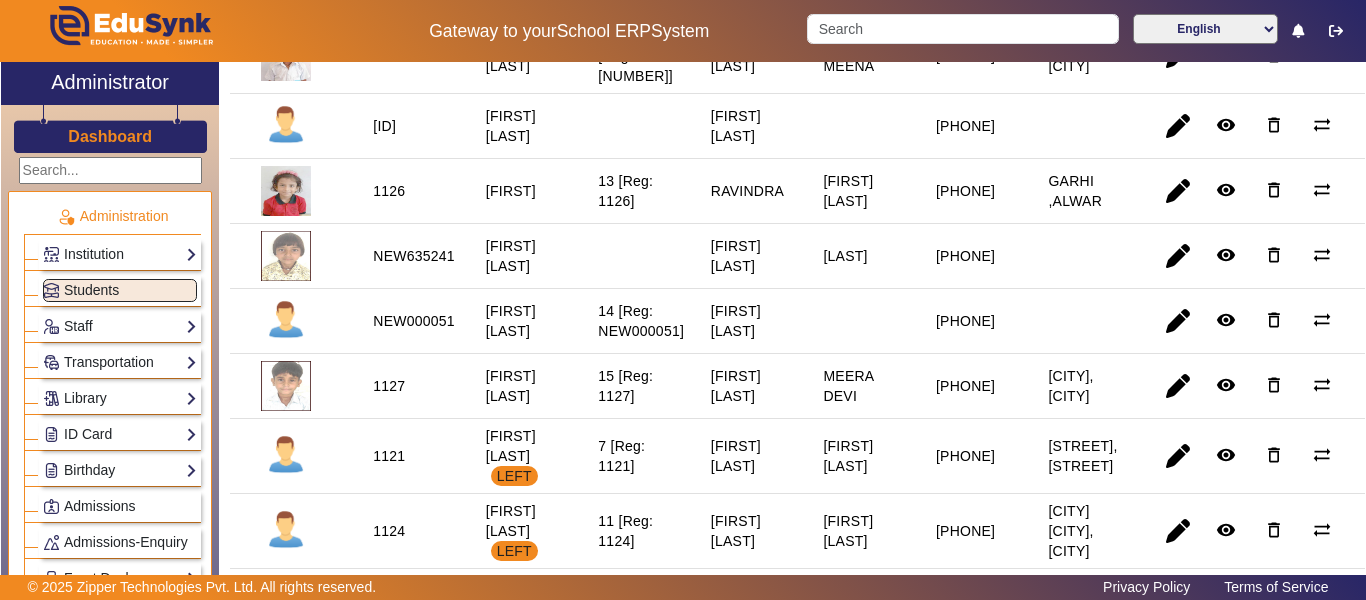 scroll, scrollTop: 1300, scrollLeft: 0, axis: vertical 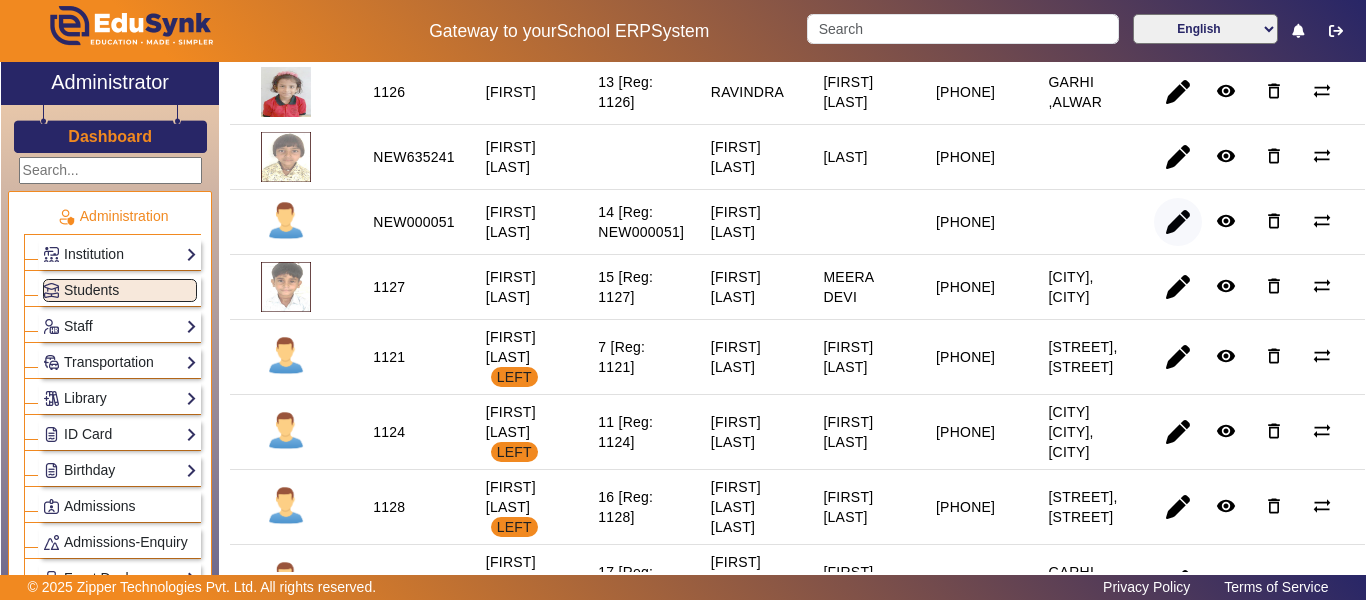click at bounding box center (1178, 287) 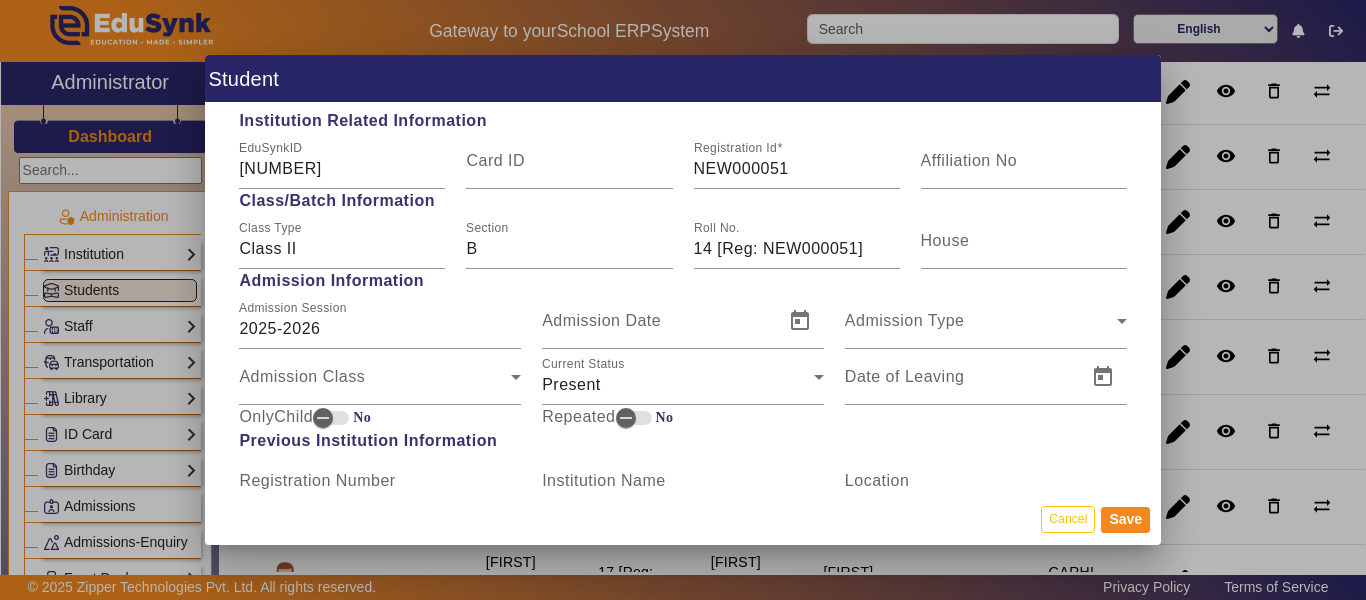 scroll, scrollTop: 1000, scrollLeft: 0, axis: vertical 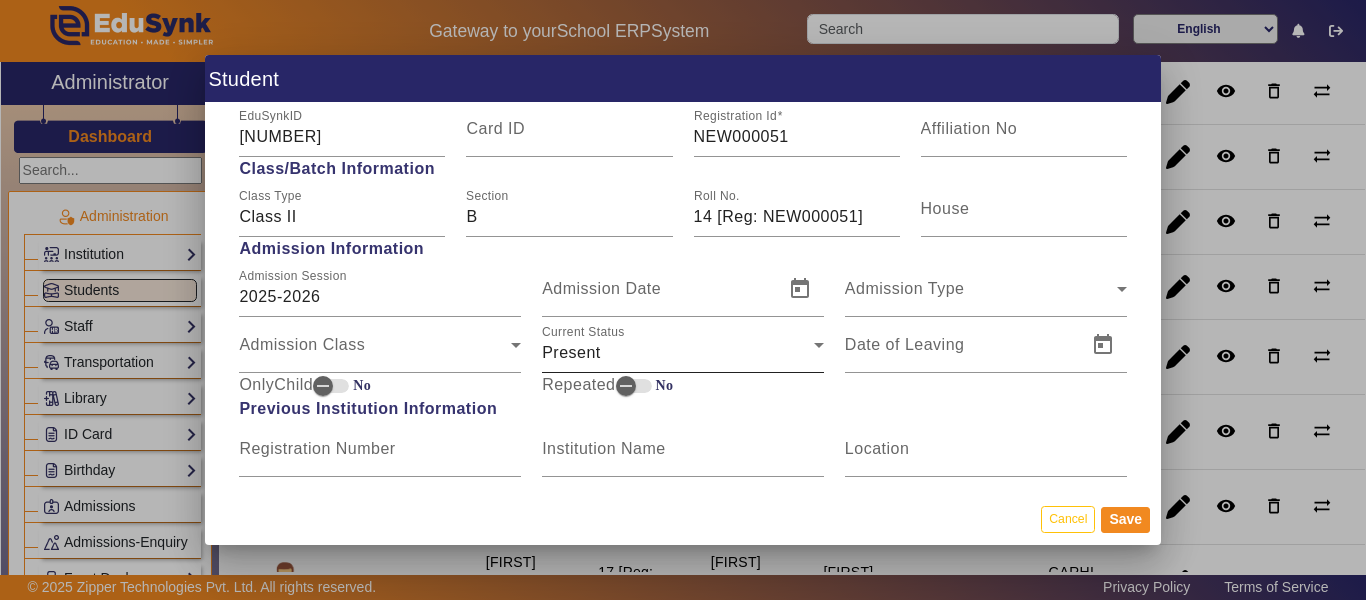 click on "Current Status Present" at bounding box center [683, 345] 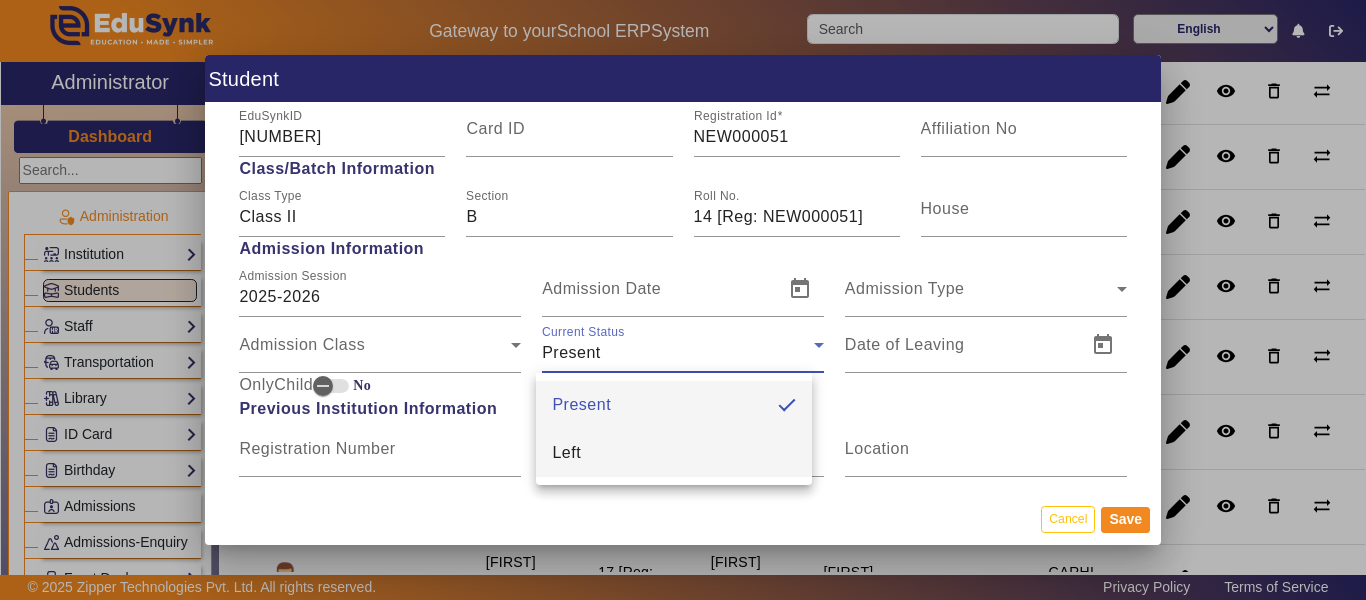 click on "Left" at bounding box center (674, 453) 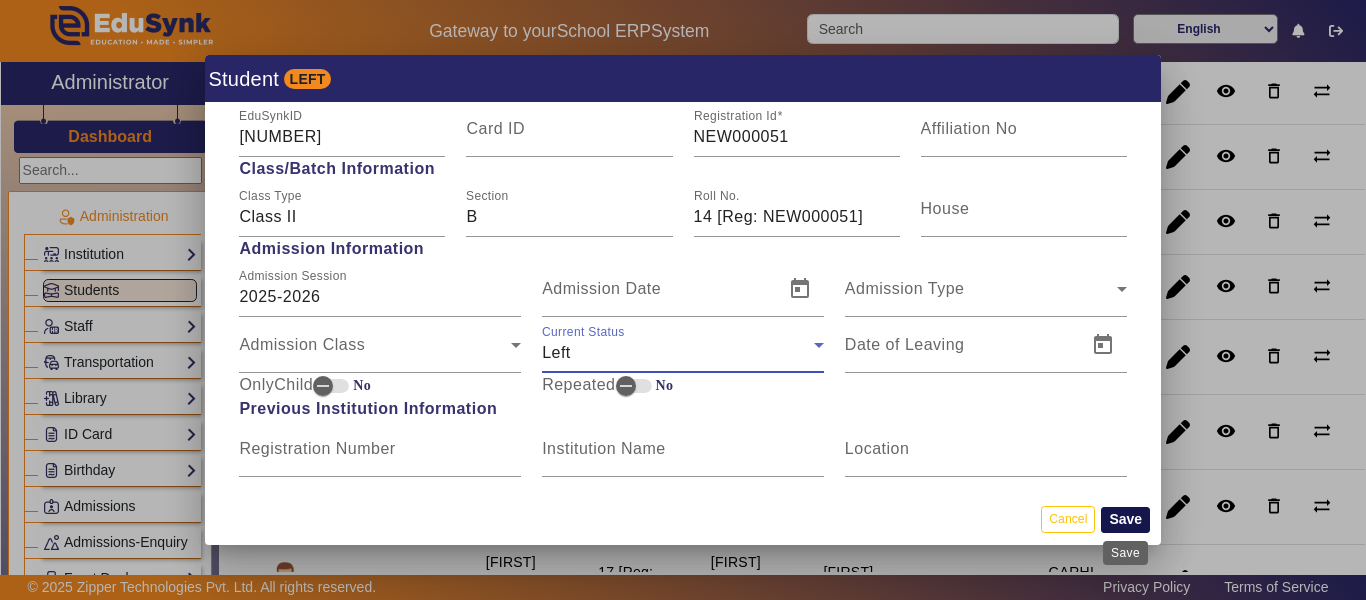 click on "Save" at bounding box center (1125, 520) 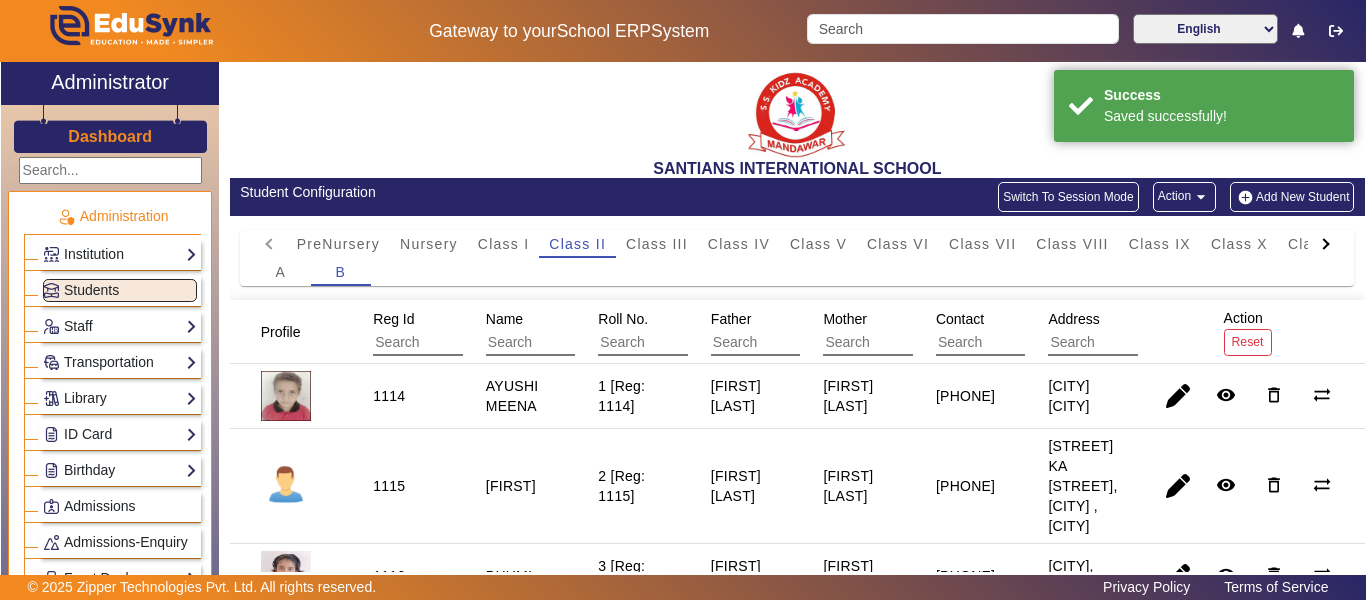 scroll, scrollTop: 0, scrollLeft: 0, axis: both 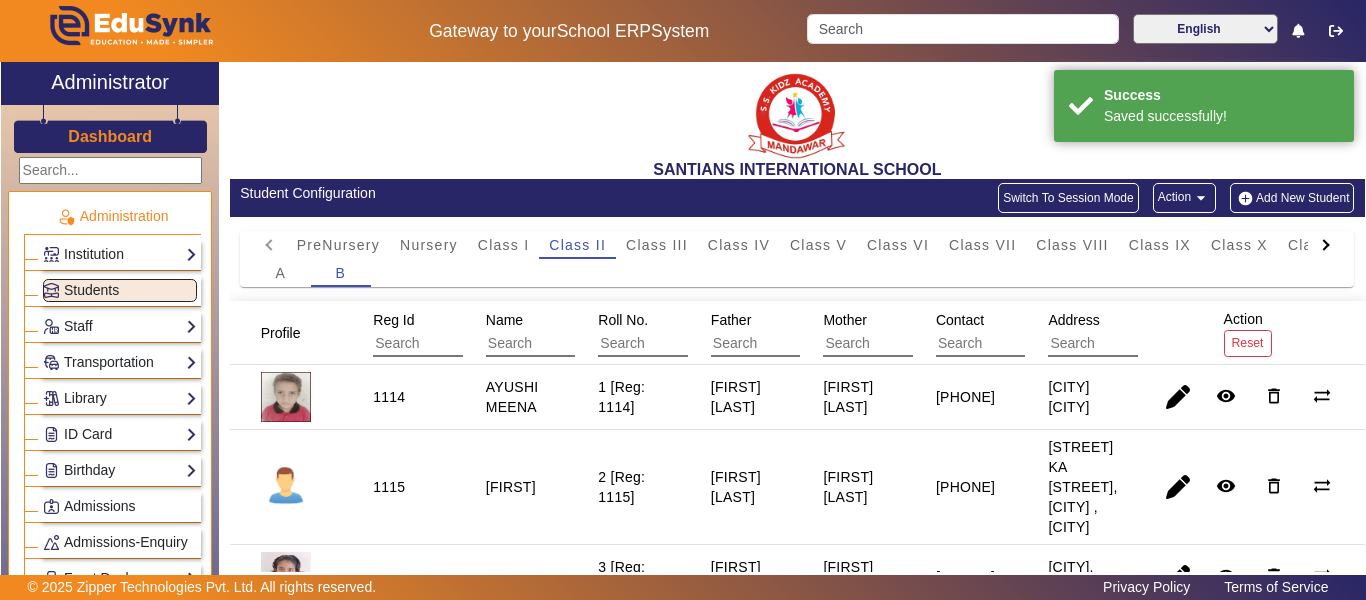 click on "Dashboard" 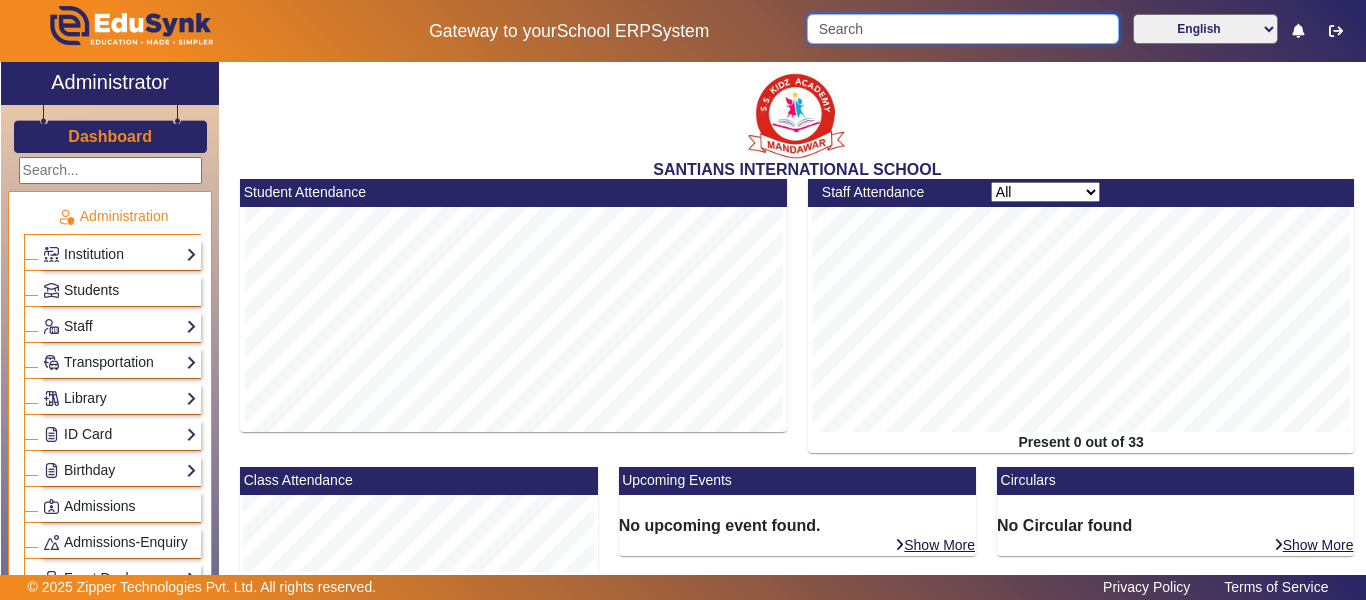 click at bounding box center [962, 29] 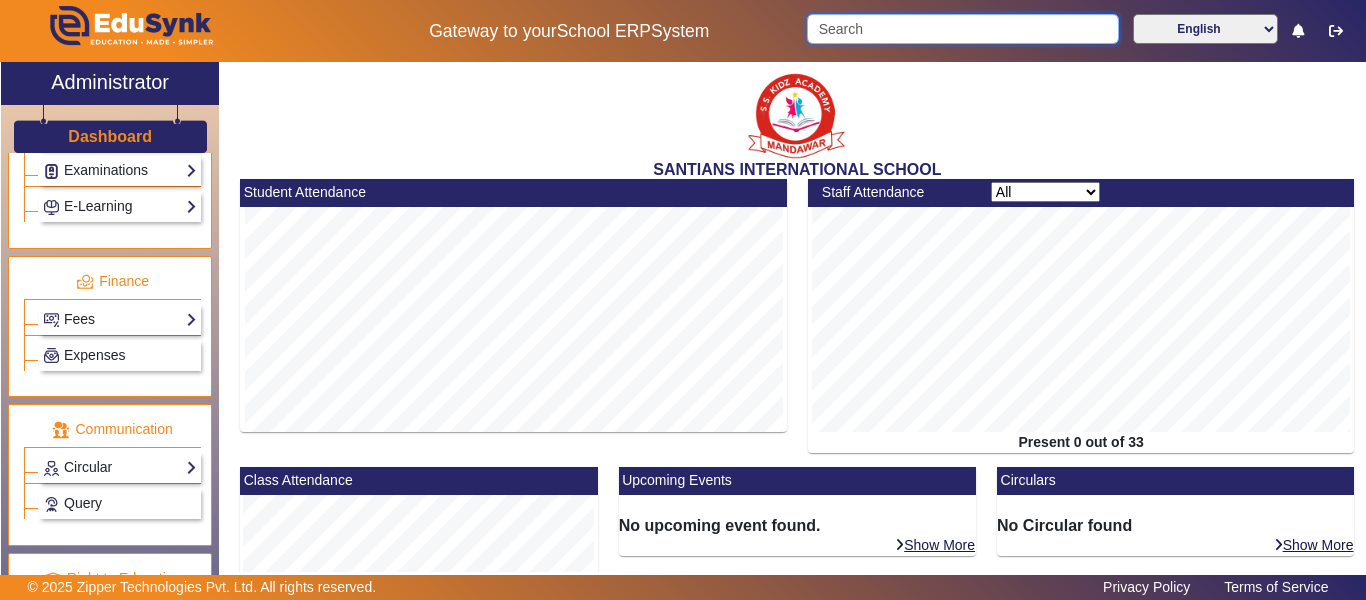 scroll, scrollTop: 1000, scrollLeft: 0, axis: vertical 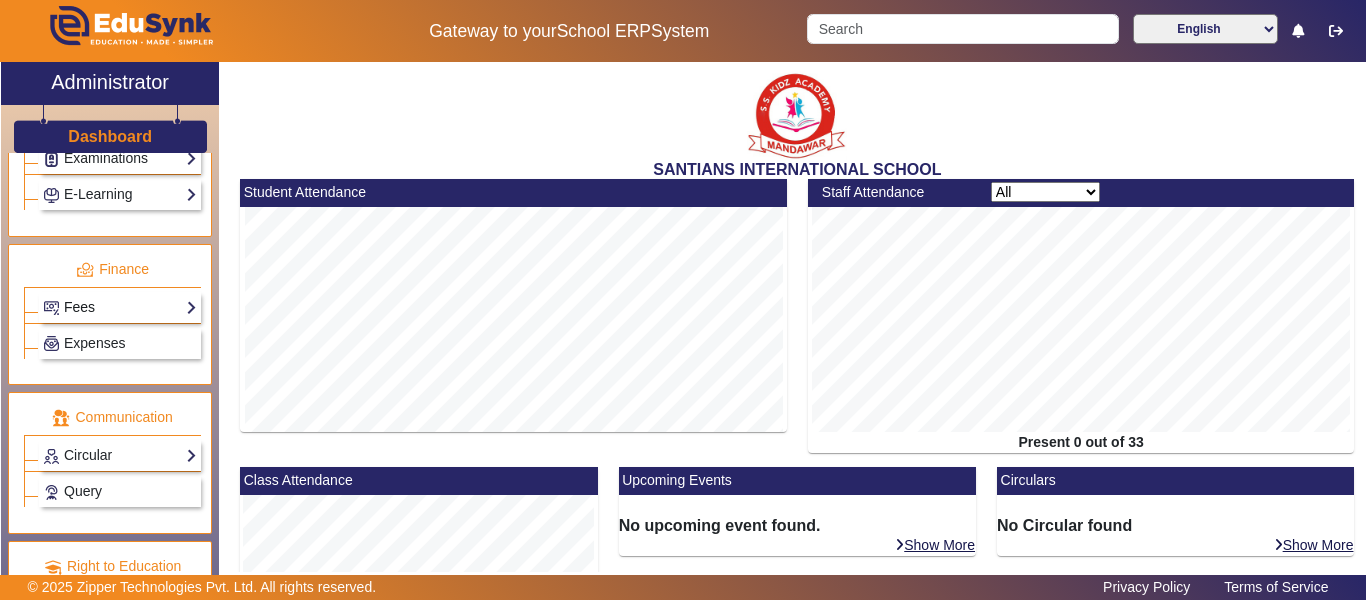 click on "Fees" 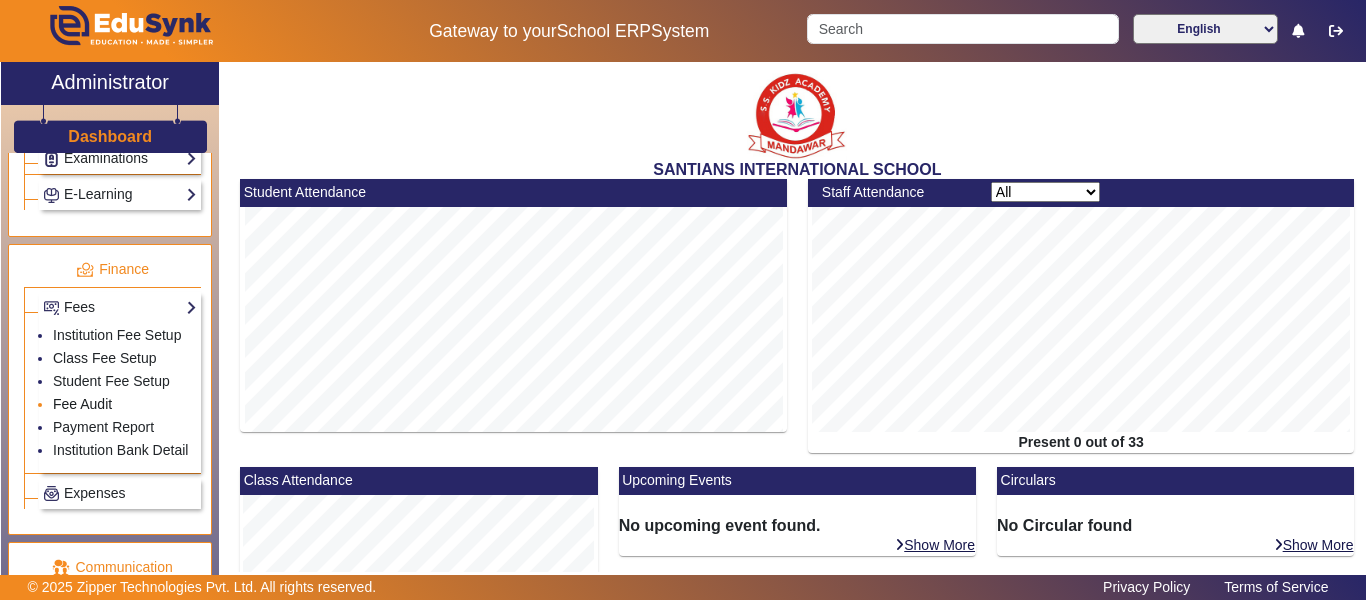 click on "Fee Audit" 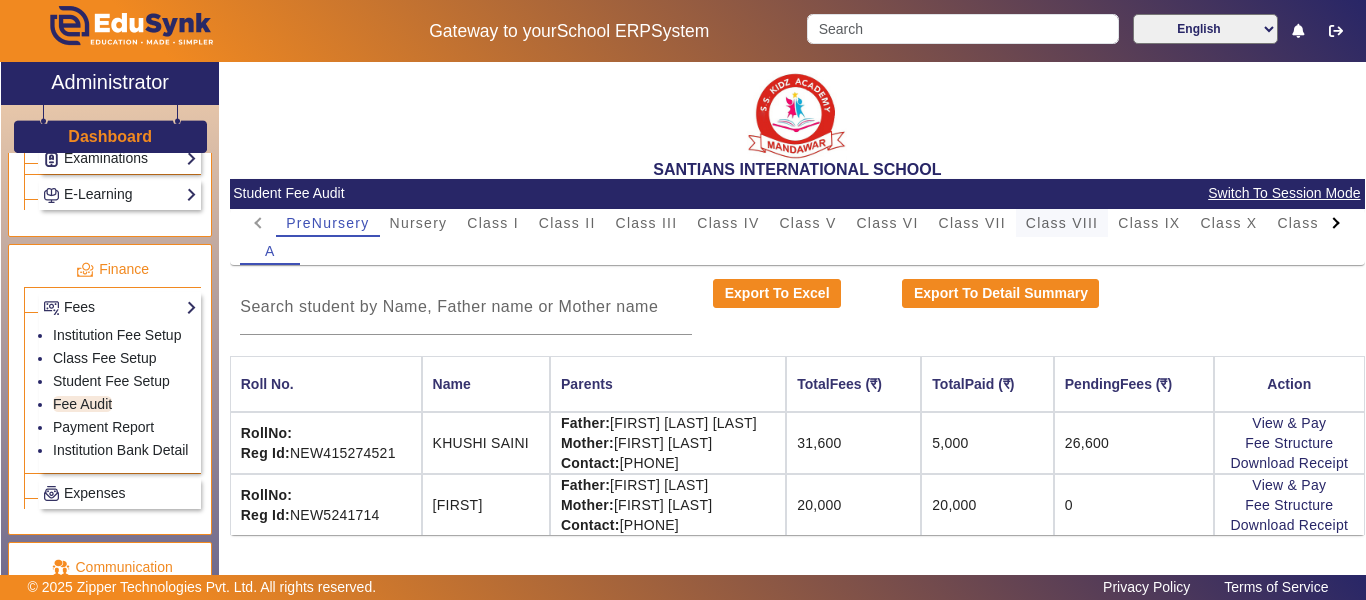 click on "Class VIII" at bounding box center (1062, 223) 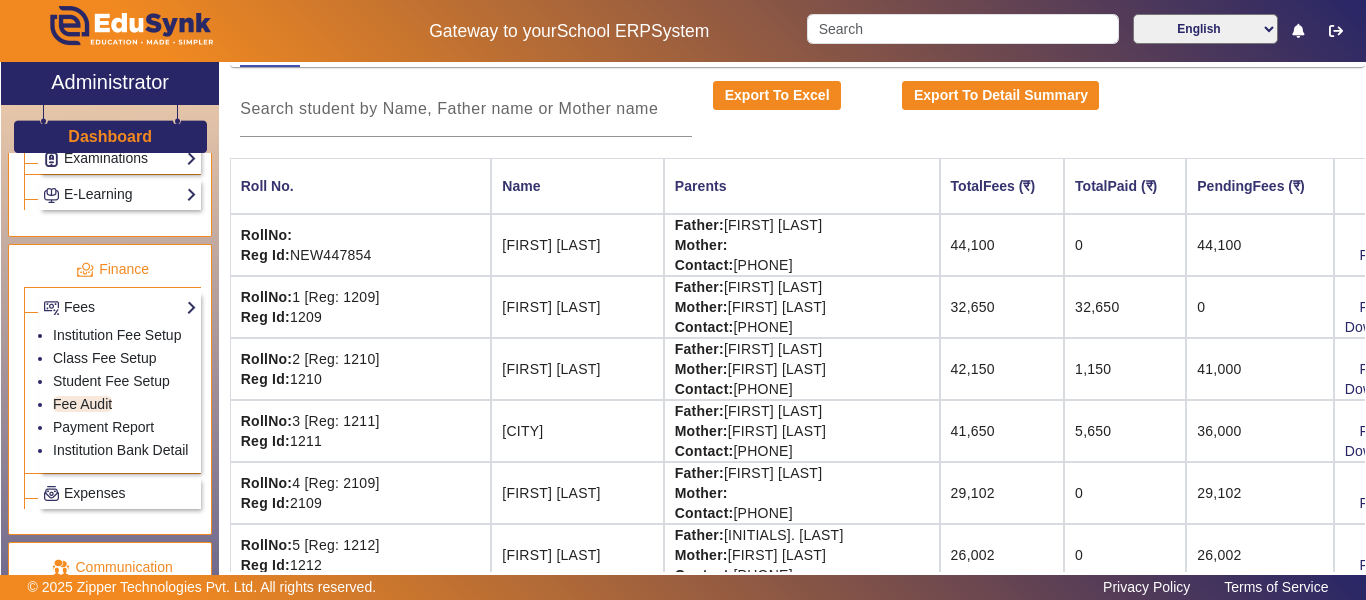 scroll, scrollTop: 200, scrollLeft: 0, axis: vertical 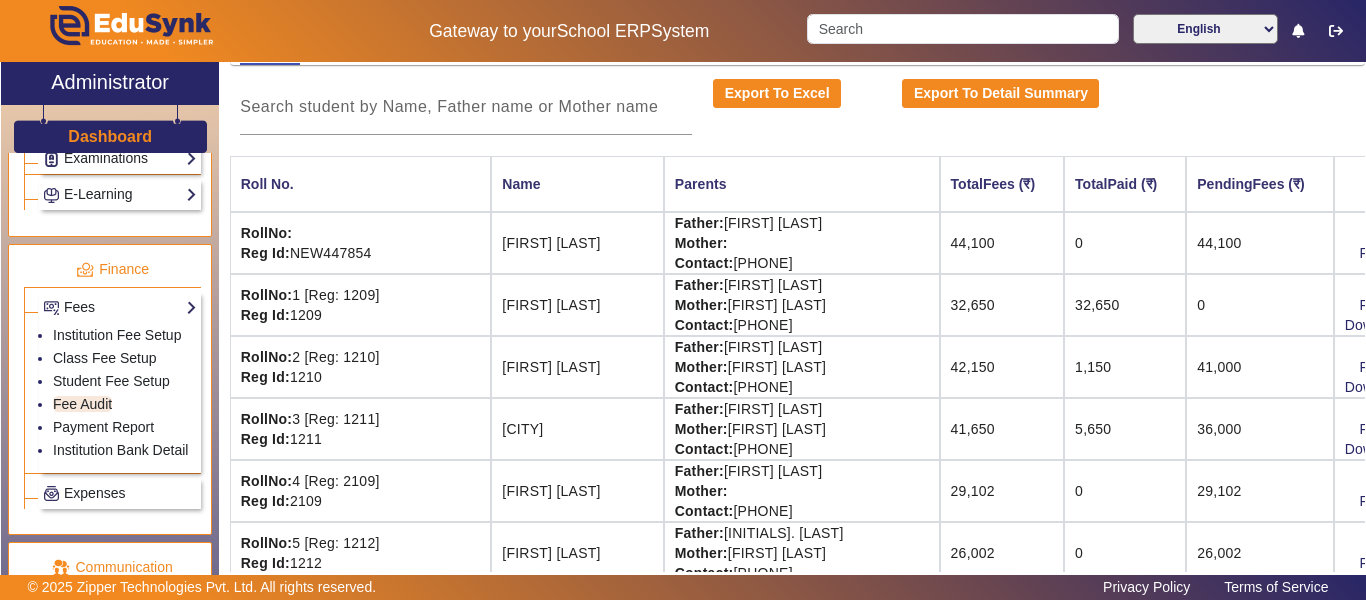 drag, startPoint x: 1070, startPoint y: 318, endPoint x: 1217, endPoint y: 311, distance: 147.16656 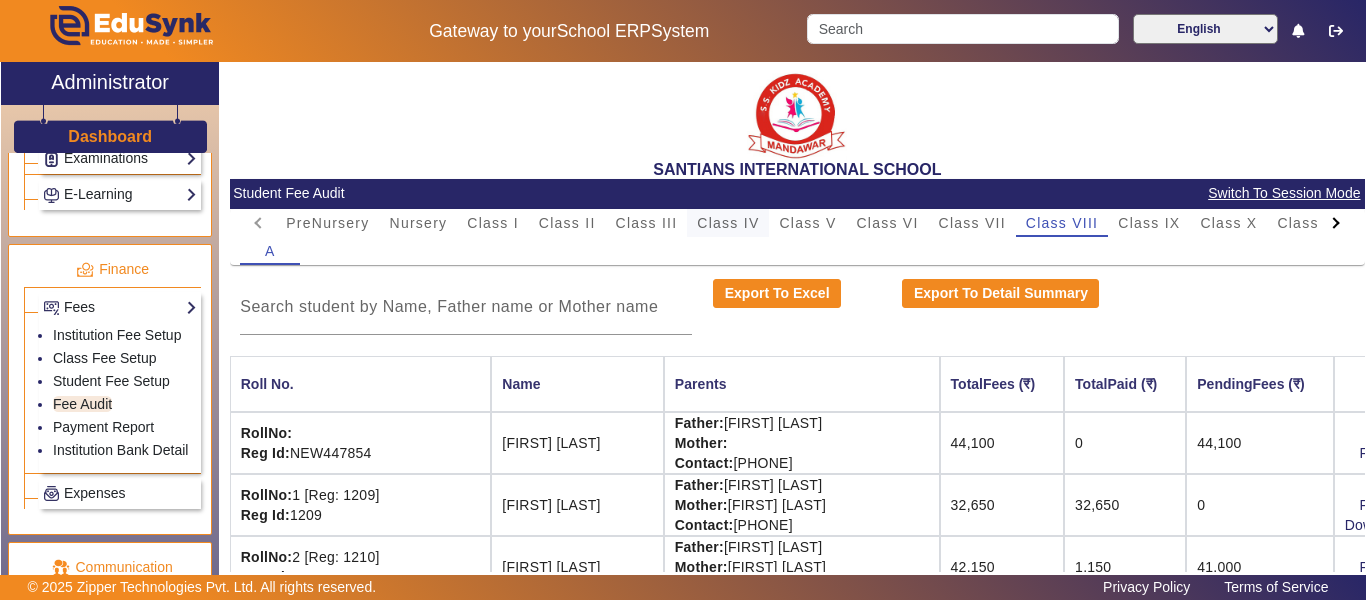 click on "Class IV" at bounding box center [728, 223] 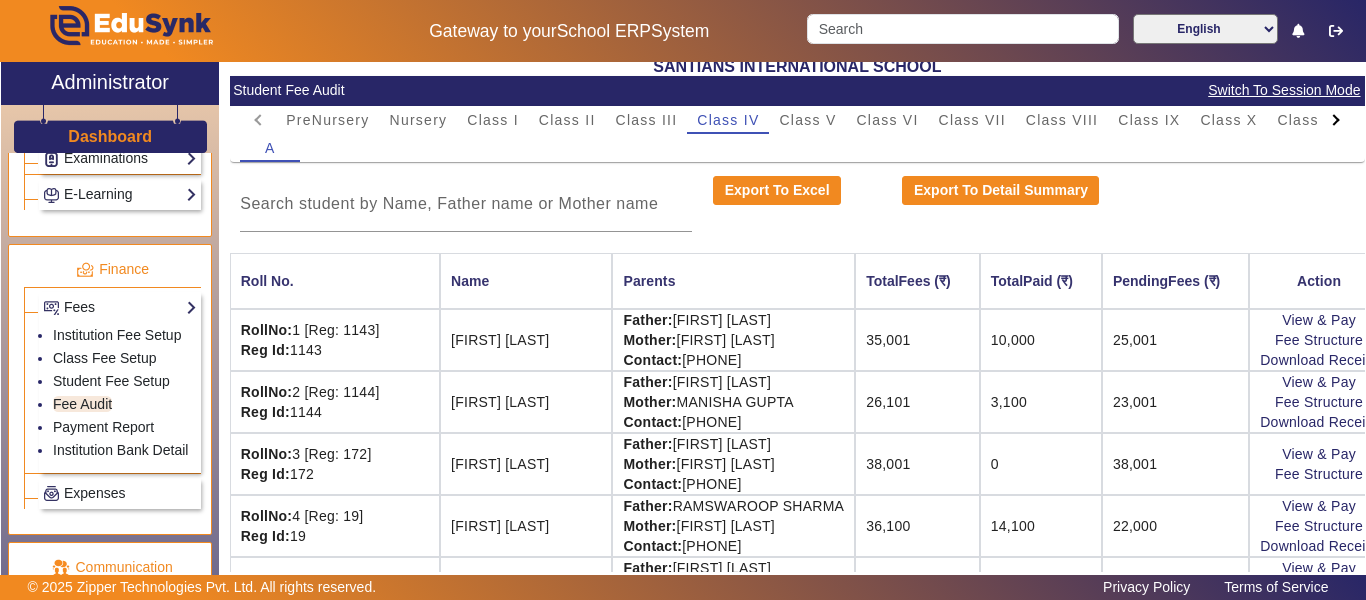scroll, scrollTop: 0, scrollLeft: 0, axis: both 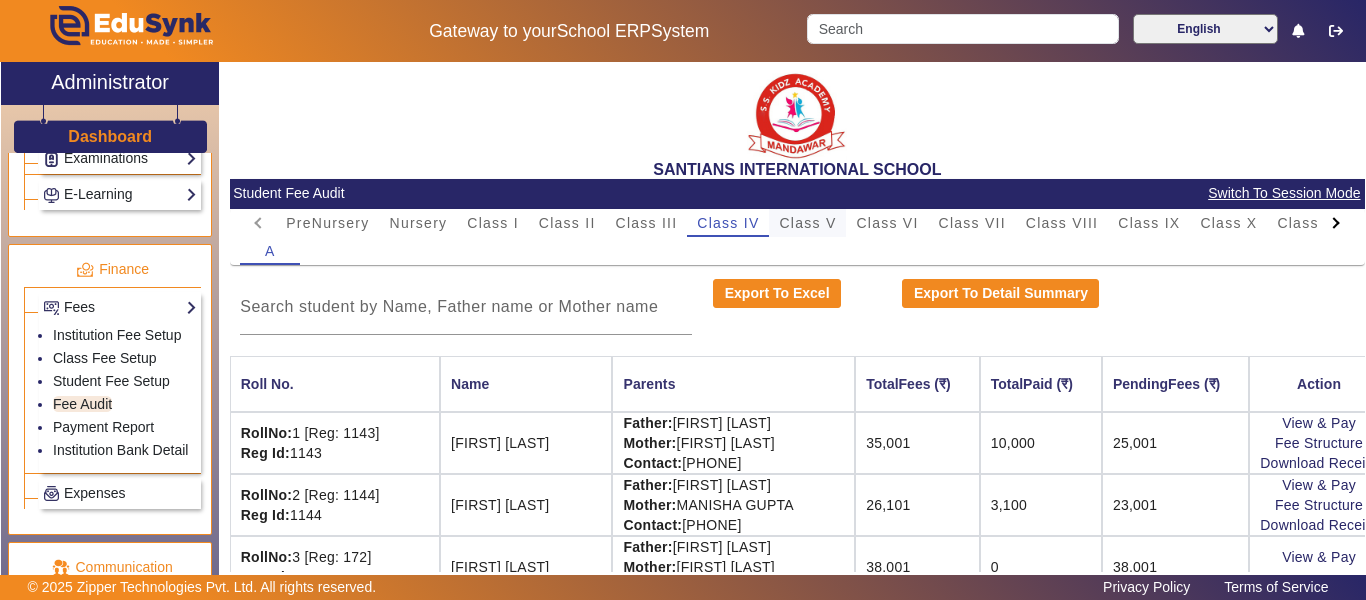click on "Class V" at bounding box center (807, 223) 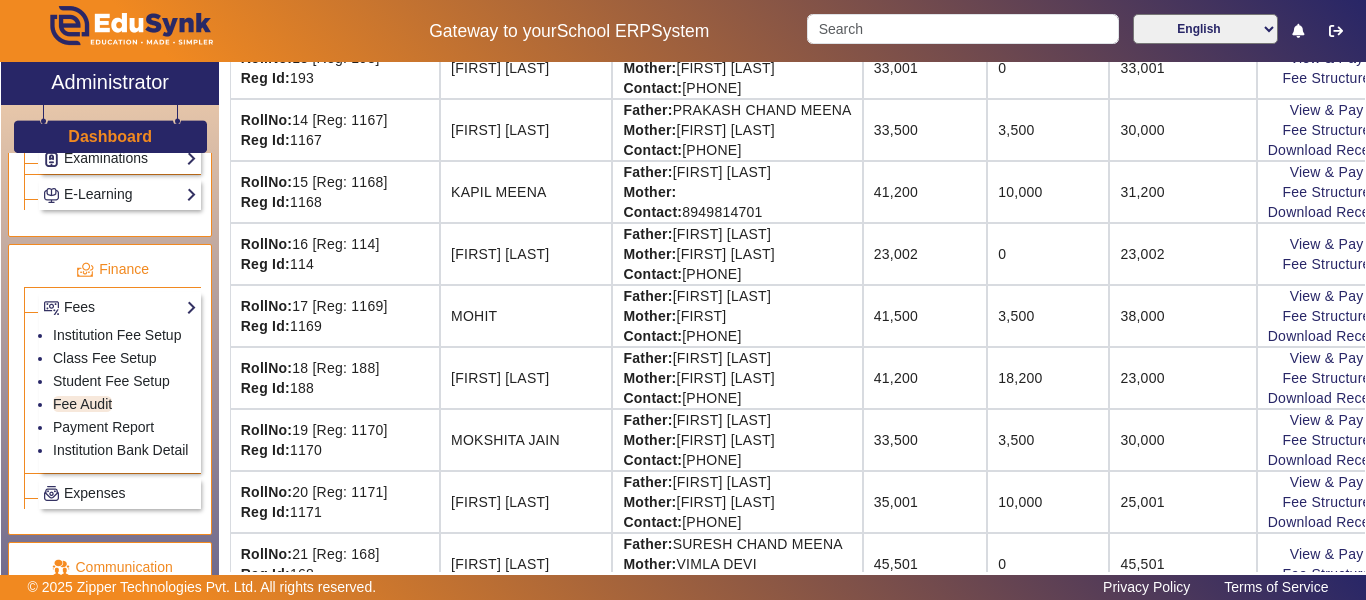 scroll, scrollTop: 900, scrollLeft: 0, axis: vertical 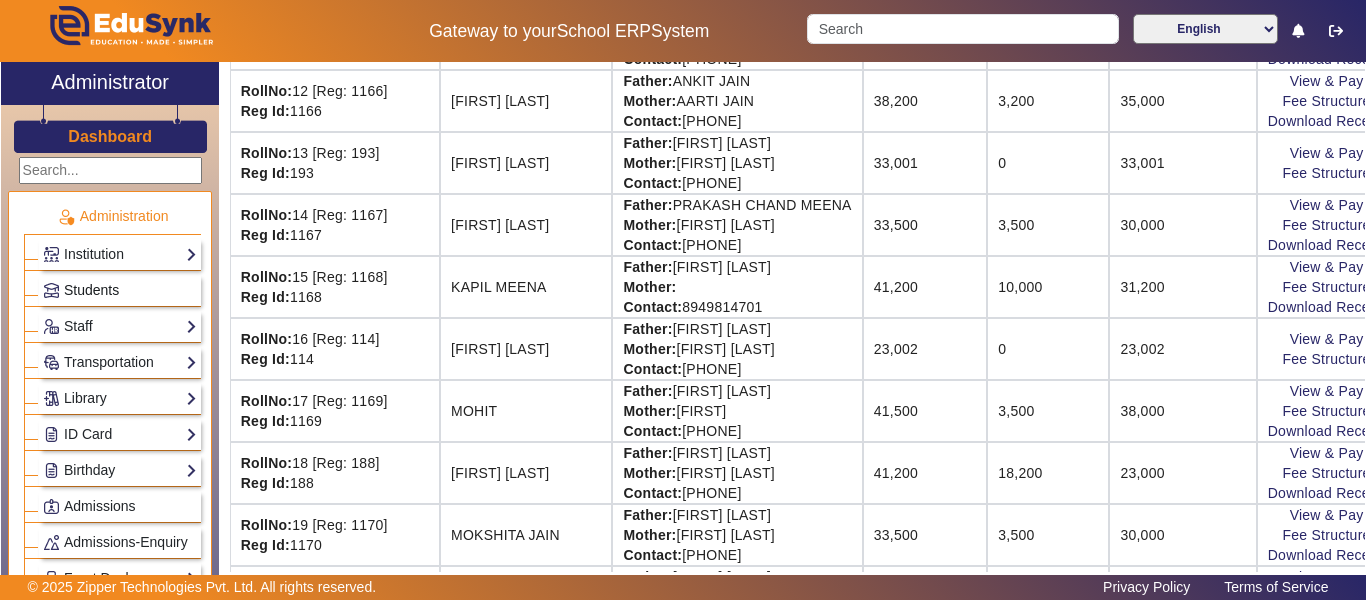 click on "Students" 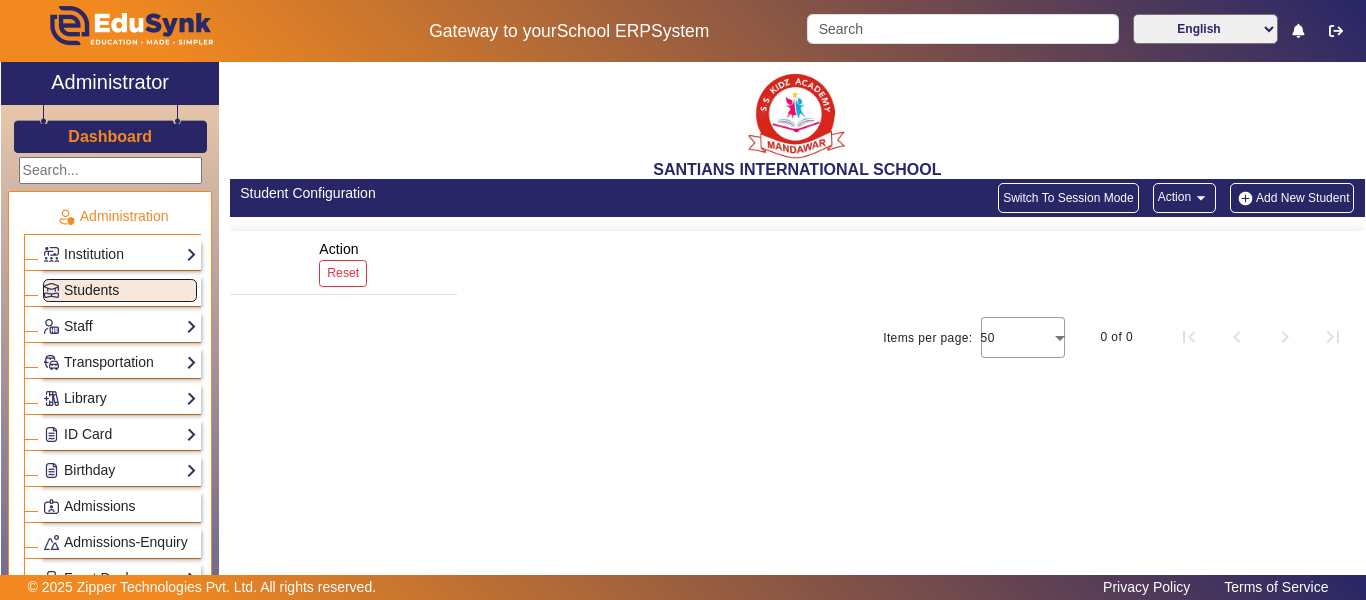 scroll, scrollTop: 0, scrollLeft: 0, axis: both 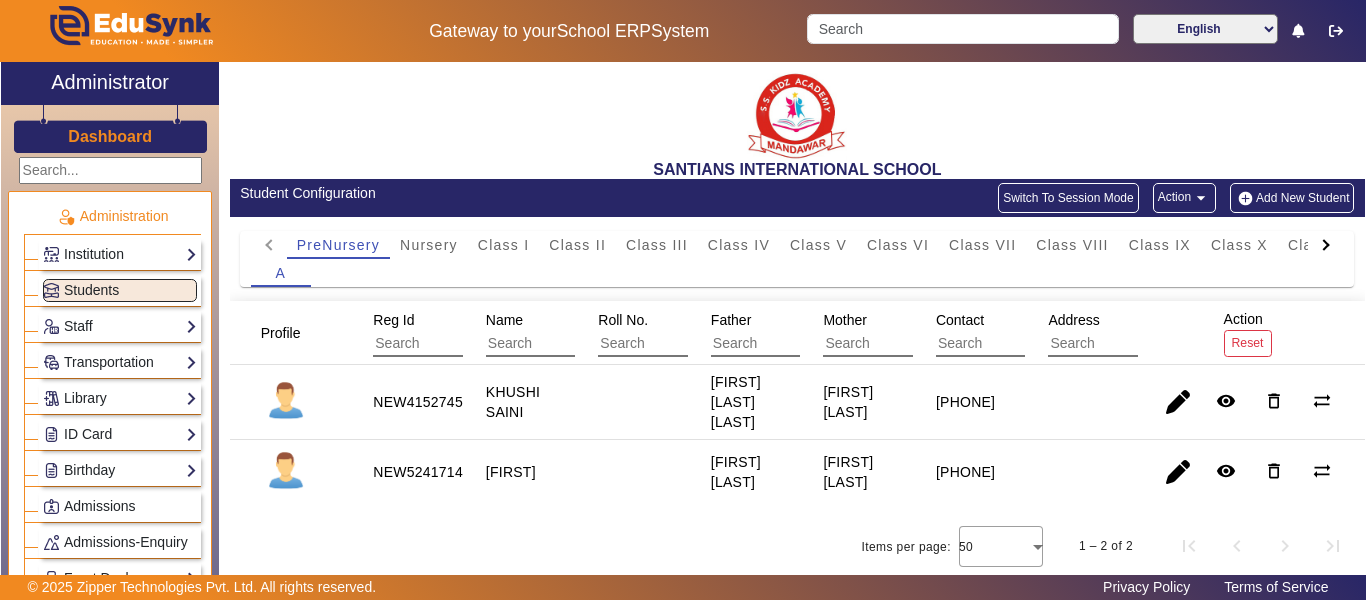 click on "PreNursery Nursery Class I Class II Class III Class IV Class V Class VI Class VII Class VIII Class IX Class X Class XI Class XII L.K.G. U.K.G. A" 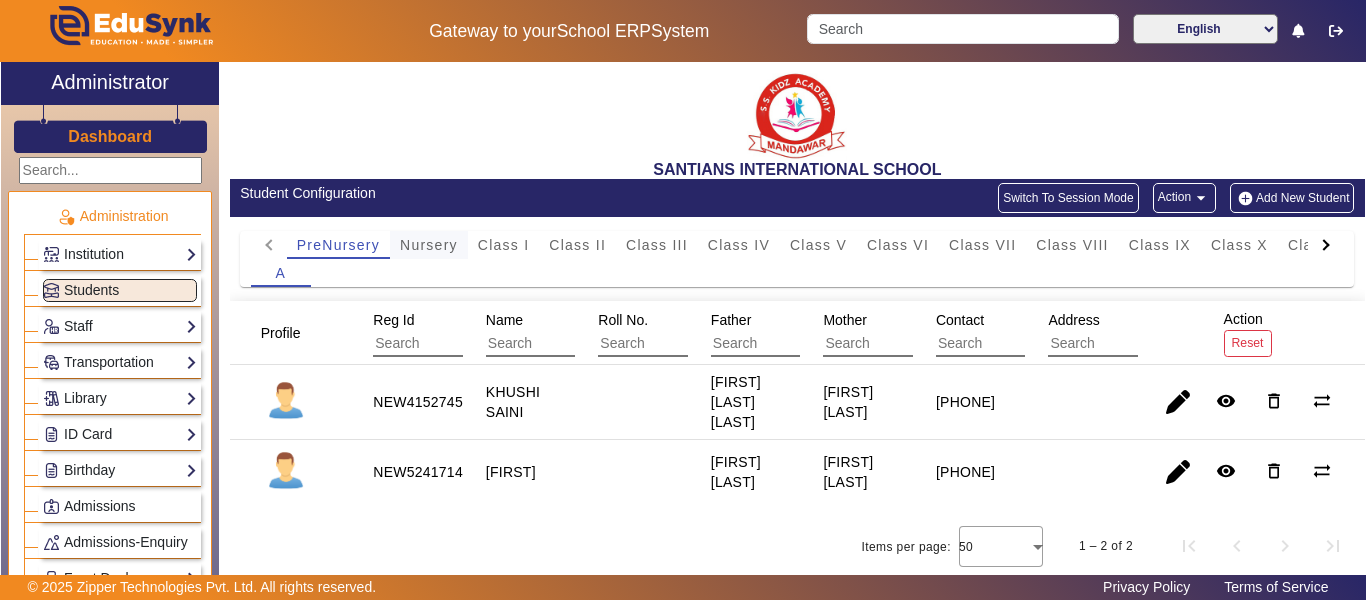 click on "Nursery" at bounding box center [429, 245] 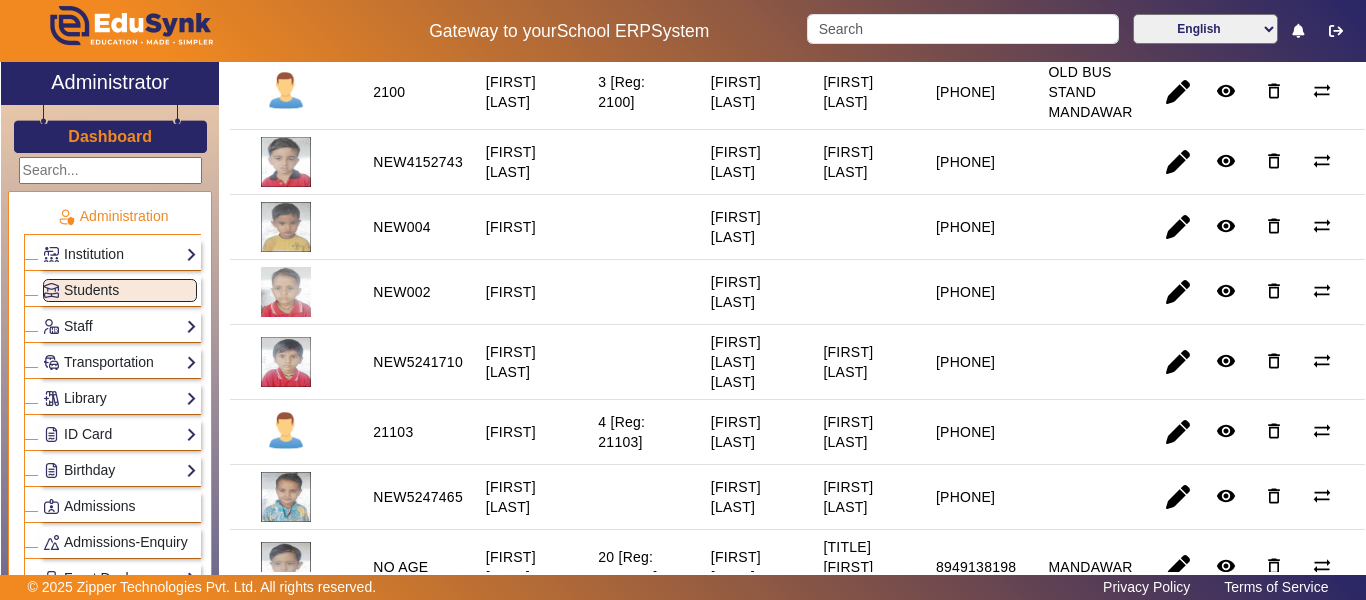 scroll, scrollTop: 800, scrollLeft: 0, axis: vertical 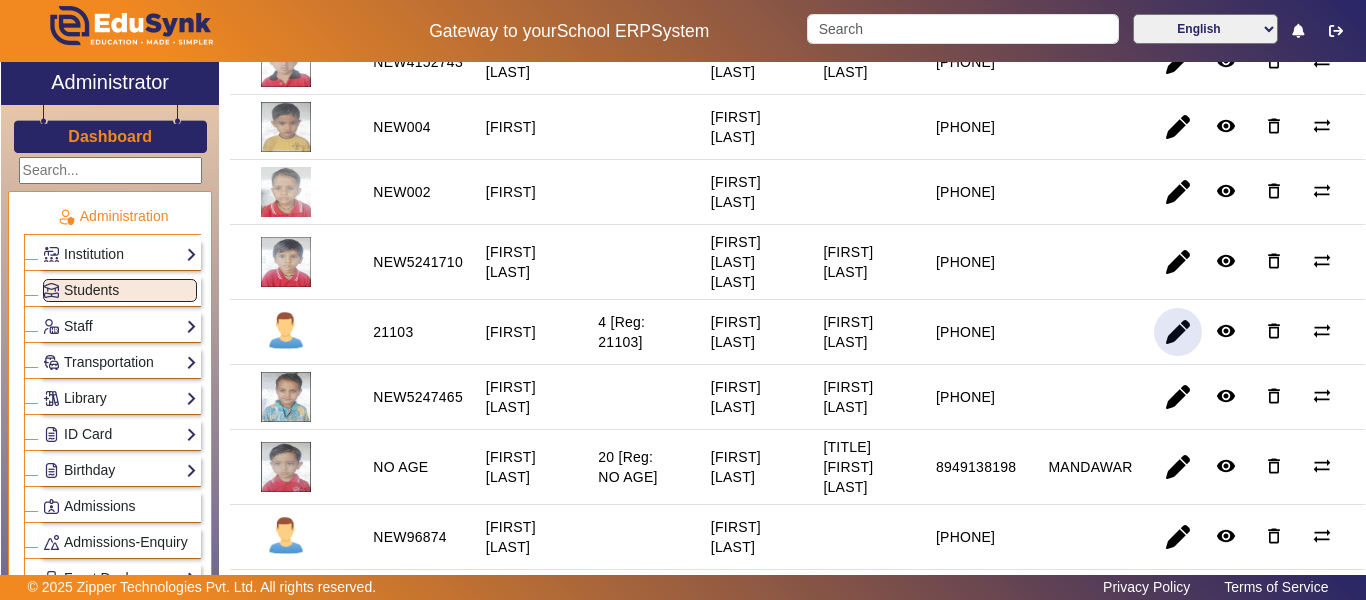 click 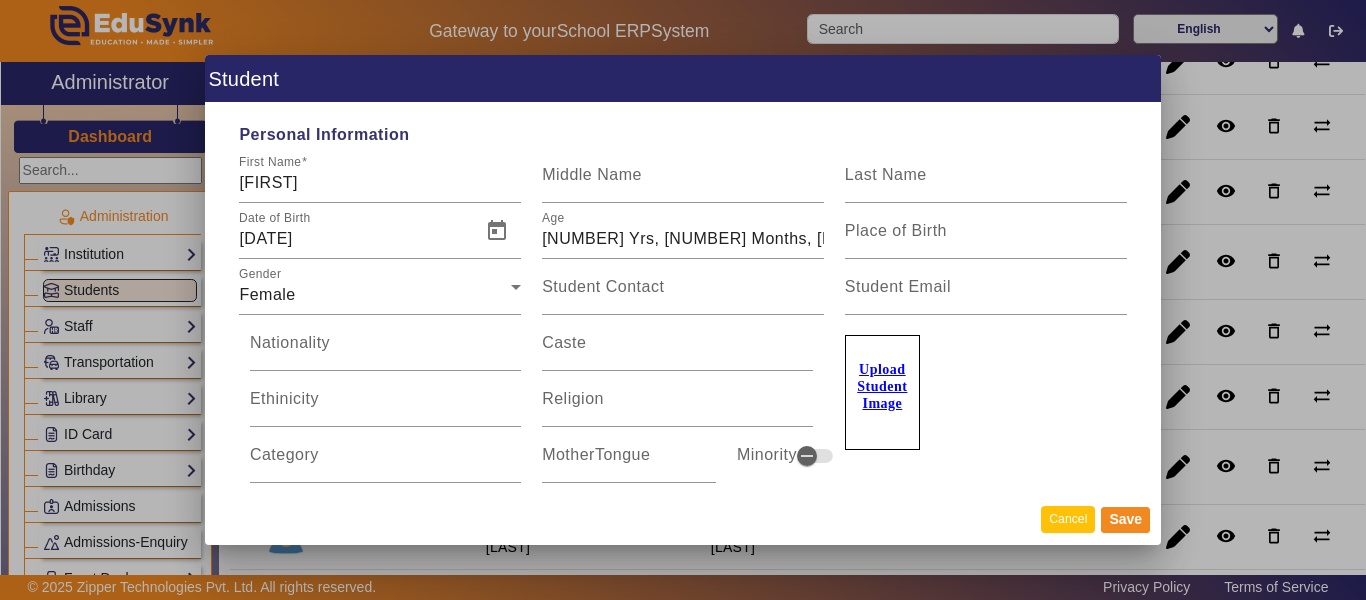 click on "Cancel" at bounding box center [1068, 519] 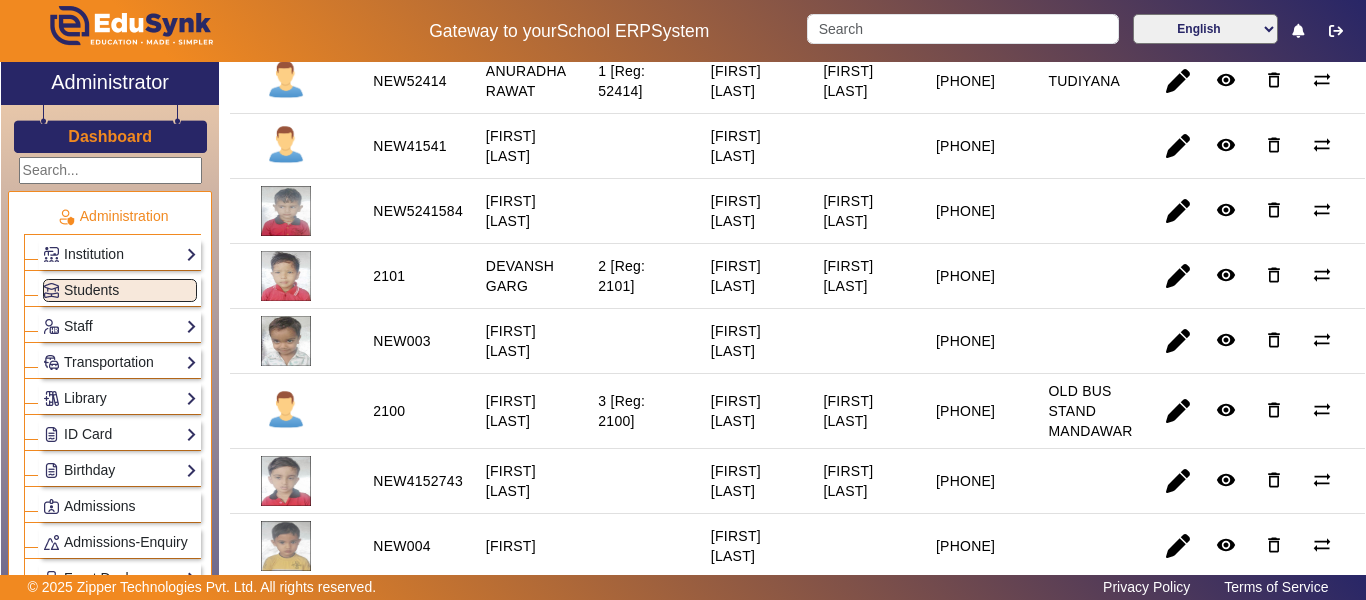 scroll, scrollTop: 400, scrollLeft: 0, axis: vertical 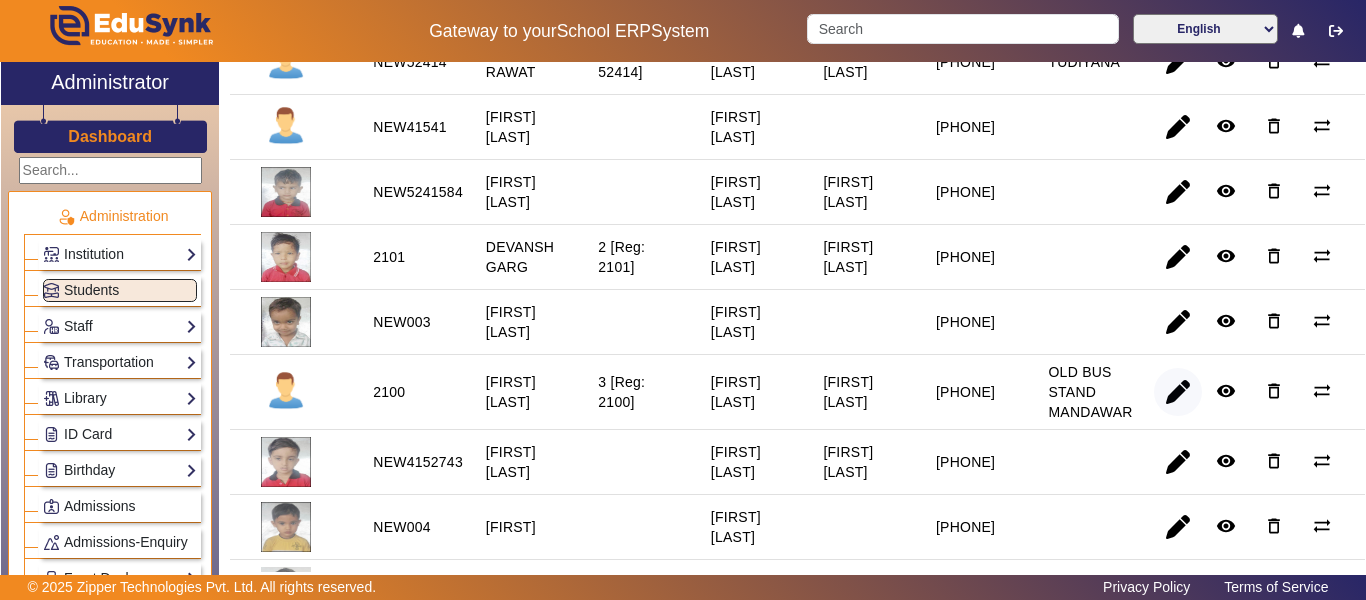 click at bounding box center [1178, 462] 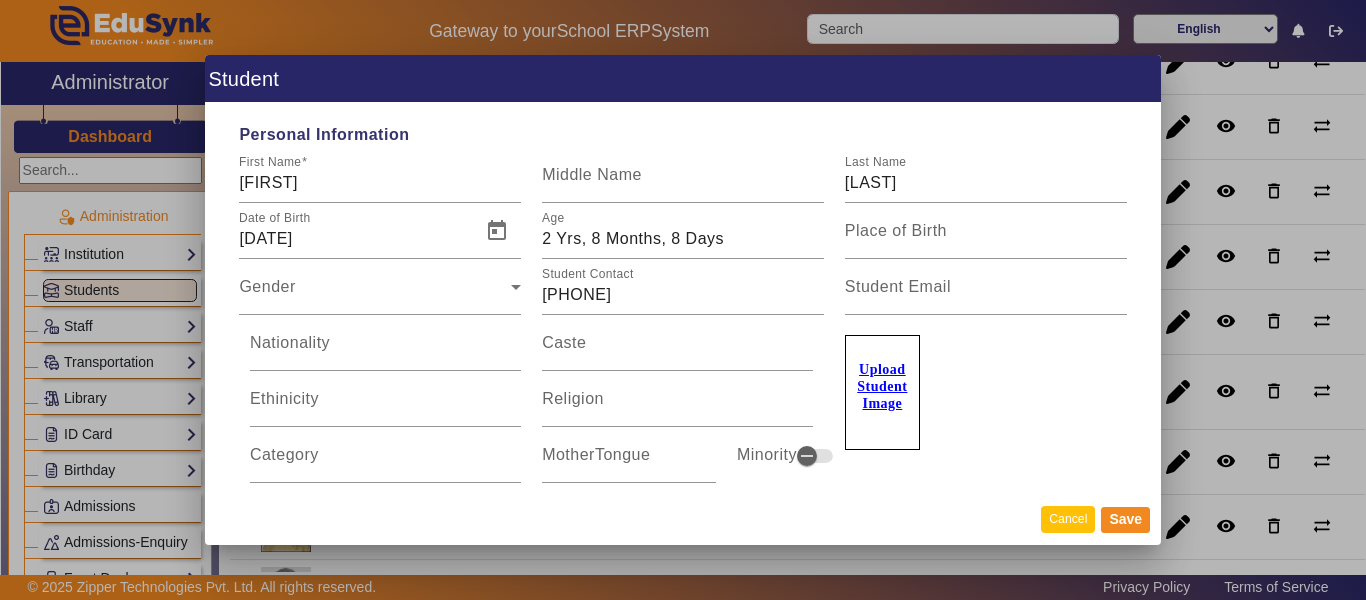 click on "Cancel" at bounding box center (1068, 519) 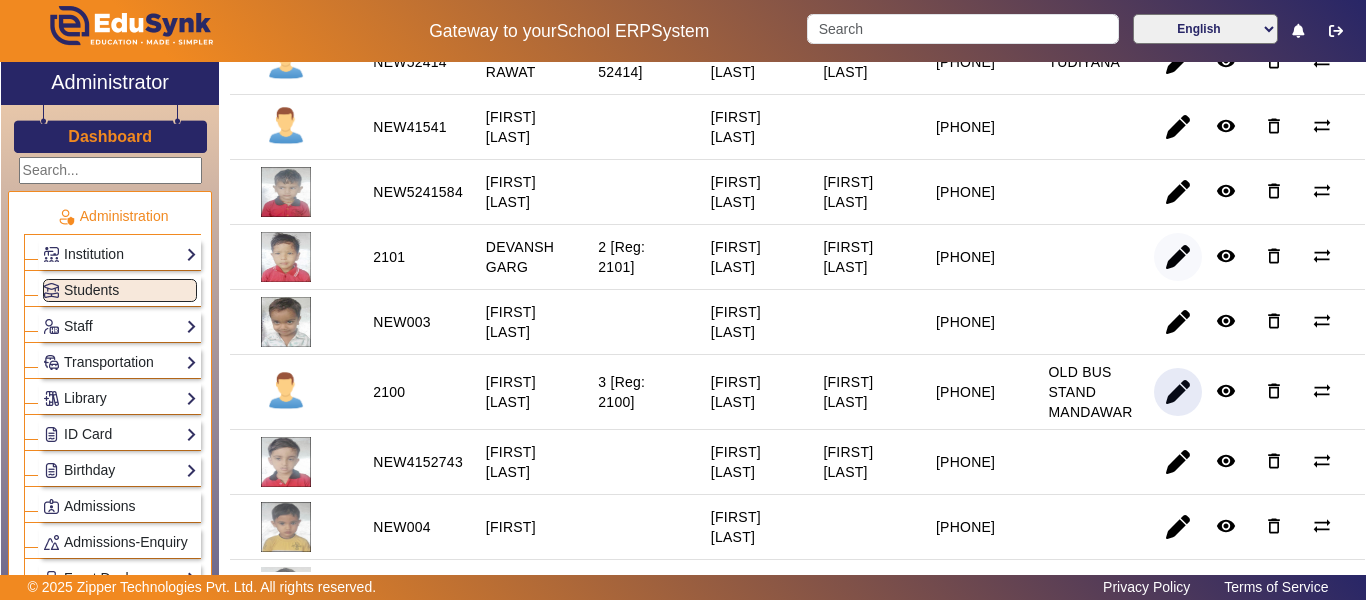 click at bounding box center [1178, 322] 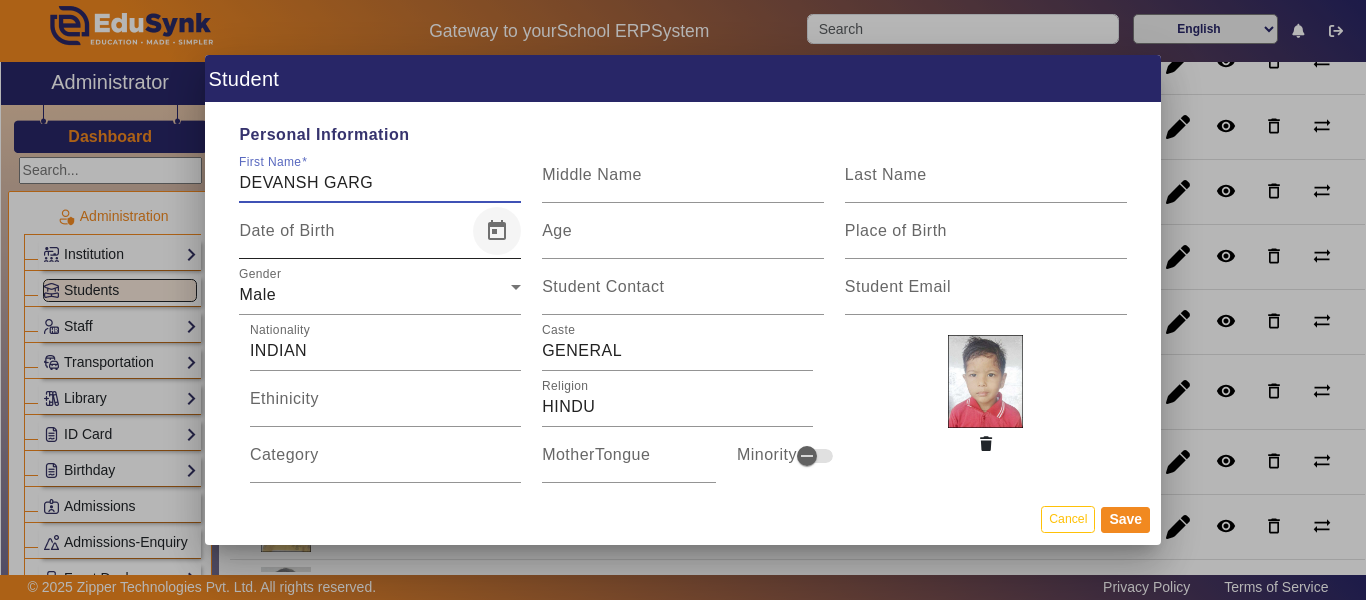 click at bounding box center (497, 231) 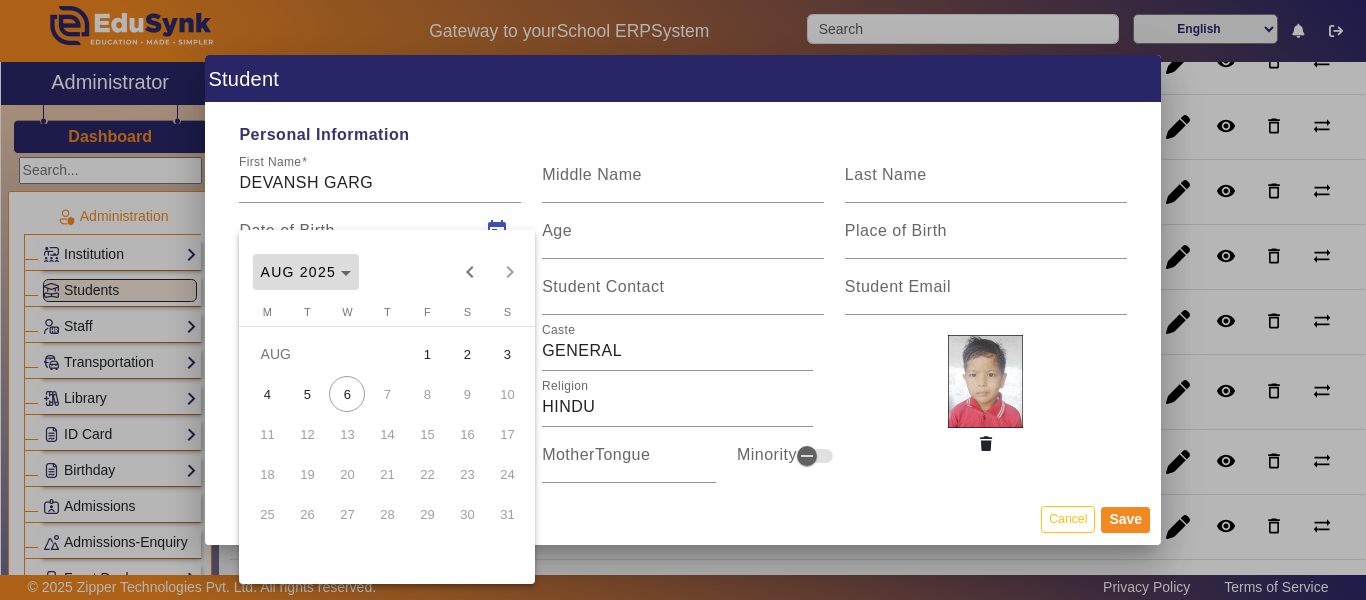 click on "AUG 2025" at bounding box center [306, 272] 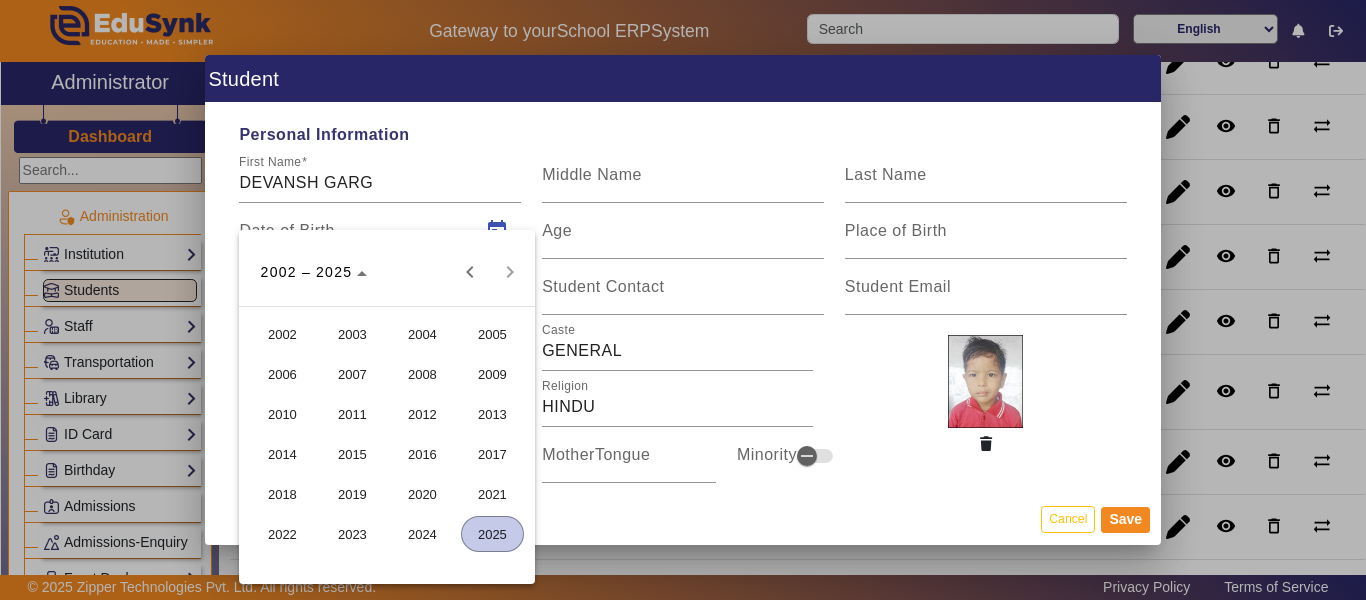 click on "2022" at bounding box center [282, 534] 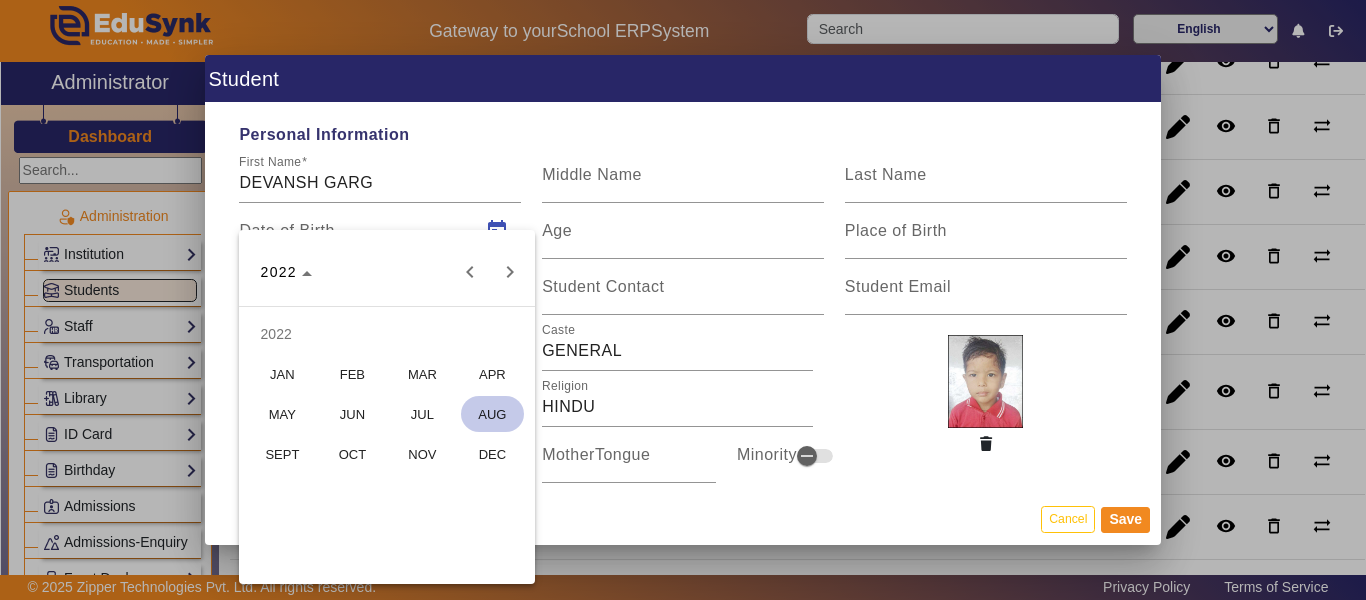 click on "JUL" at bounding box center [422, 414] 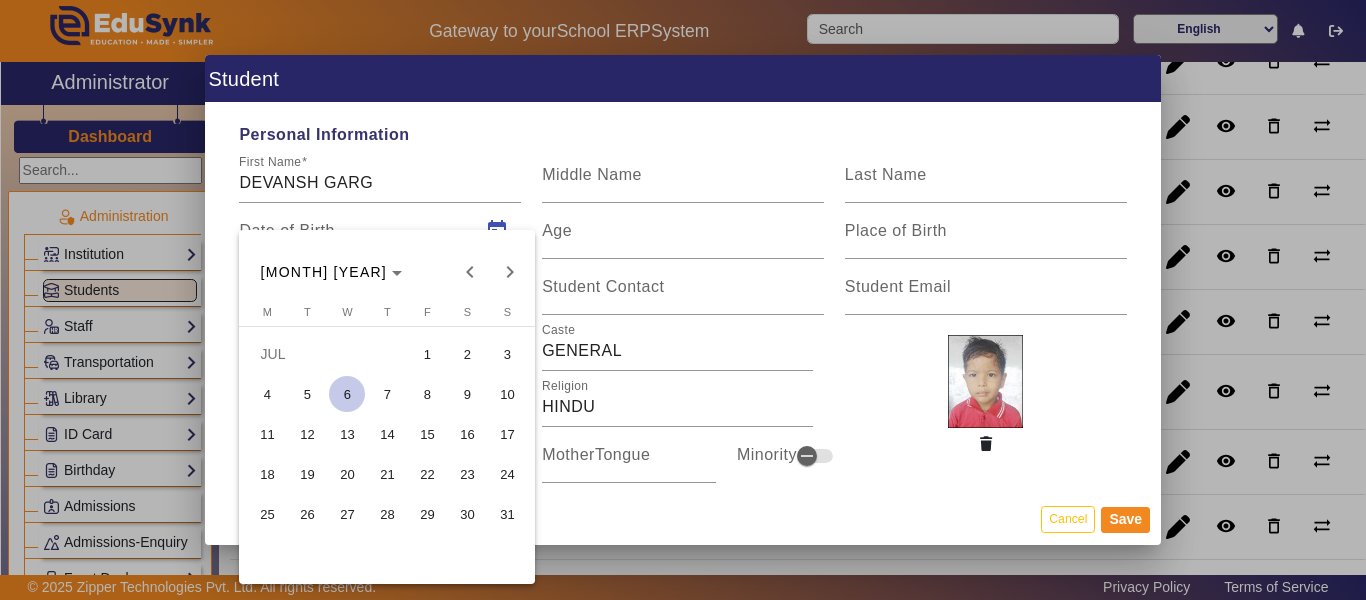 click on "18" at bounding box center (267, 474) 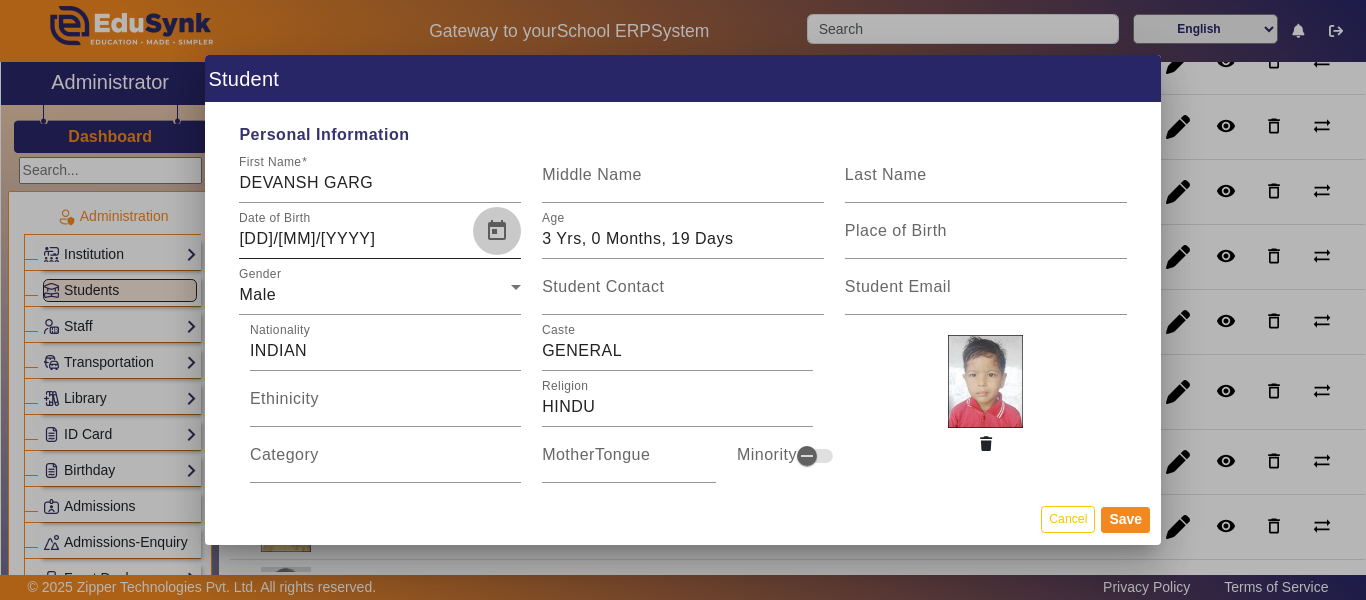 click at bounding box center (497, 231) 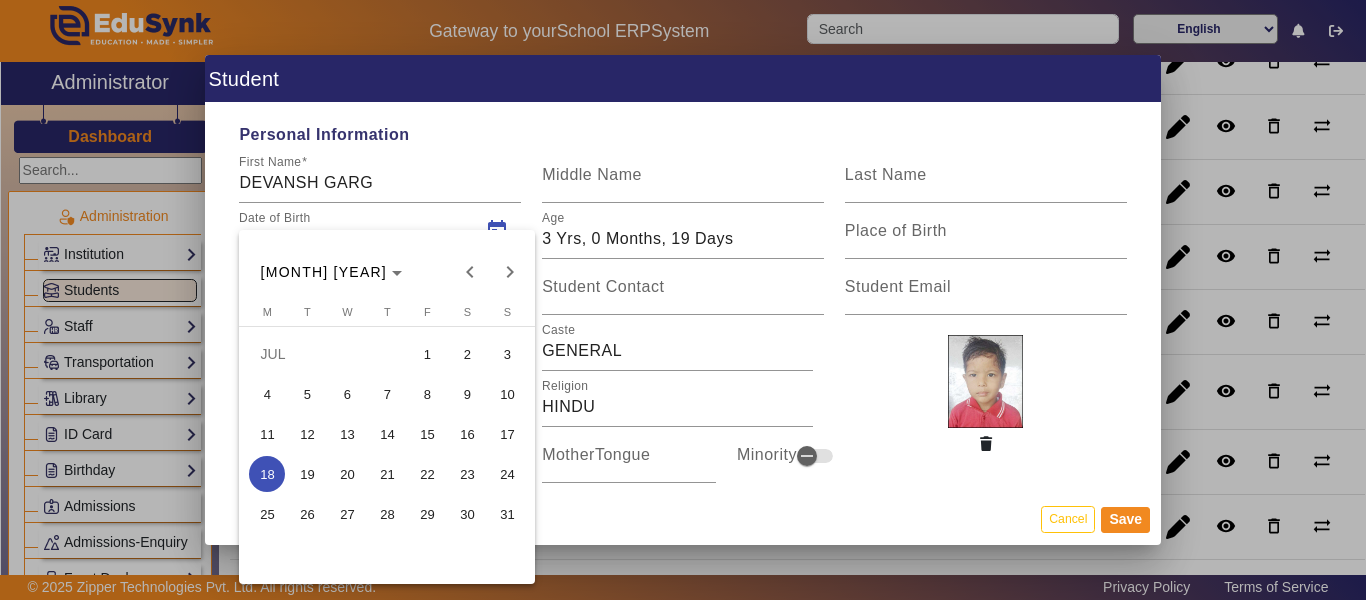 click on "19" at bounding box center [307, 474] 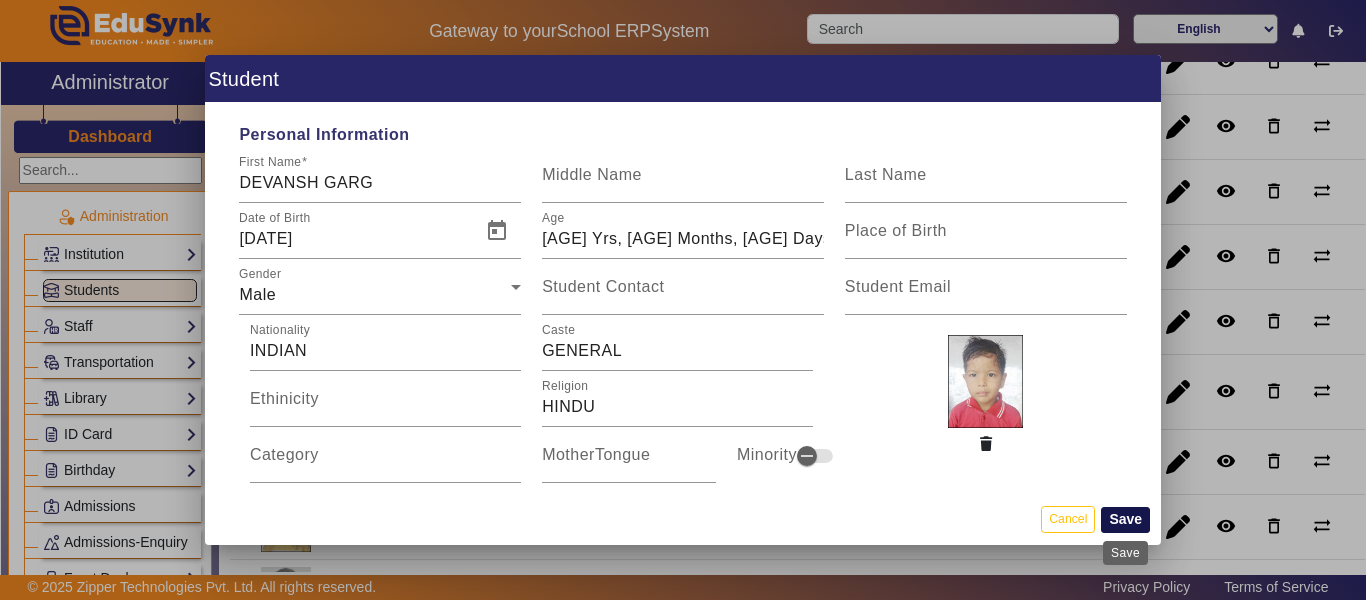 click on "Save" at bounding box center (1125, 520) 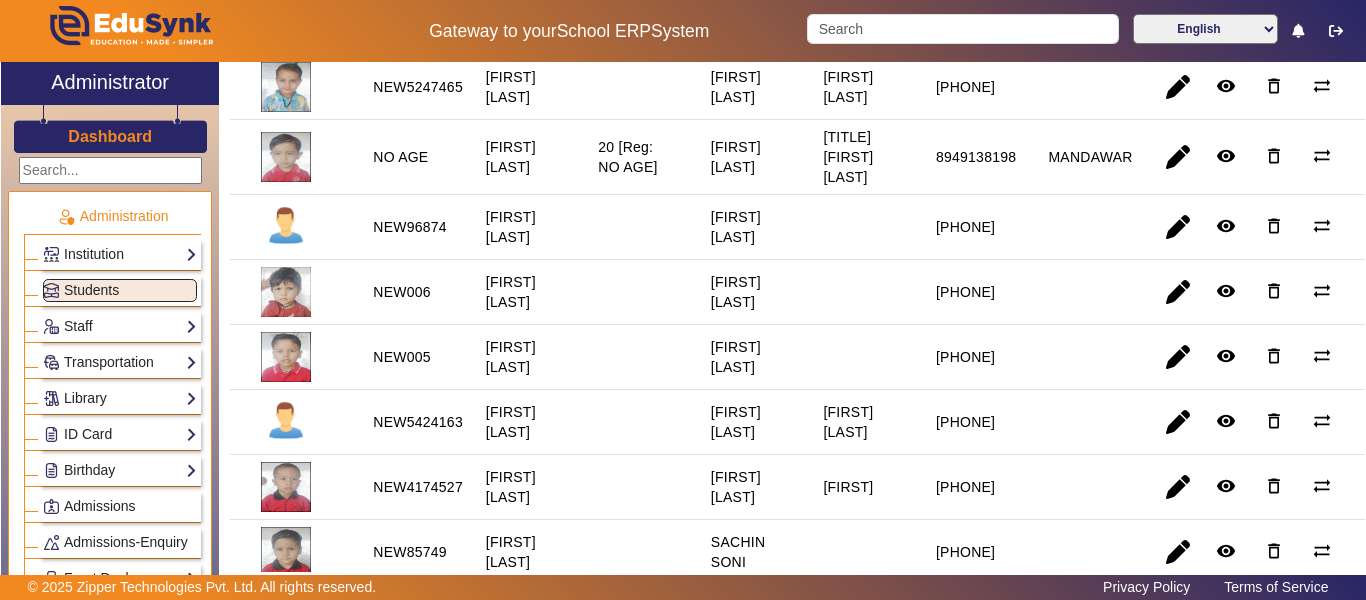 scroll, scrollTop: 700, scrollLeft: 0, axis: vertical 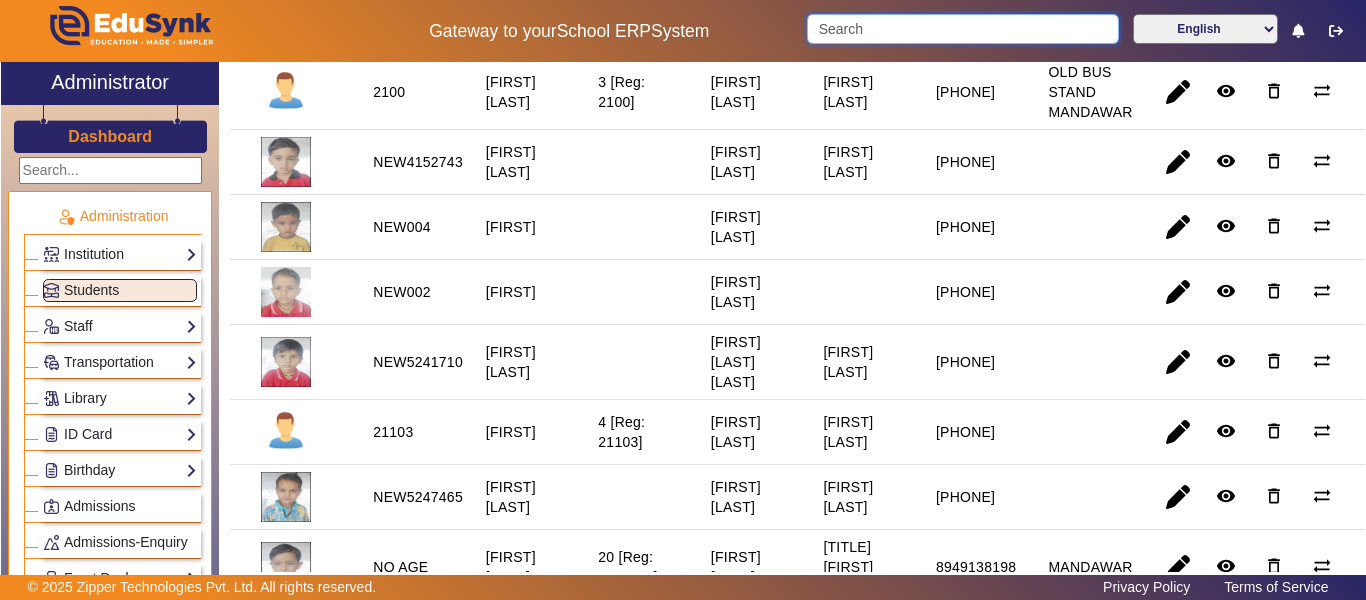 click at bounding box center (962, 29) 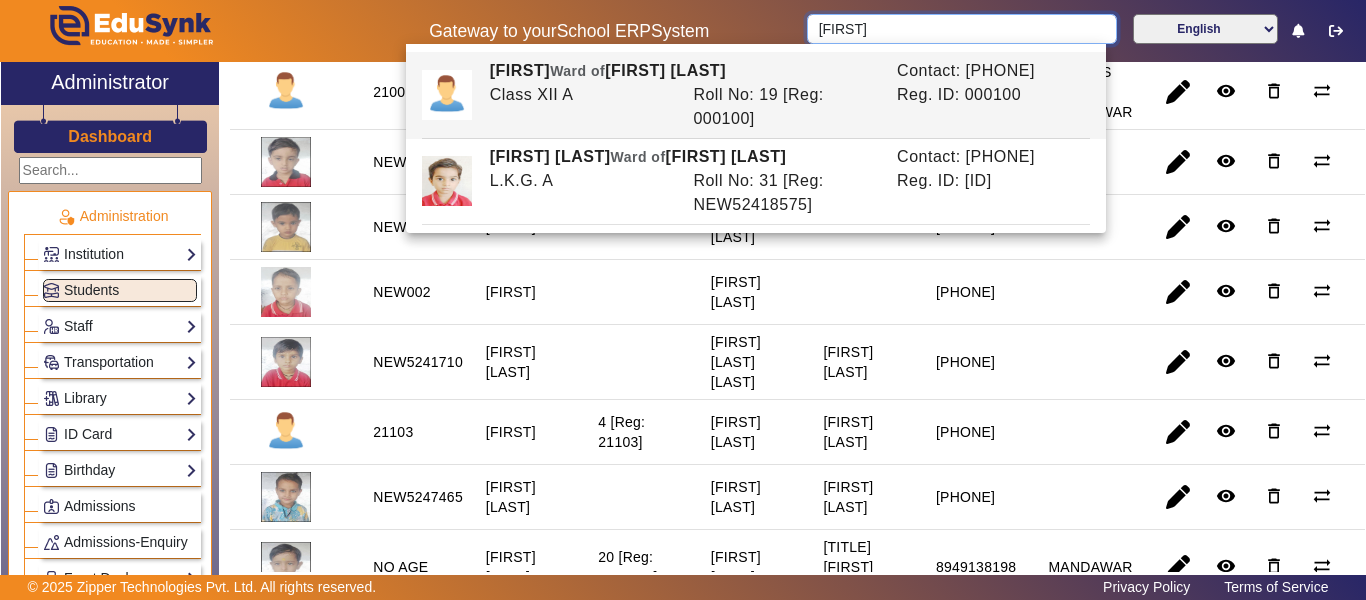 type on "[FIRST]" 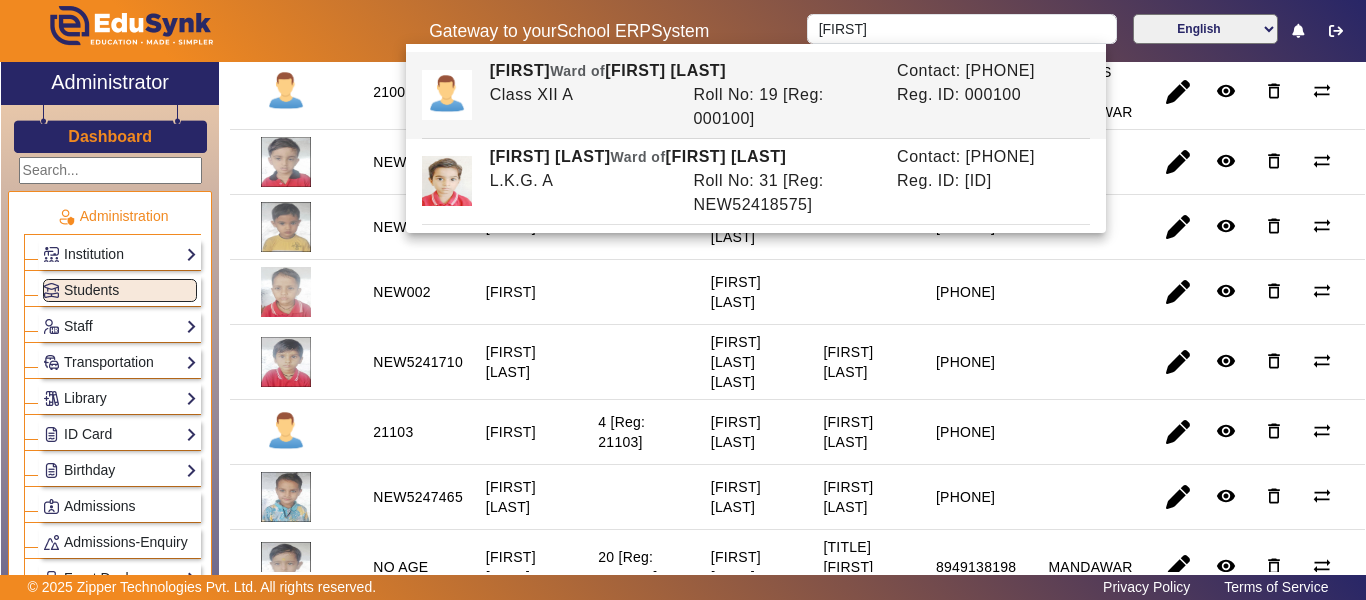 click at bounding box center [631, 292] 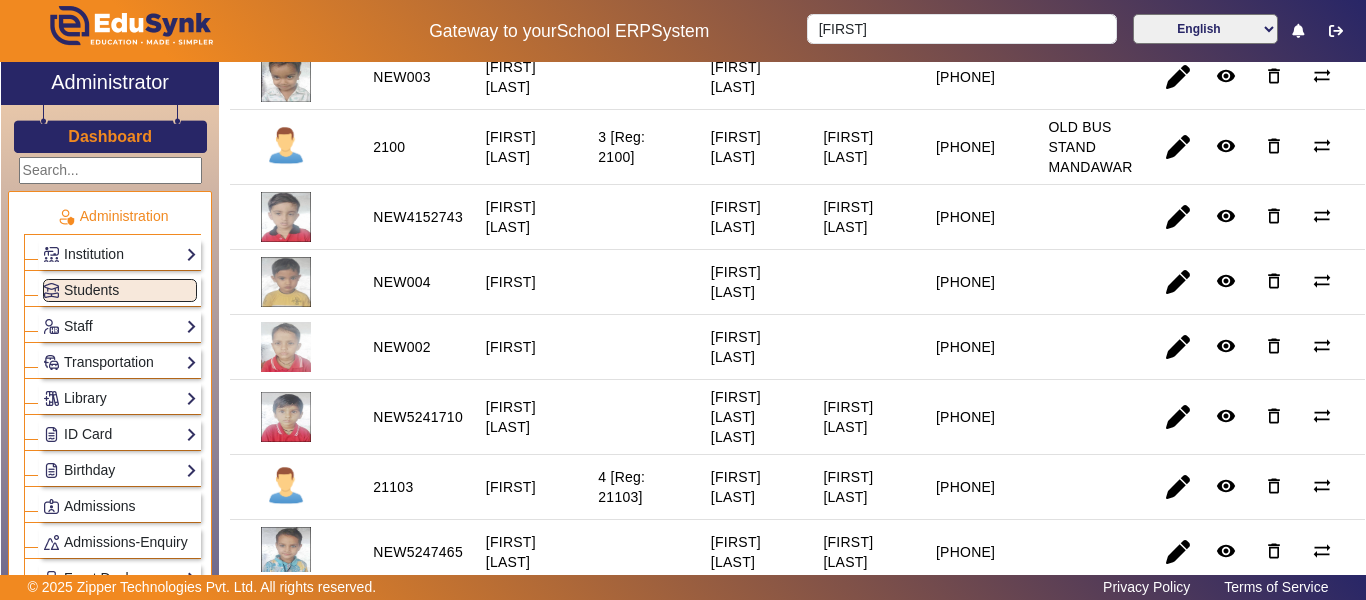 scroll, scrollTop: 0, scrollLeft: 0, axis: both 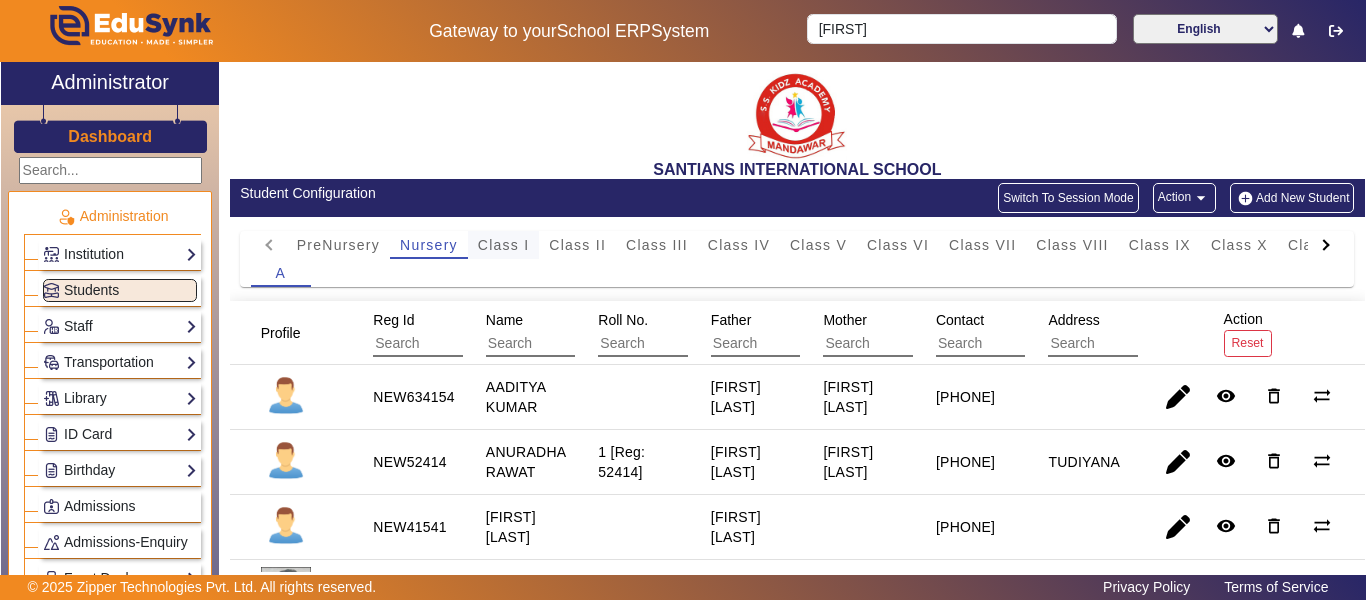 click on "Class I" at bounding box center (504, 245) 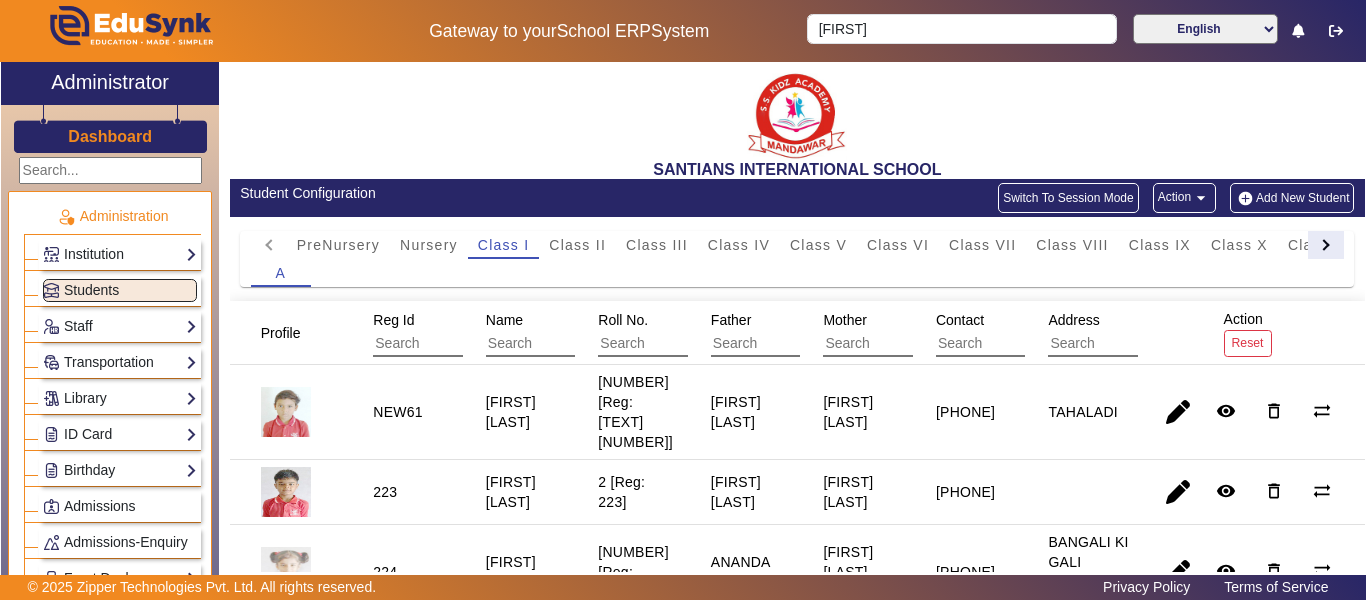 click 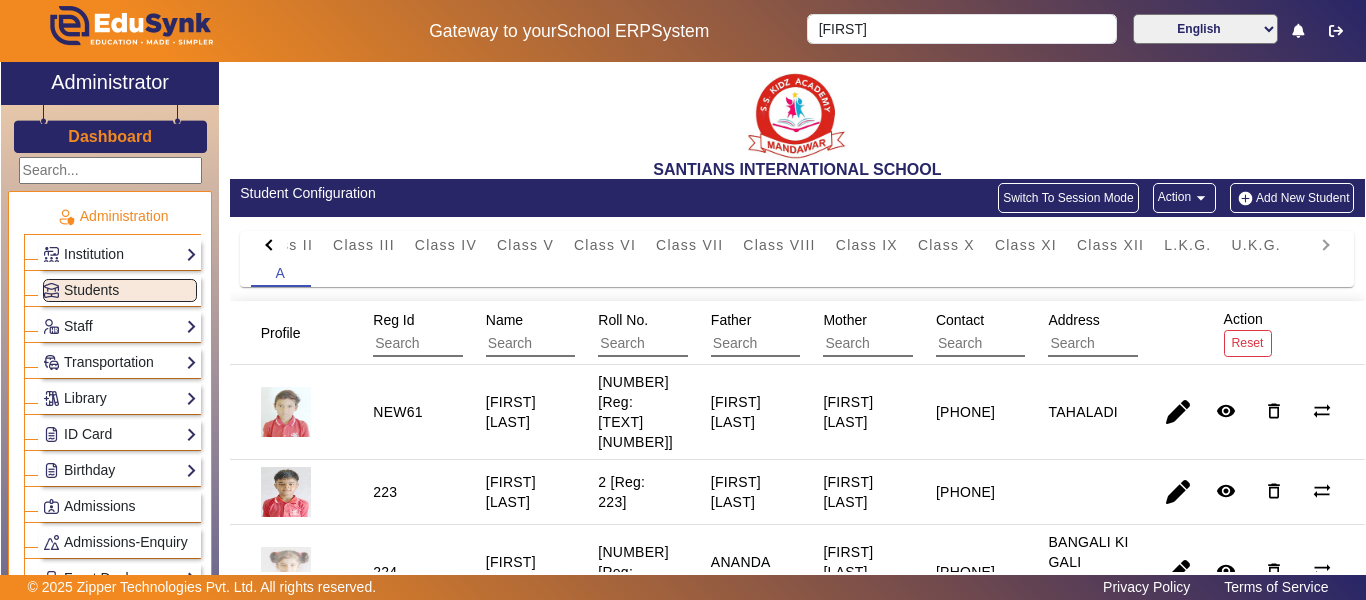 click on "PreNursery Nursery Class I Class II Class III Class IV Class V Class VI Class VII Class VIII Class IX Class X Class XI Class XII L.K.G. U.K.G." 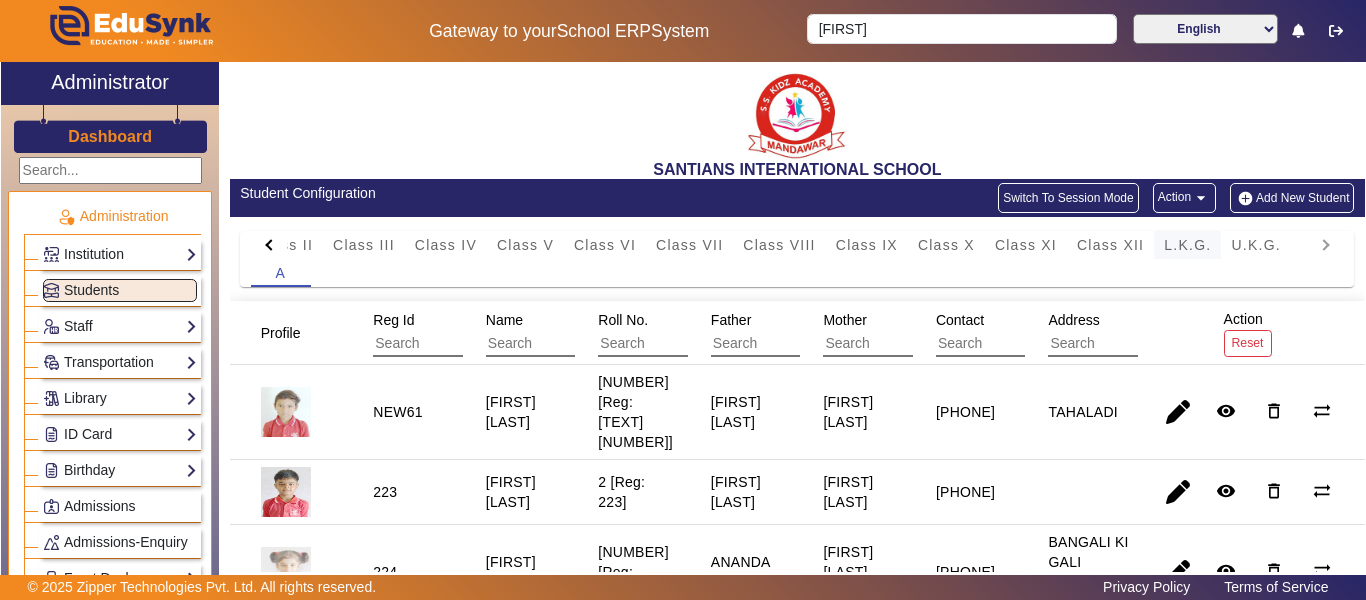 click on "L.K.G." at bounding box center [1187, 245] 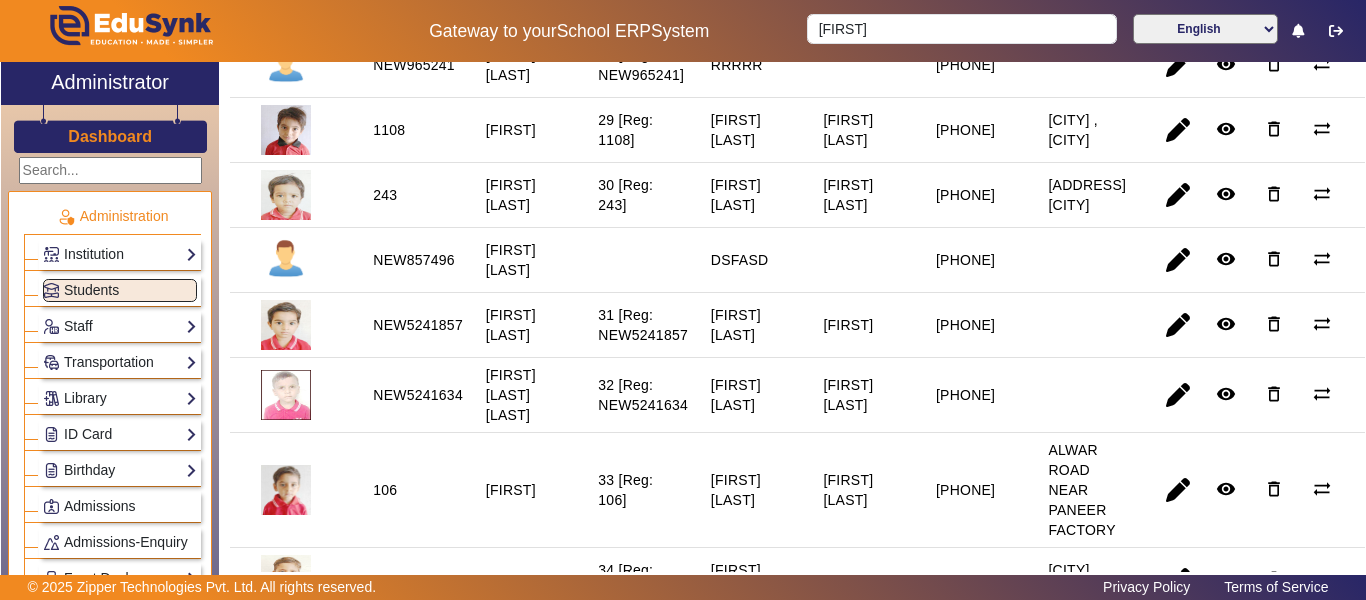 scroll, scrollTop: 2300, scrollLeft: 0, axis: vertical 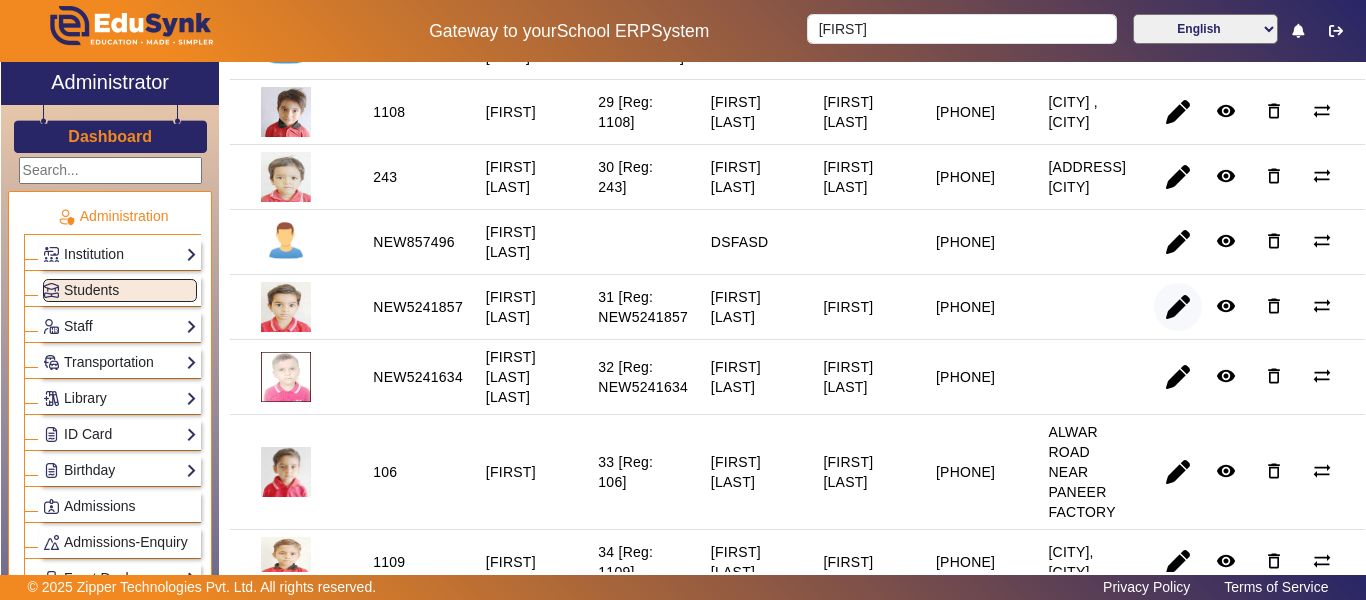 click at bounding box center (1178, 377) 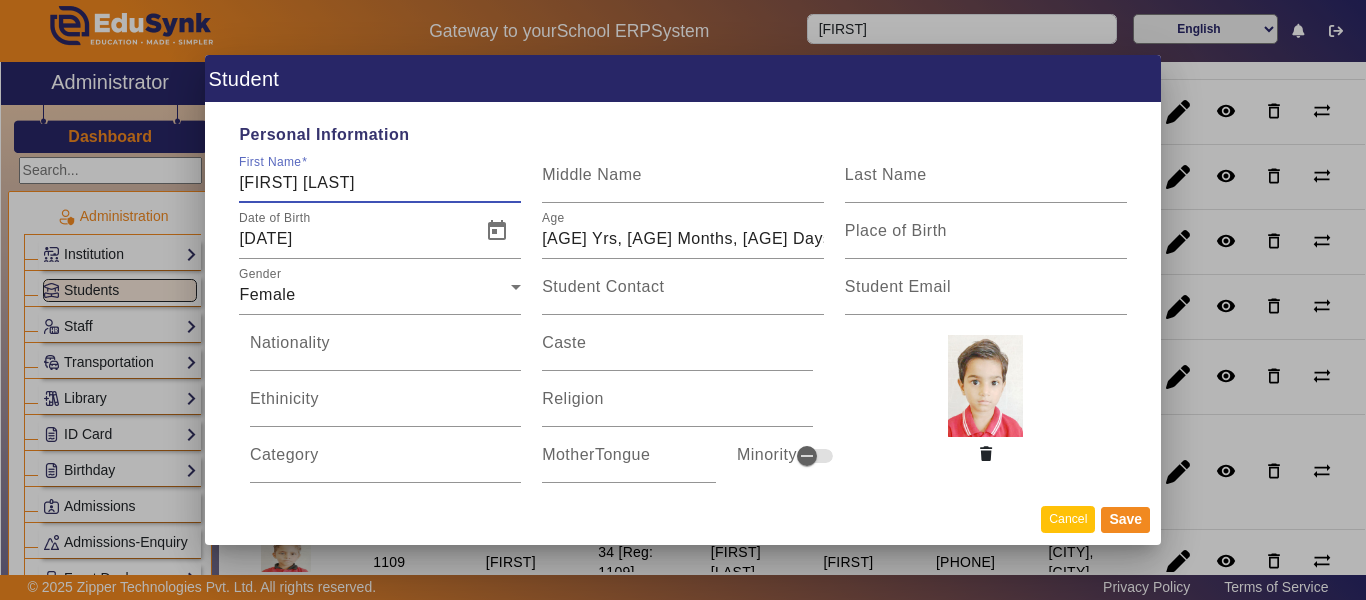 click on "Cancel" at bounding box center [1068, 519] 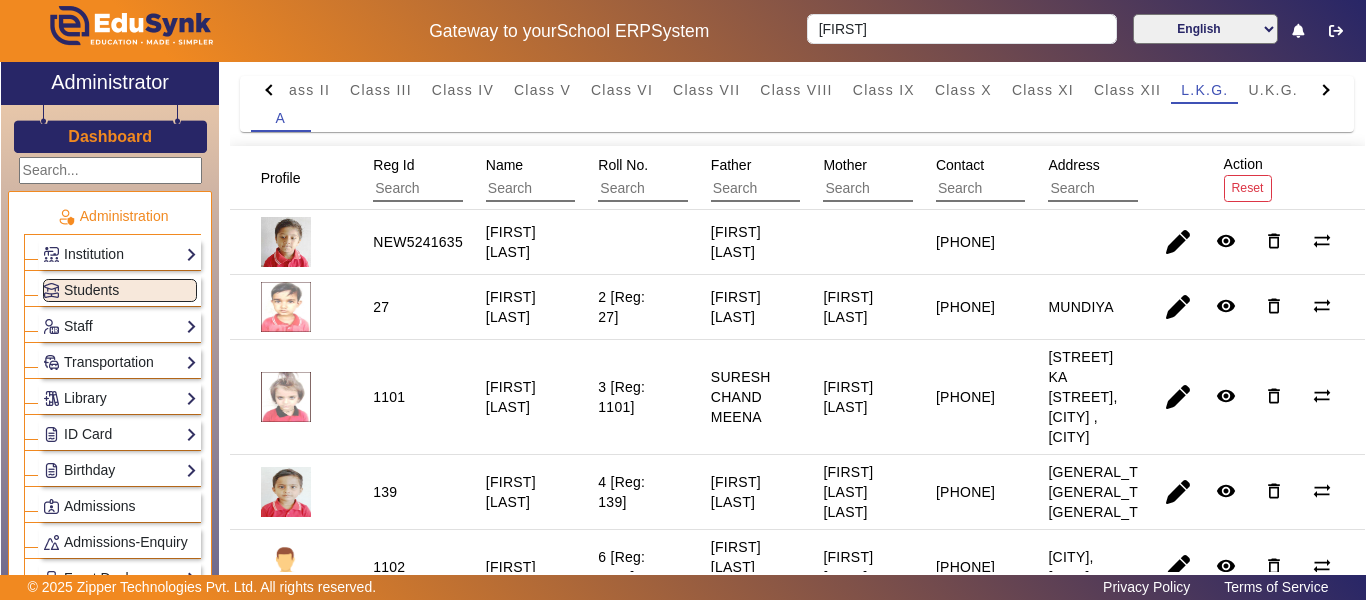 scroll, scrollTop: 0, scrollLeft: 0, axis: both 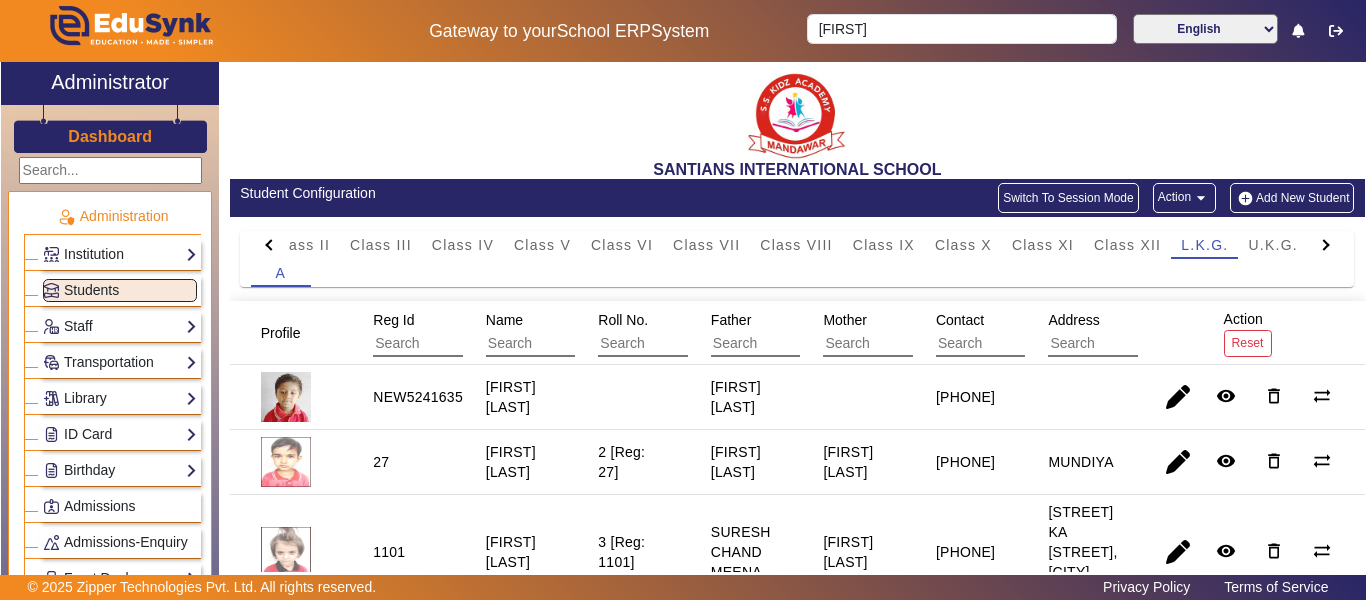 click 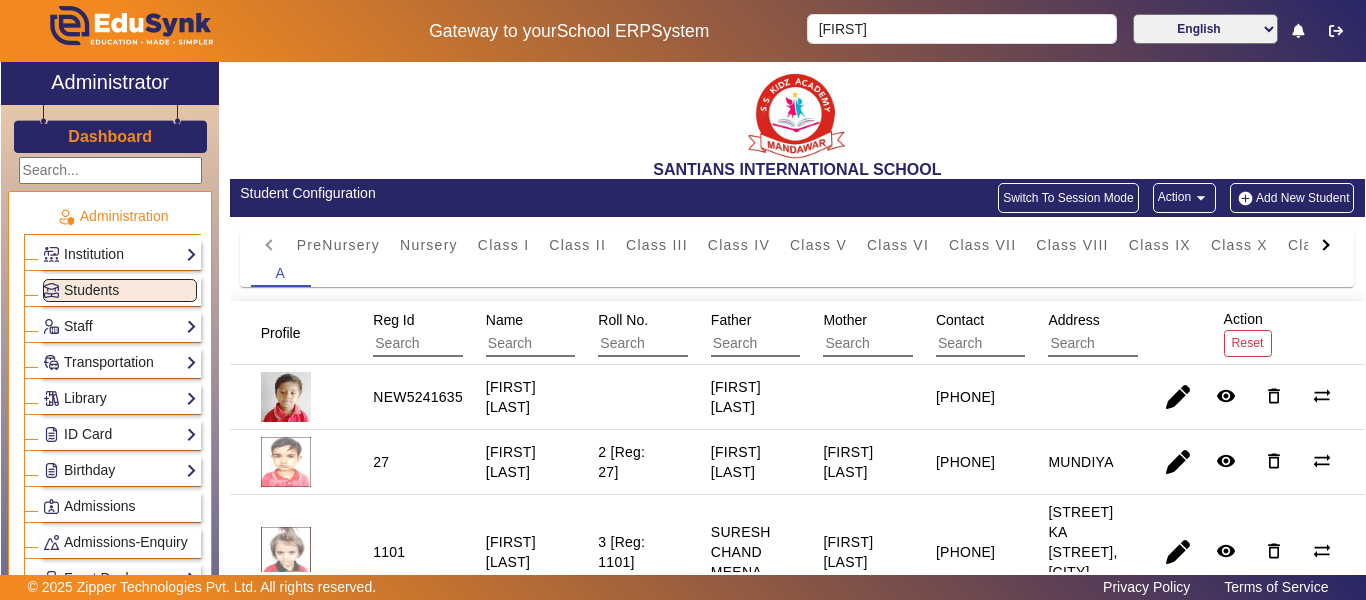 click on "PreNursery Nursery Class I Class II Class III Class IV Class V Class VI Class VII Class VIII Class IX Class X Class XI Class XII L.K.G. U.K.G." 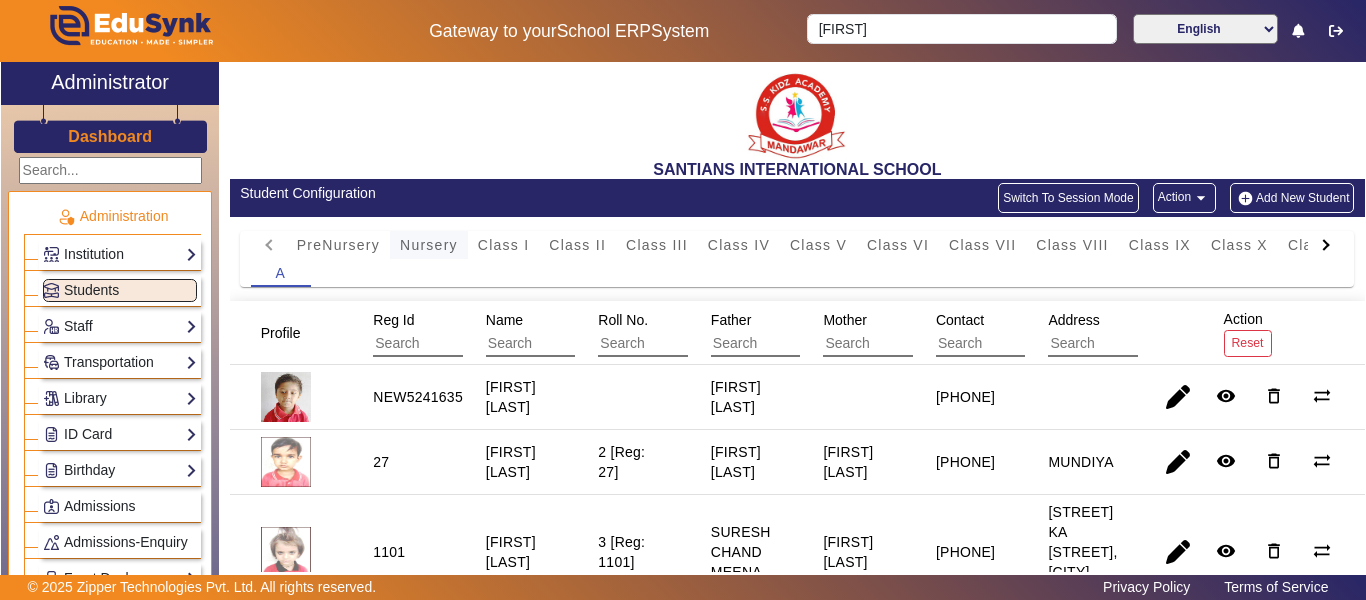 click on "Nursery" at bounding box center (429, 245) 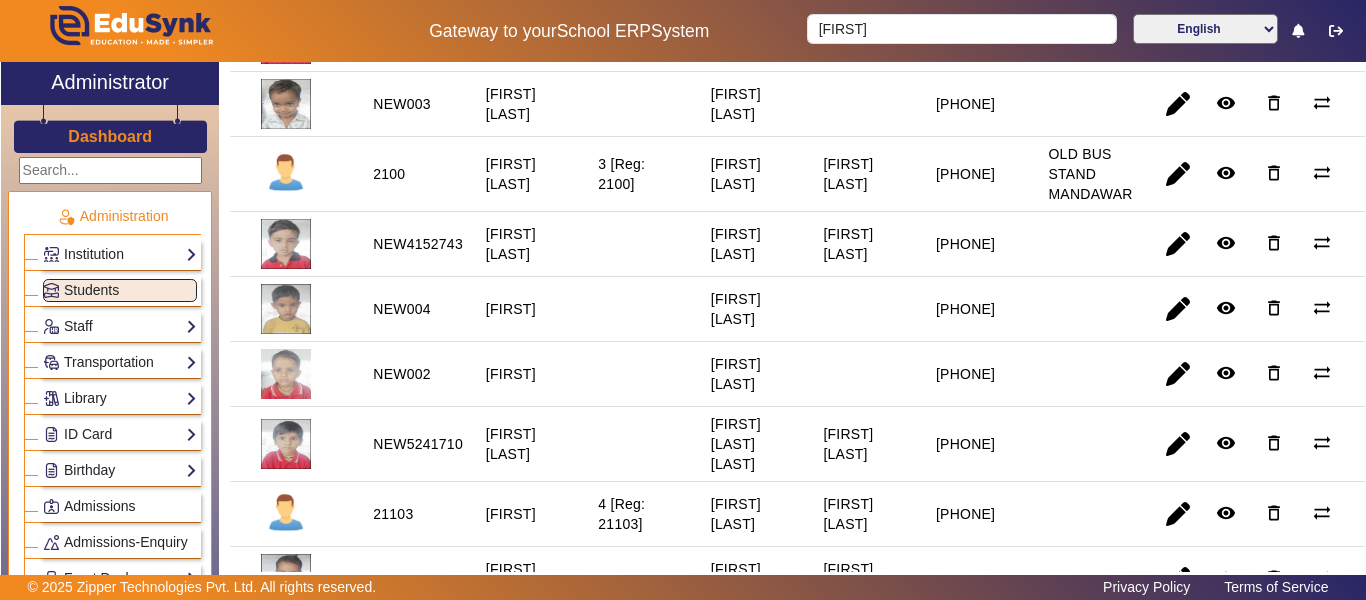 scroll, scrollTop: 800, scrollLeft: 0, axis: vertical 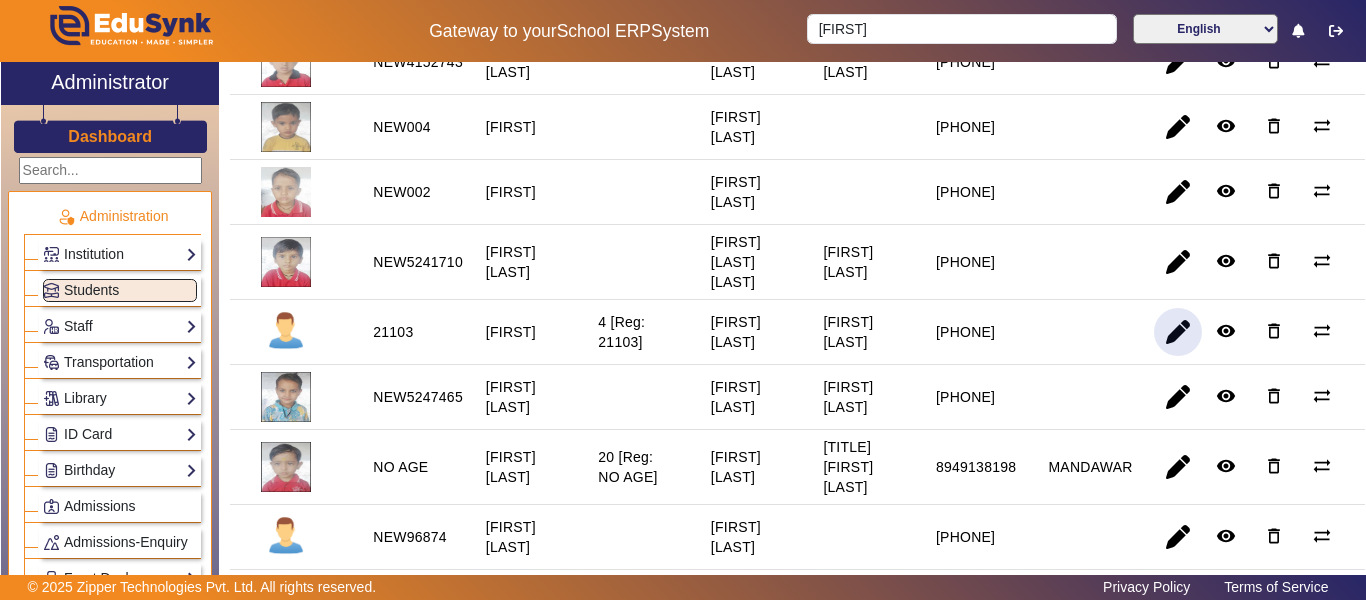 click 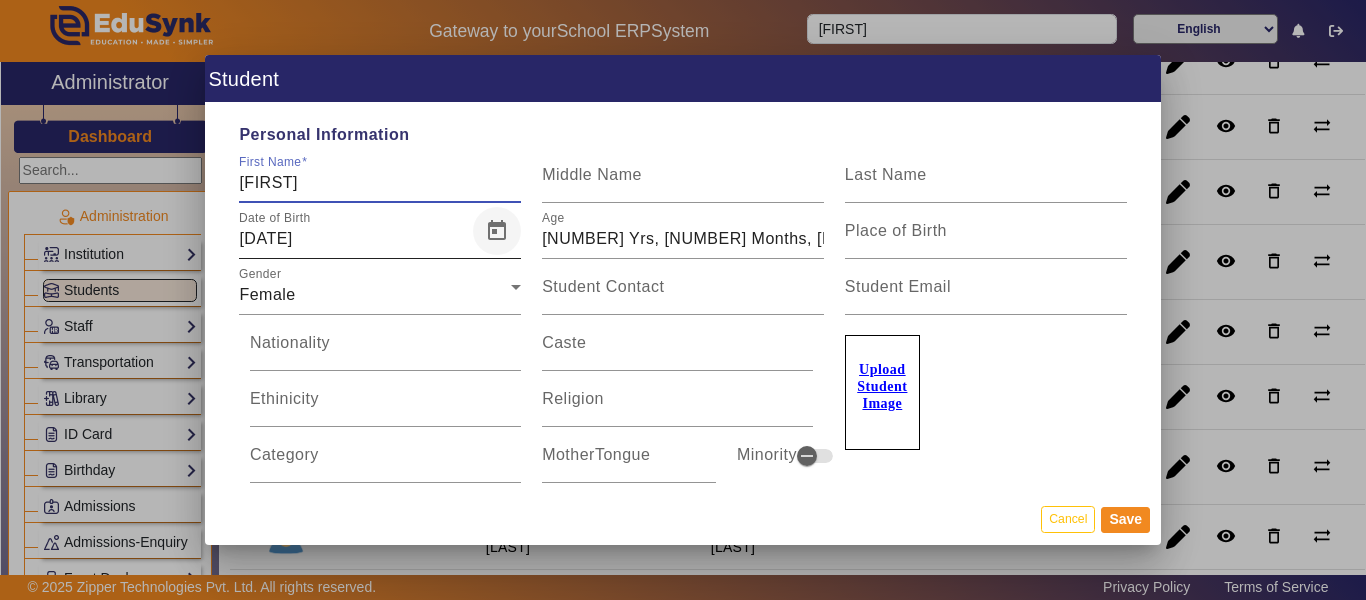 click at bounding box center [497, 231] 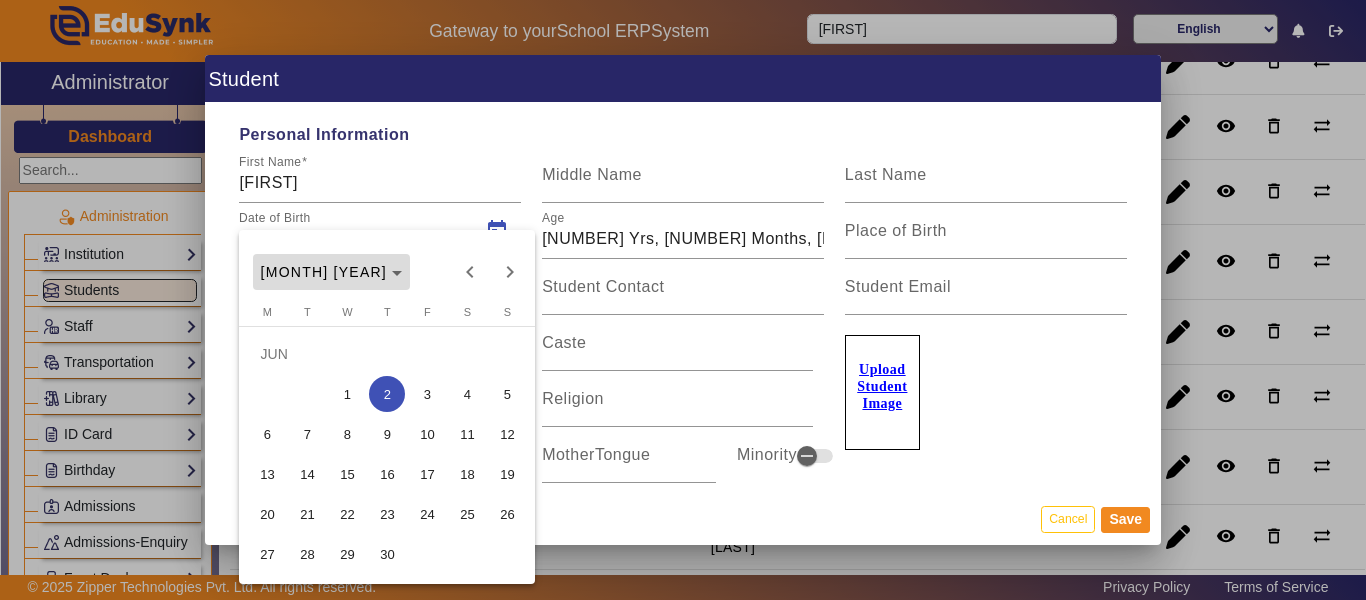 click on "[MONTH] [YEAR]" at bounding box center [331, 272] 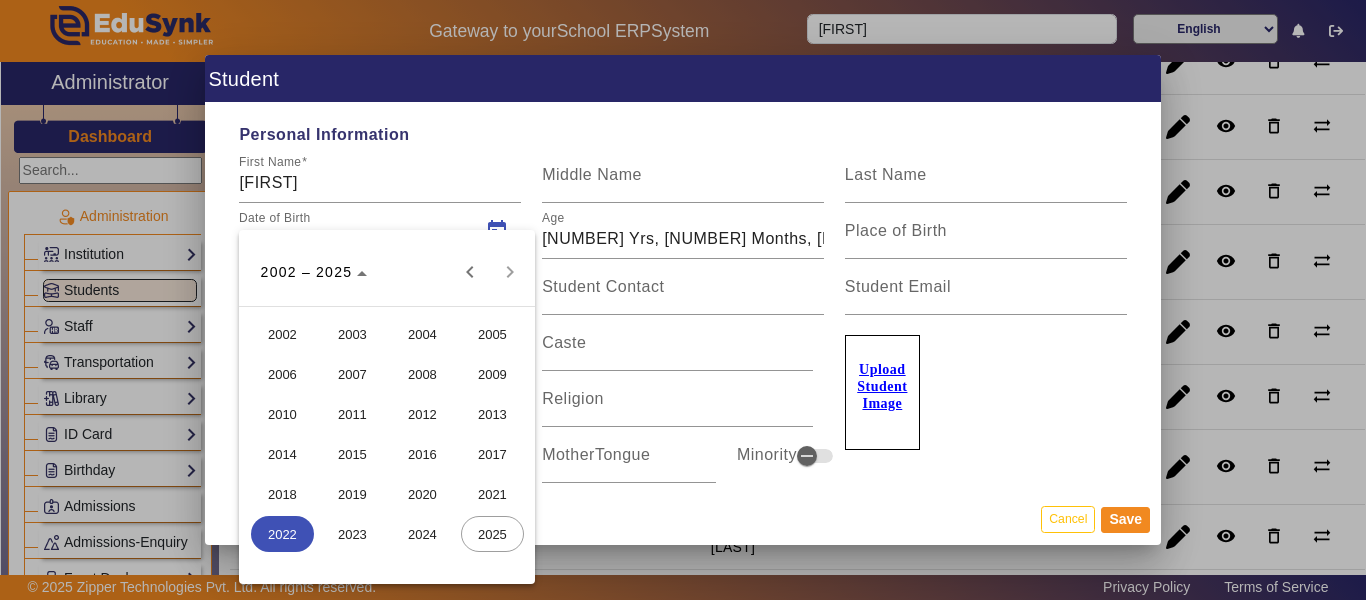 click on "2022" at bounding box center (282, 534) 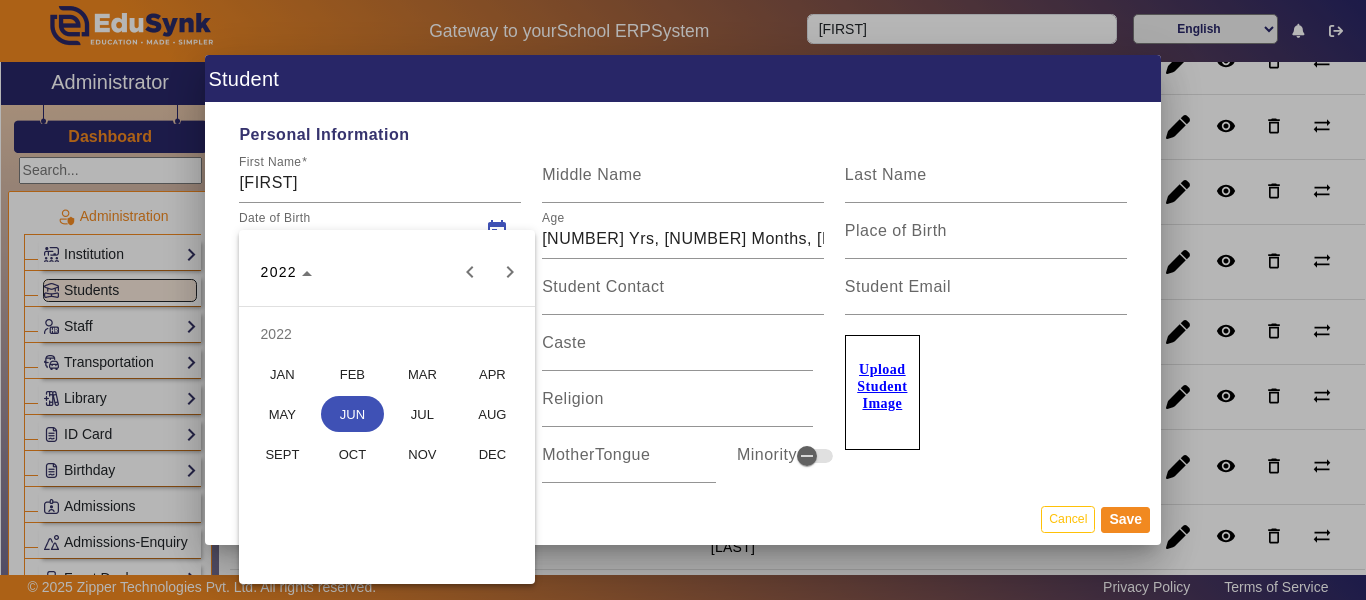 click on "FEB" at bounding box center [352, 374] 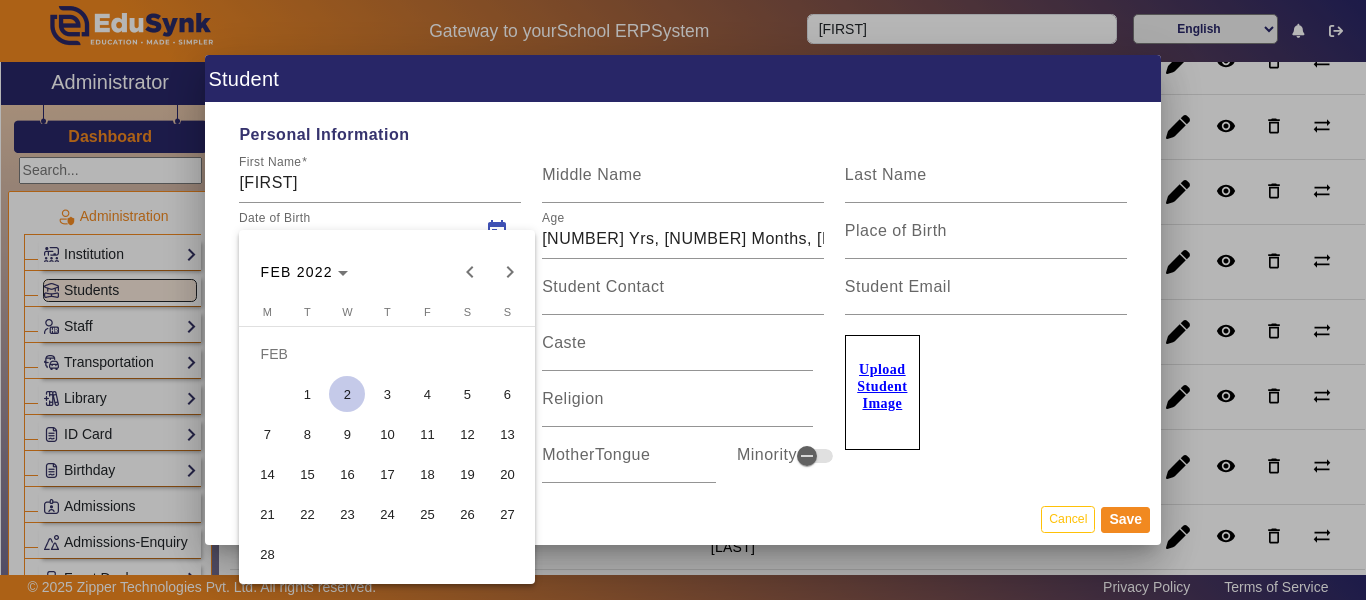 click on "6" at bounding box center (507, 394) 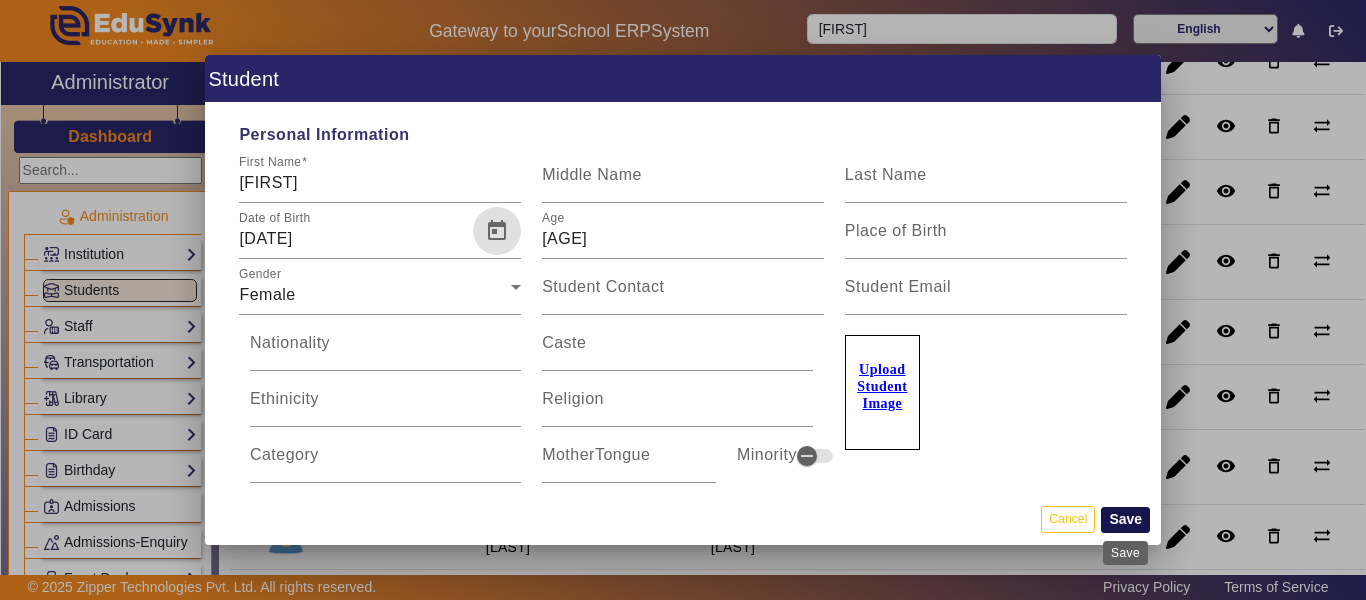 click on "Save" at bounding box center [1125, 520] 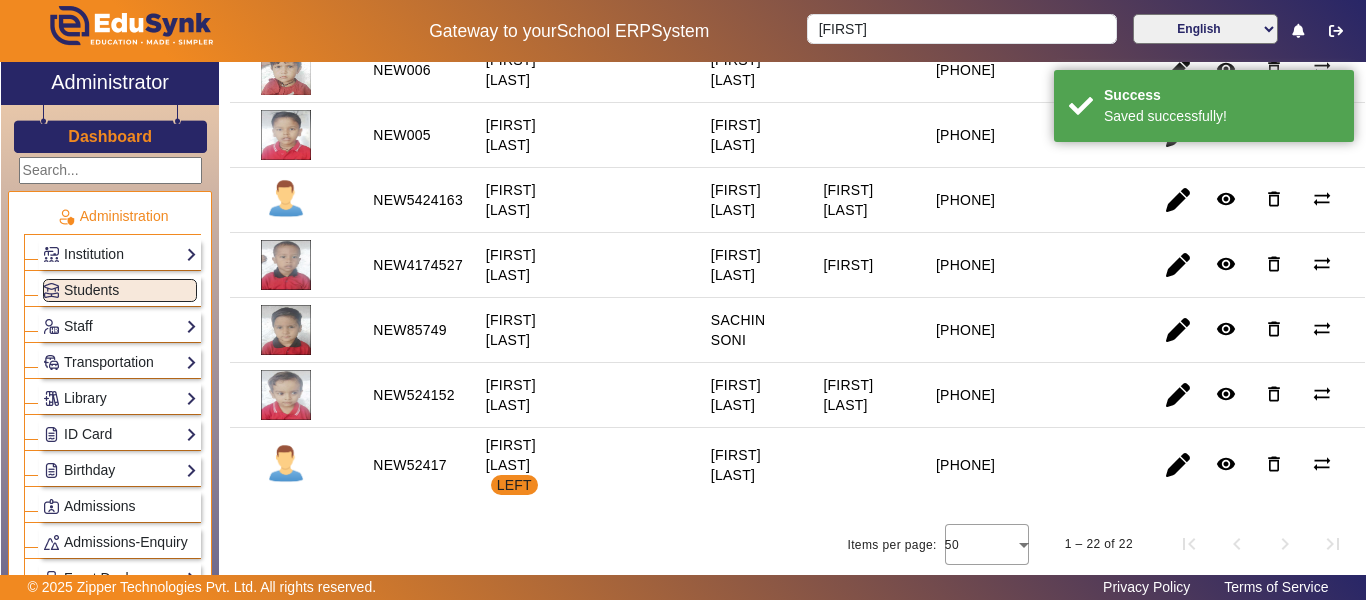 scroll, scrollTop: 1400, scrollLeft: 0, axis: vertical 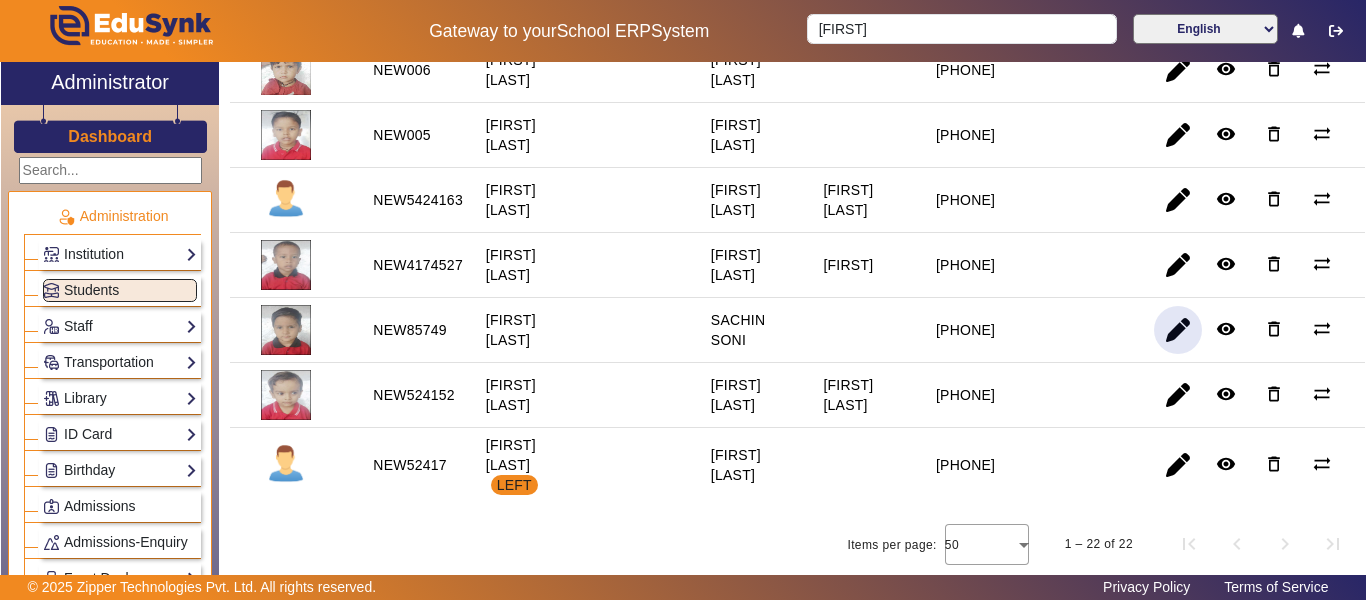 click 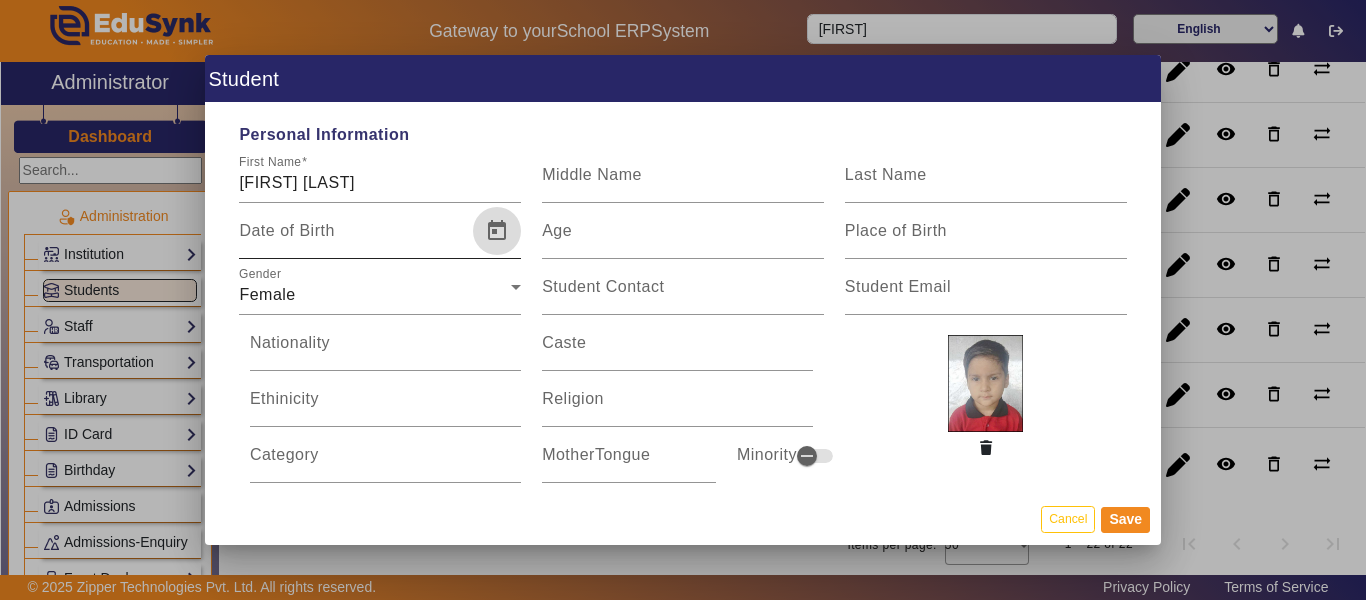 click at bounding box center (497, 231) 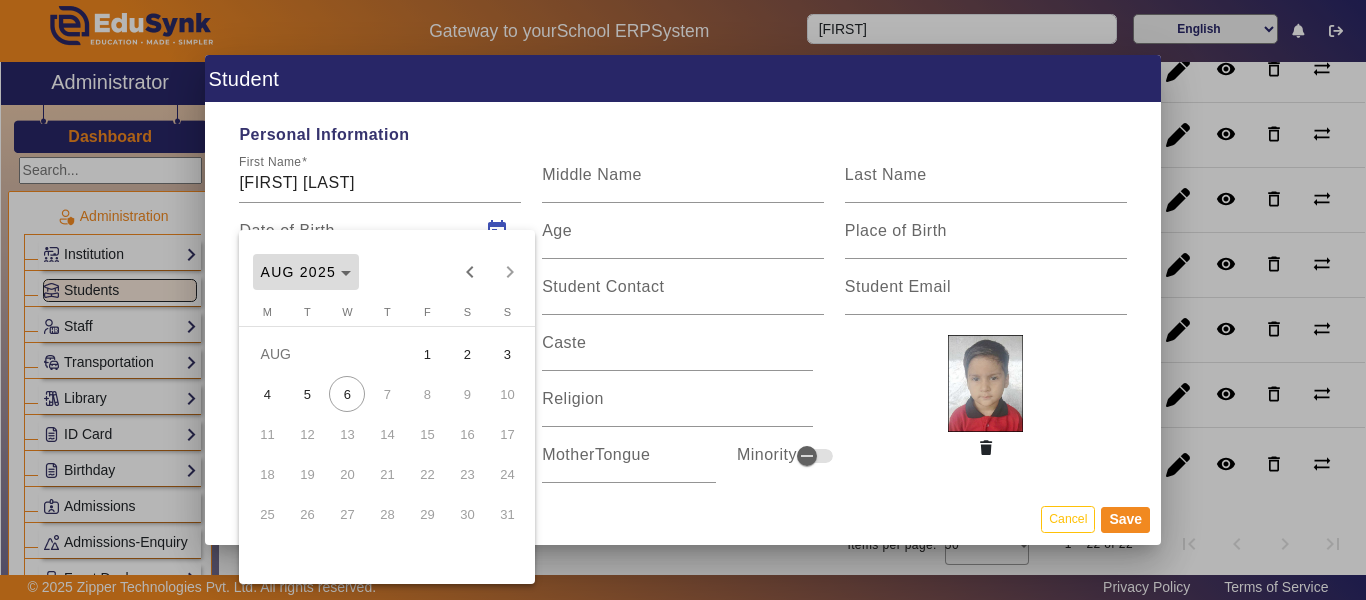 click on "AUG 2025" at bounding box center [298, 272] 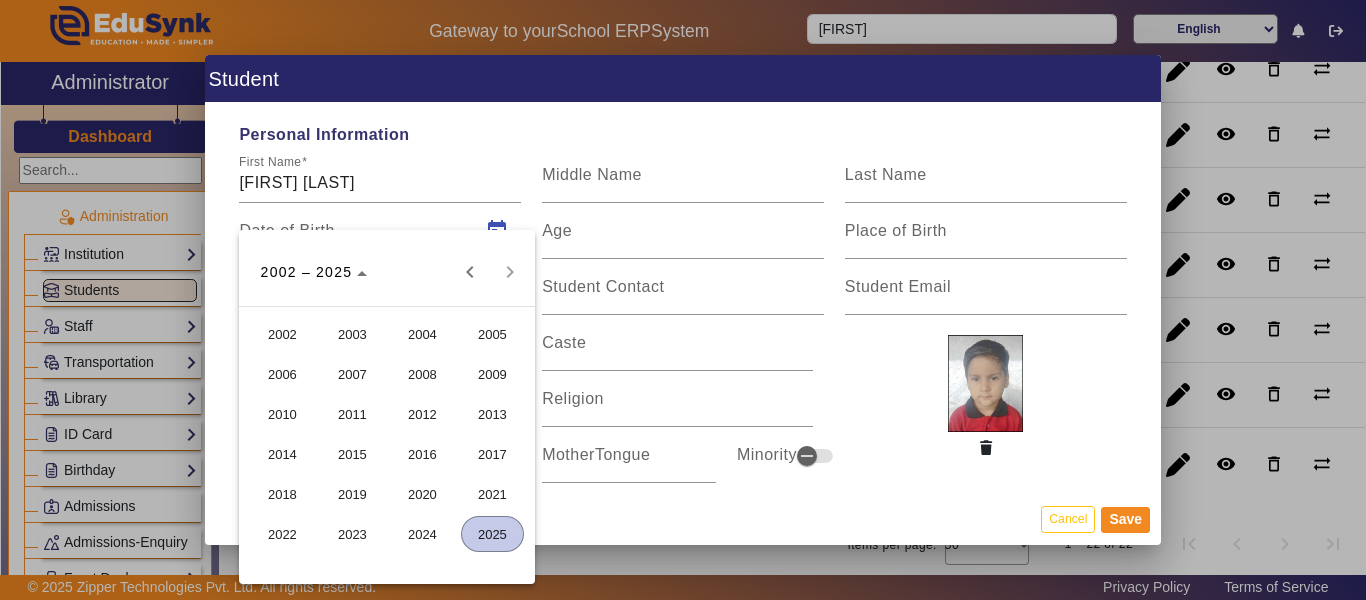 click on "2022" at bounding box center [282, 534] 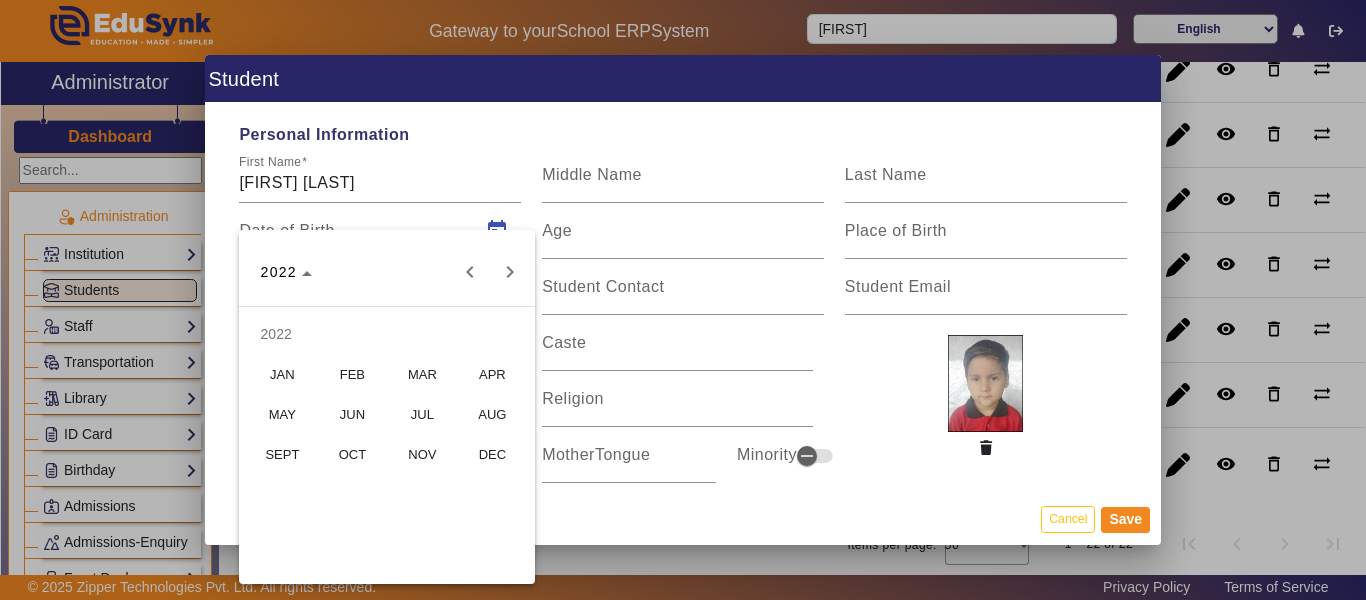 click on "MAY" at bounding box center [282, 414] 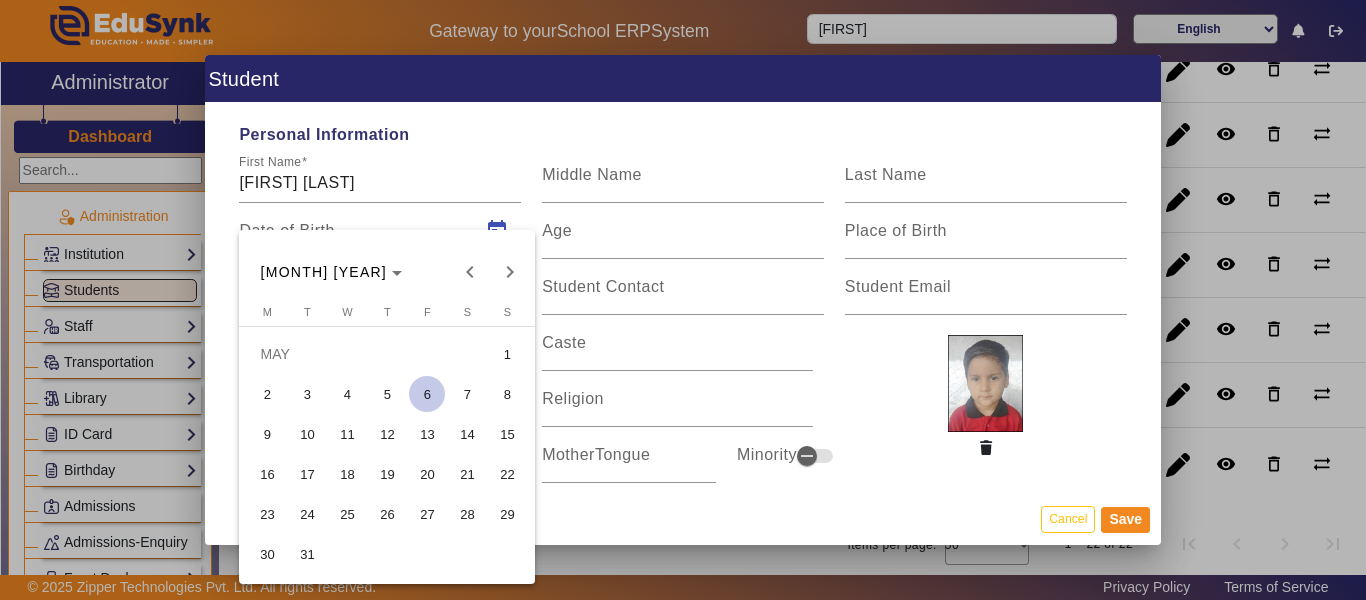 click on "15" at bounding box center [507, 434] 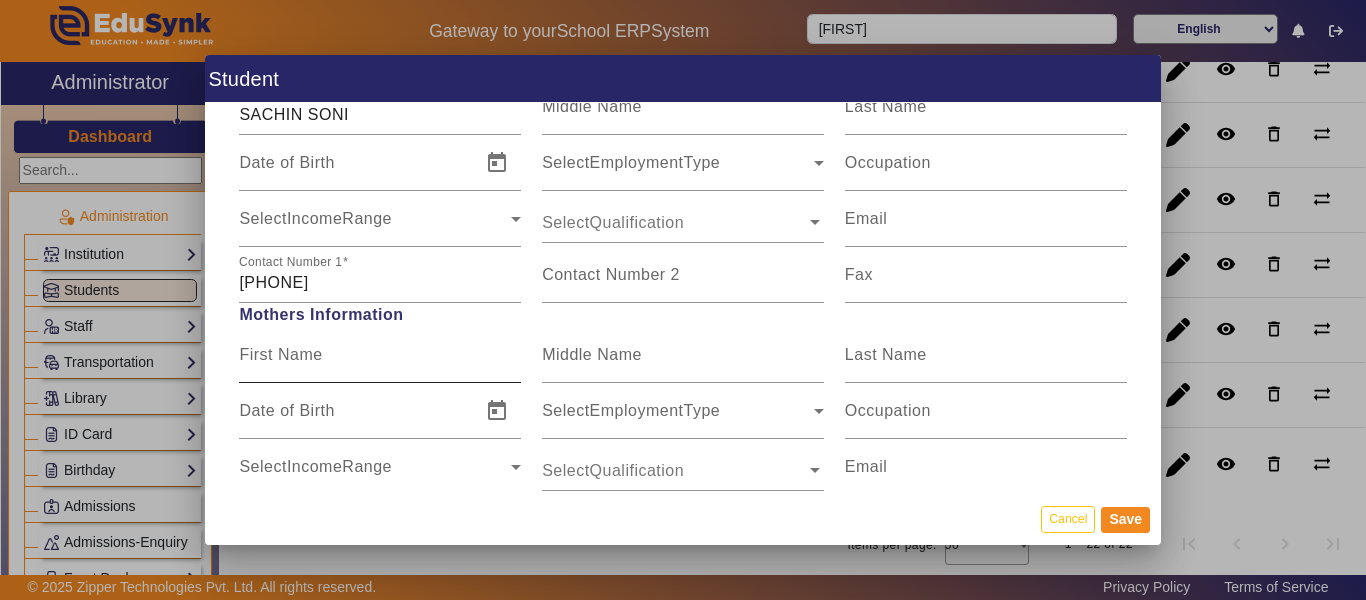 scroll, scrollTop: 1400, scrollLeft: 0, axis: vertical 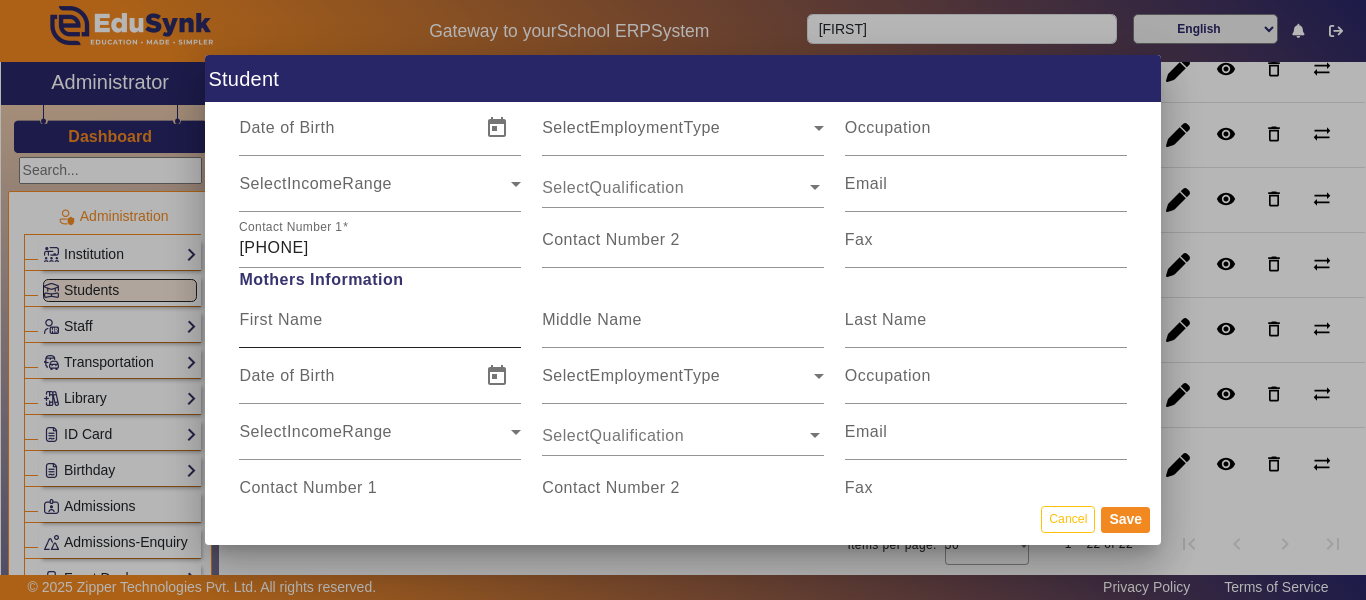 click on "First Name" at bounding box center (280, 319) 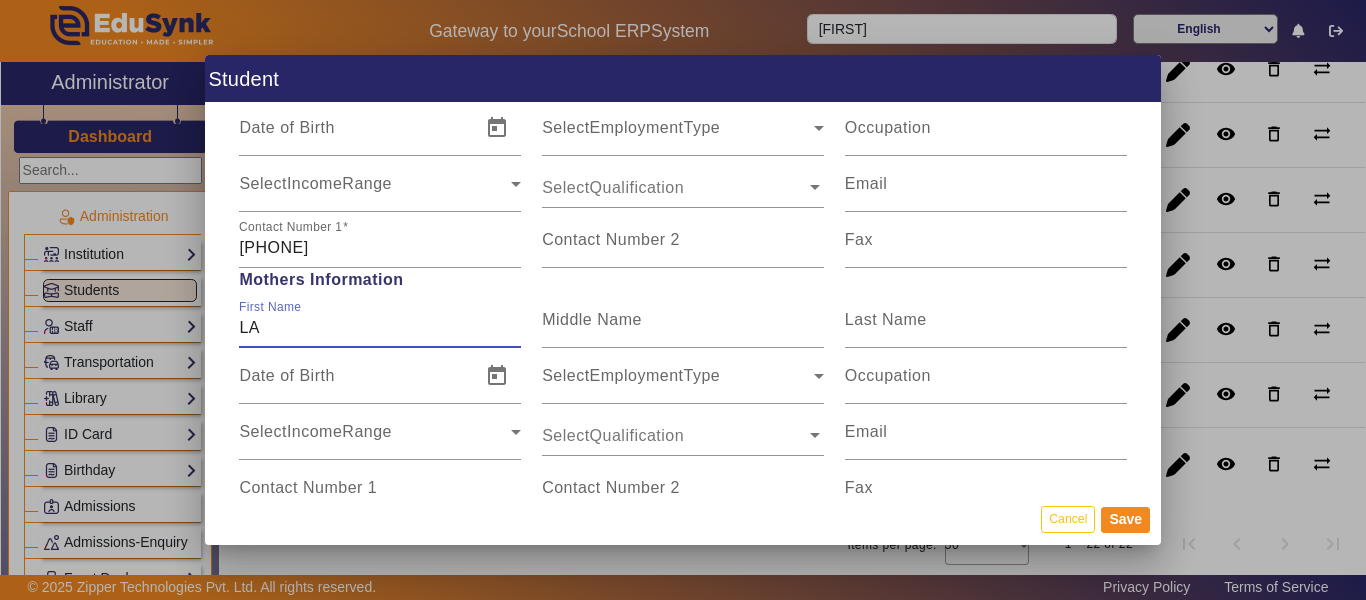 type on "L" 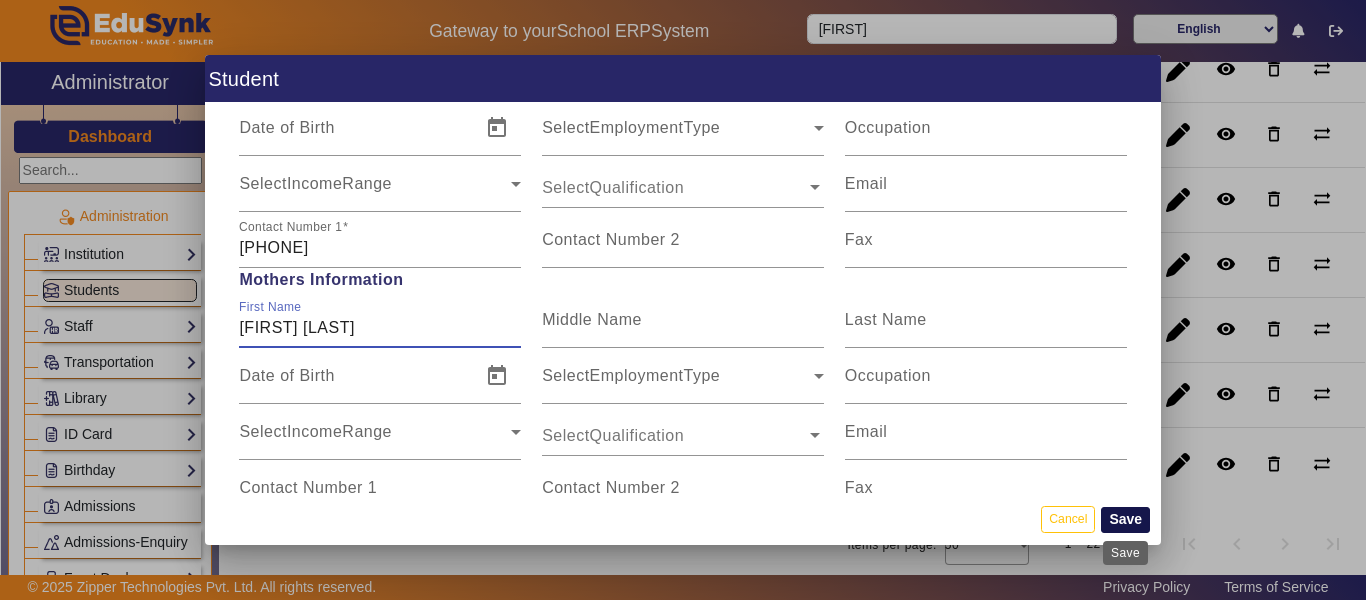 type on "[FIRST] [LAST]" 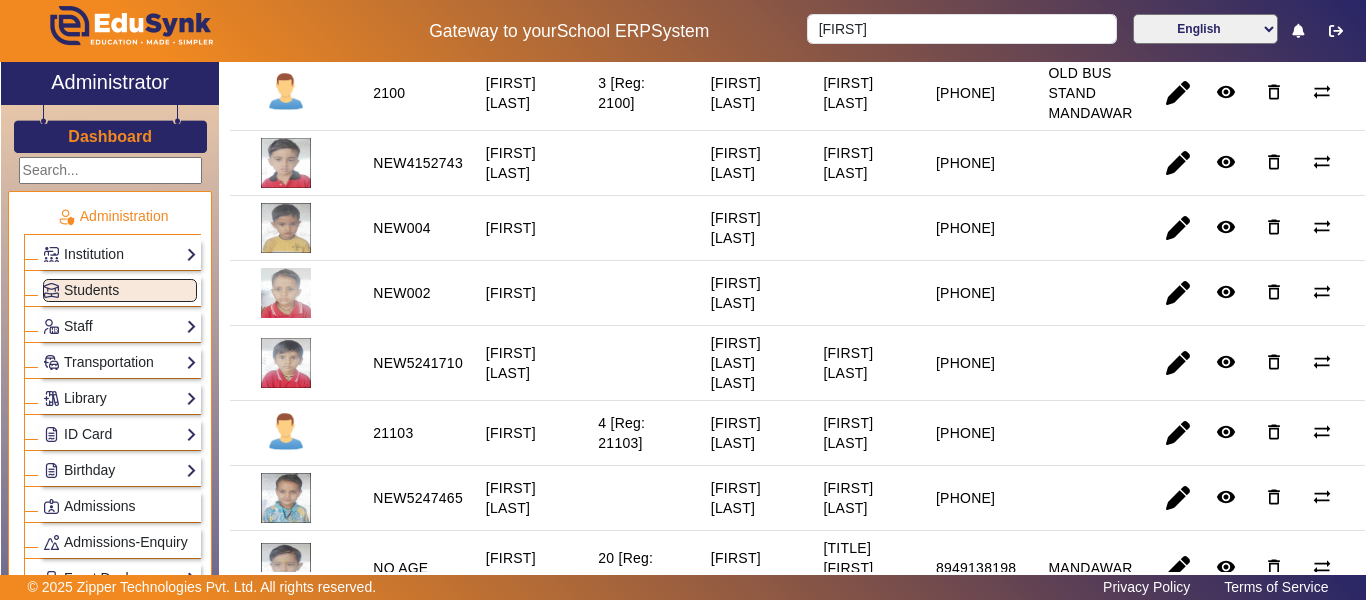 scroll, scrollTop: 700, scrollLeft: 0, axis: vertical 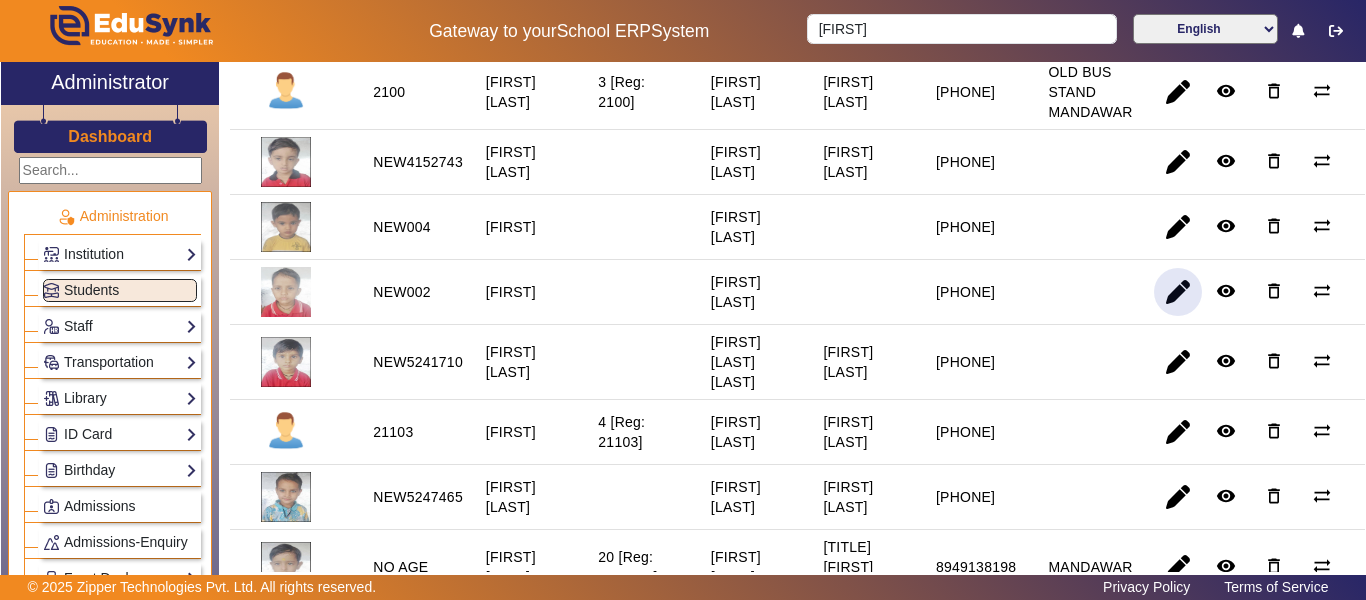 click 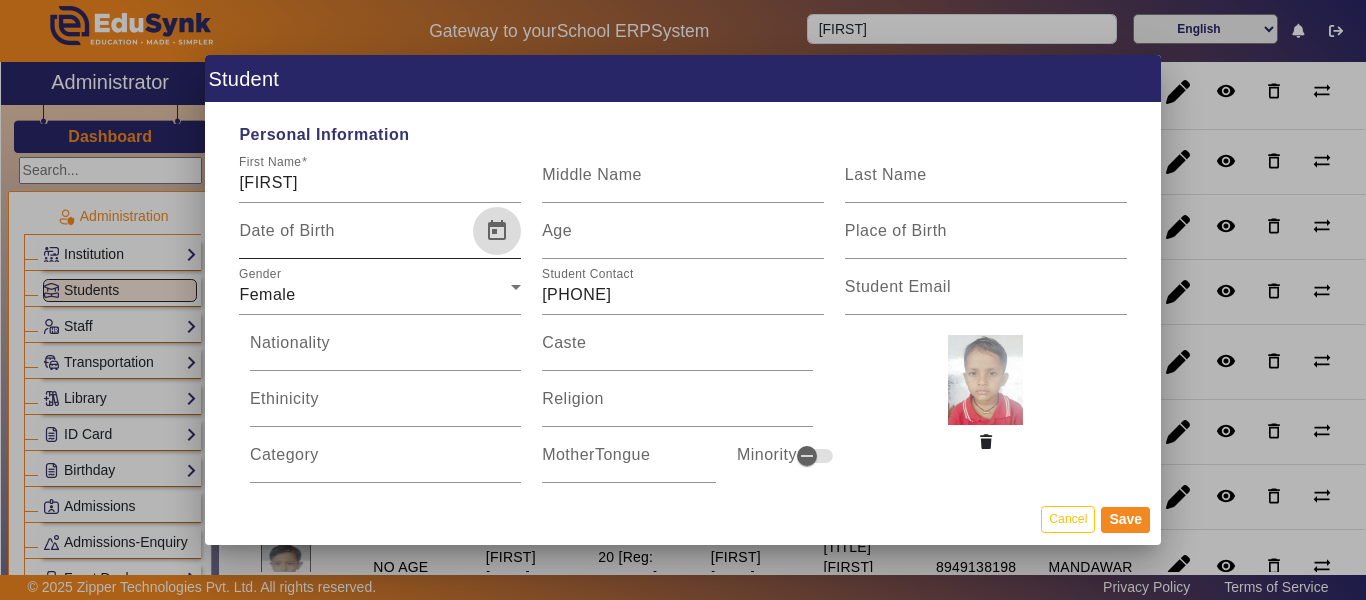 click at bounding box center [497, 231] 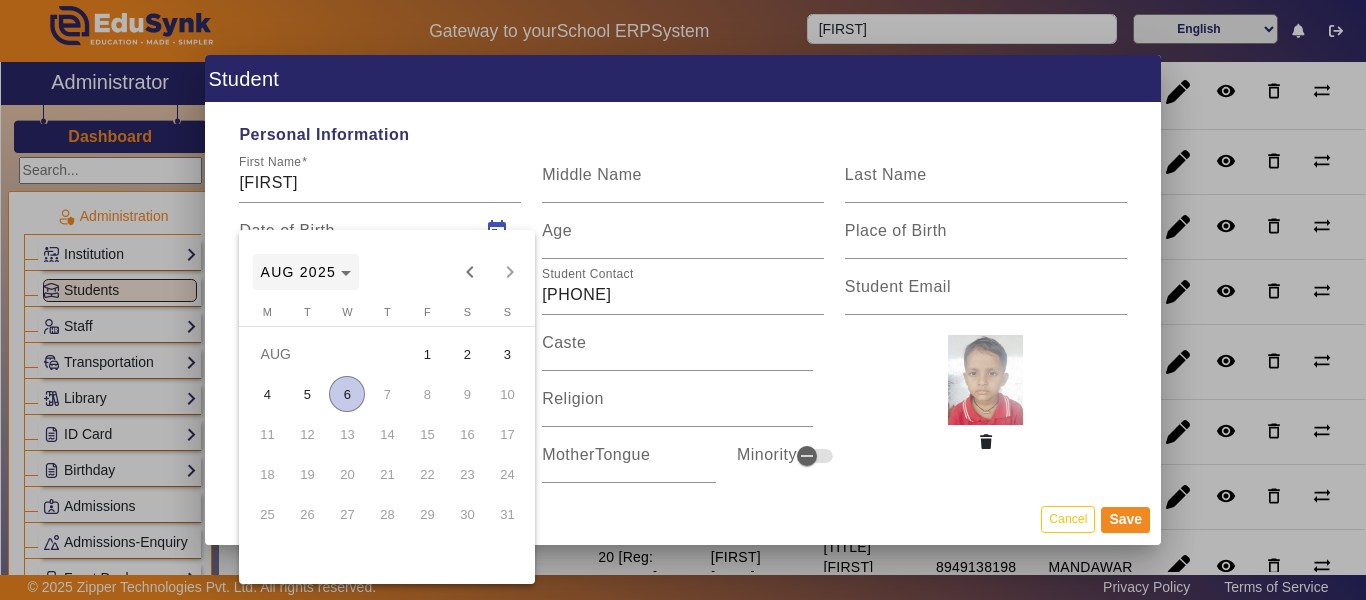 click at bounding box center [306, 272] 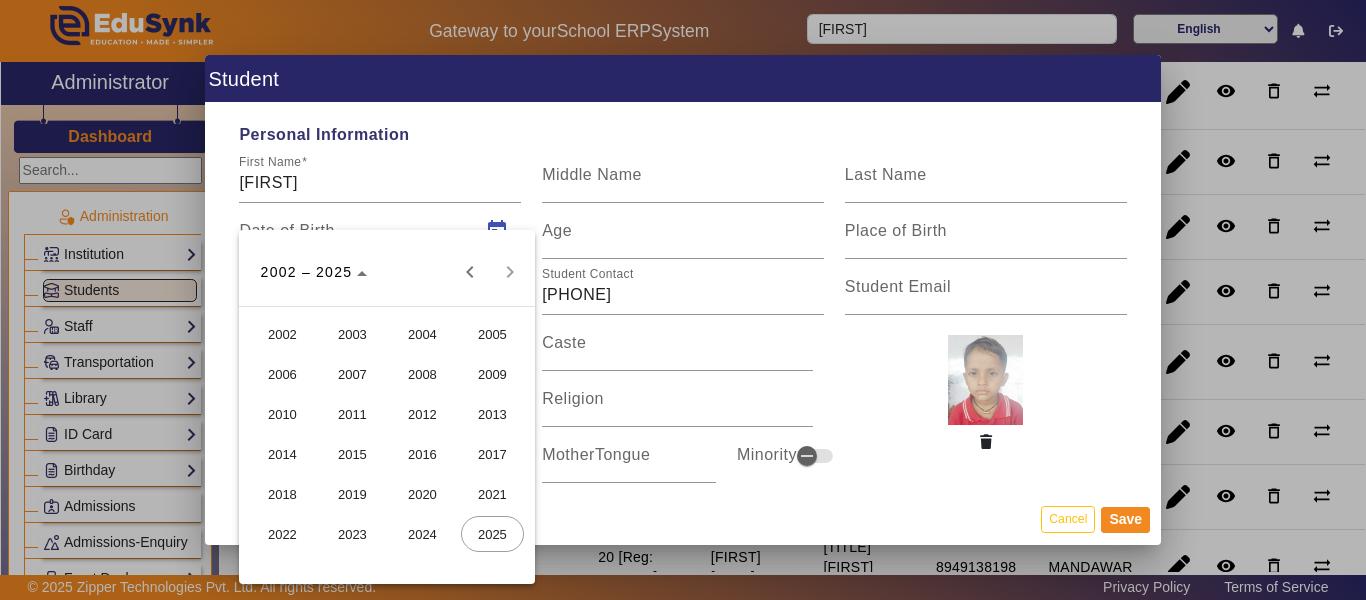 click on "2021" at bounding box center (492, 494) 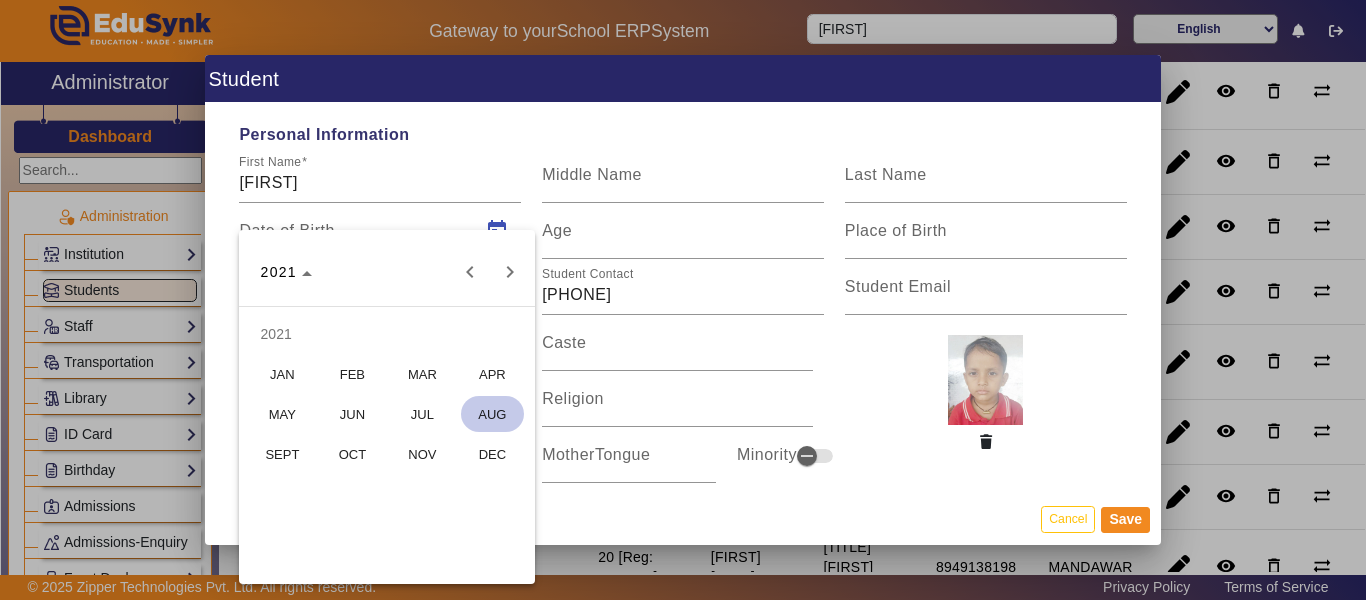 click on "AUG" at bounding box center [492, 414] 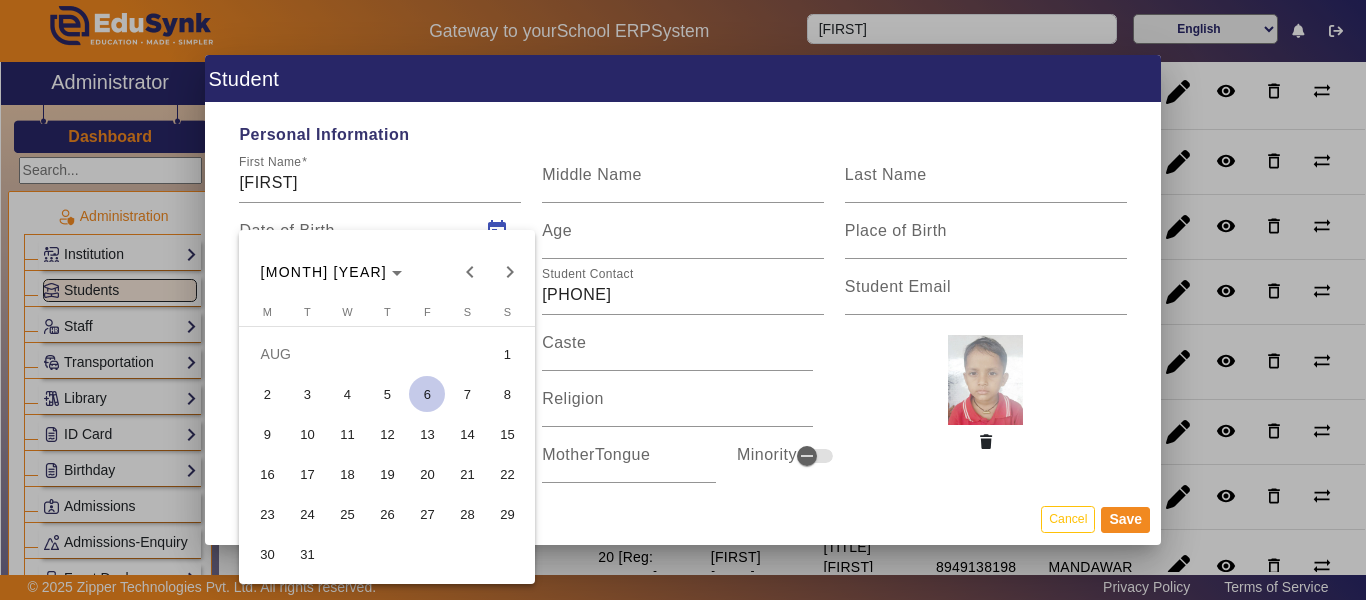 click on "28" at bounding box center (467, 514) 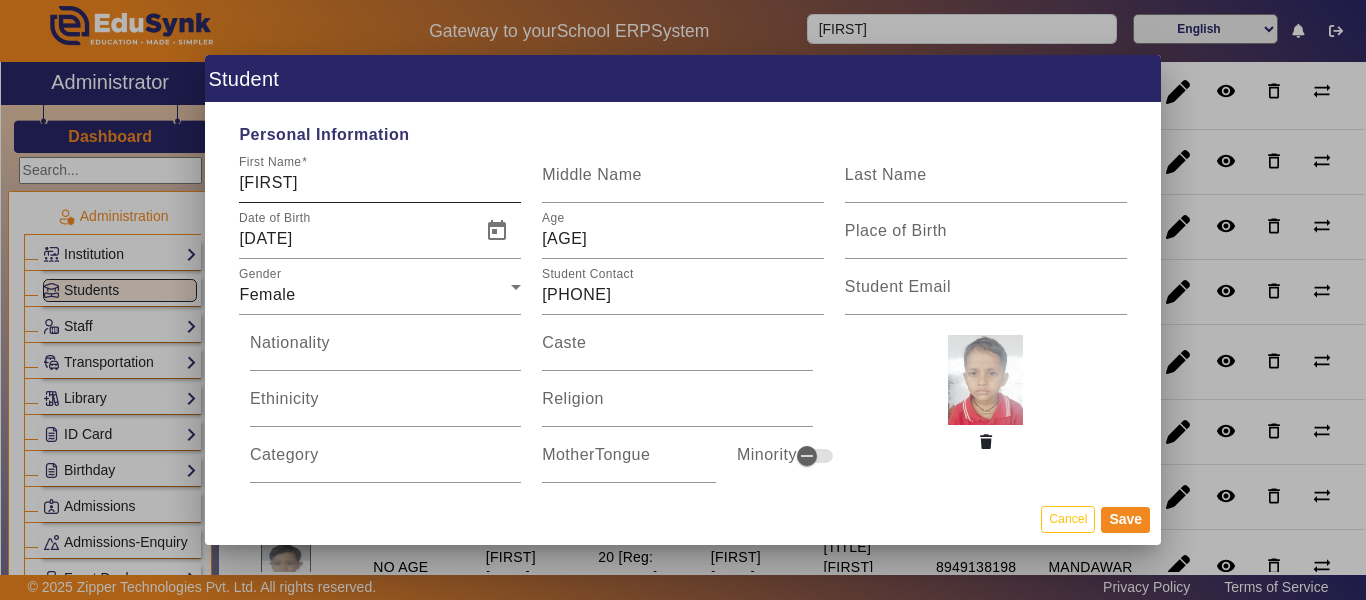 click on "First Name [FIRST]" at bounding box center [380, 175] 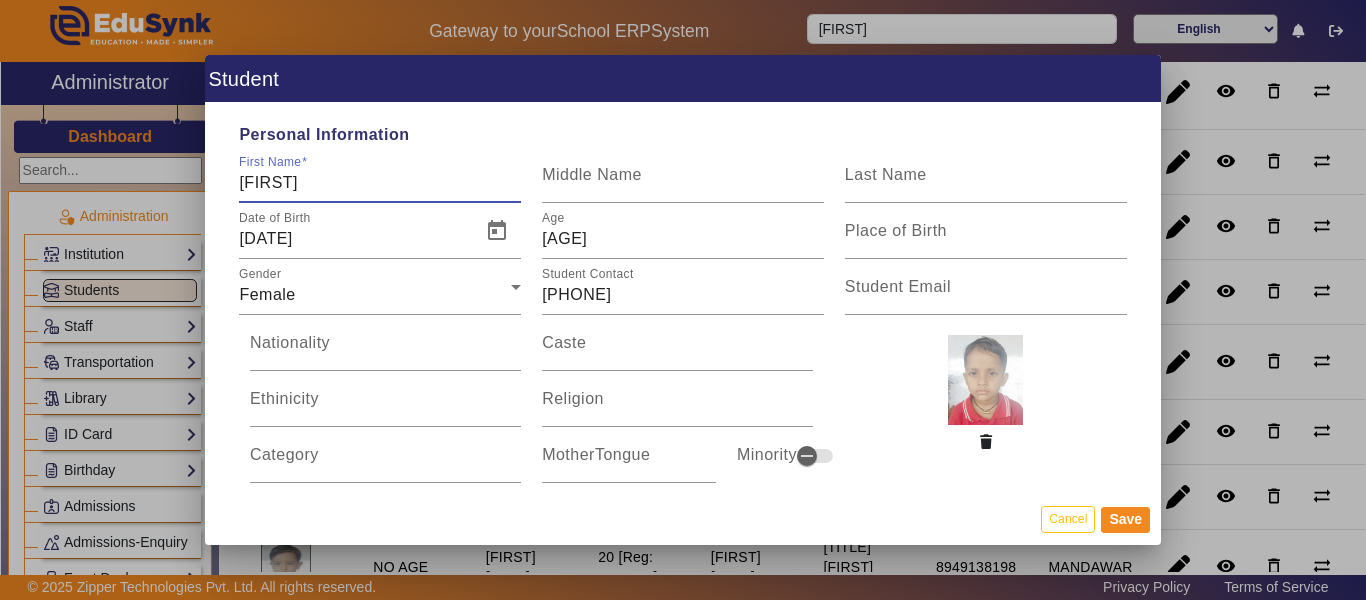 click on "[FIRST]" at bounding box center [380, 183] 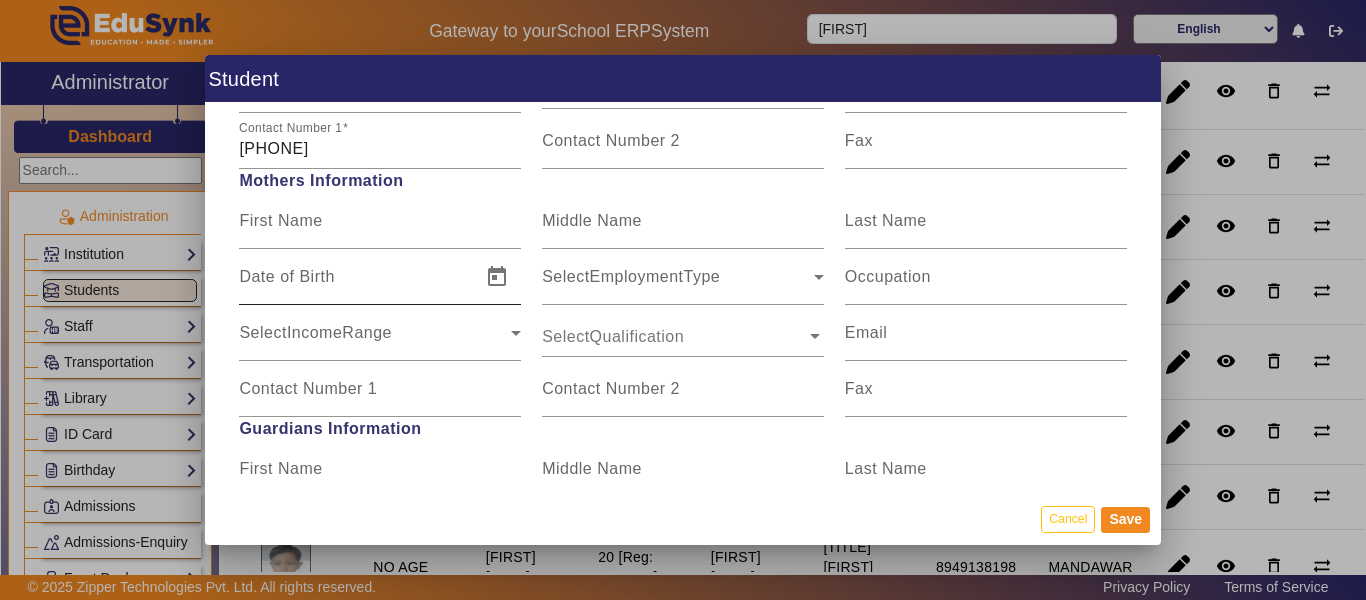 scroll, scrollTop: 1500, scrollLeft: 0, axis: vertical 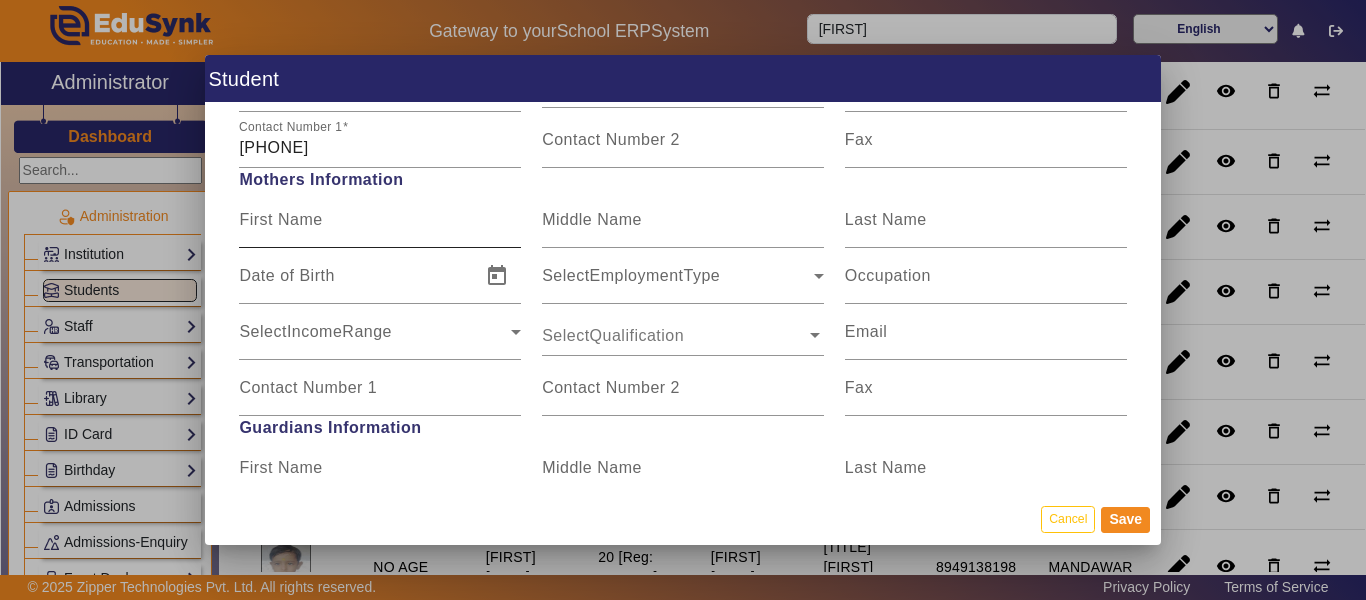 type on "[FIRST] [LAST]" 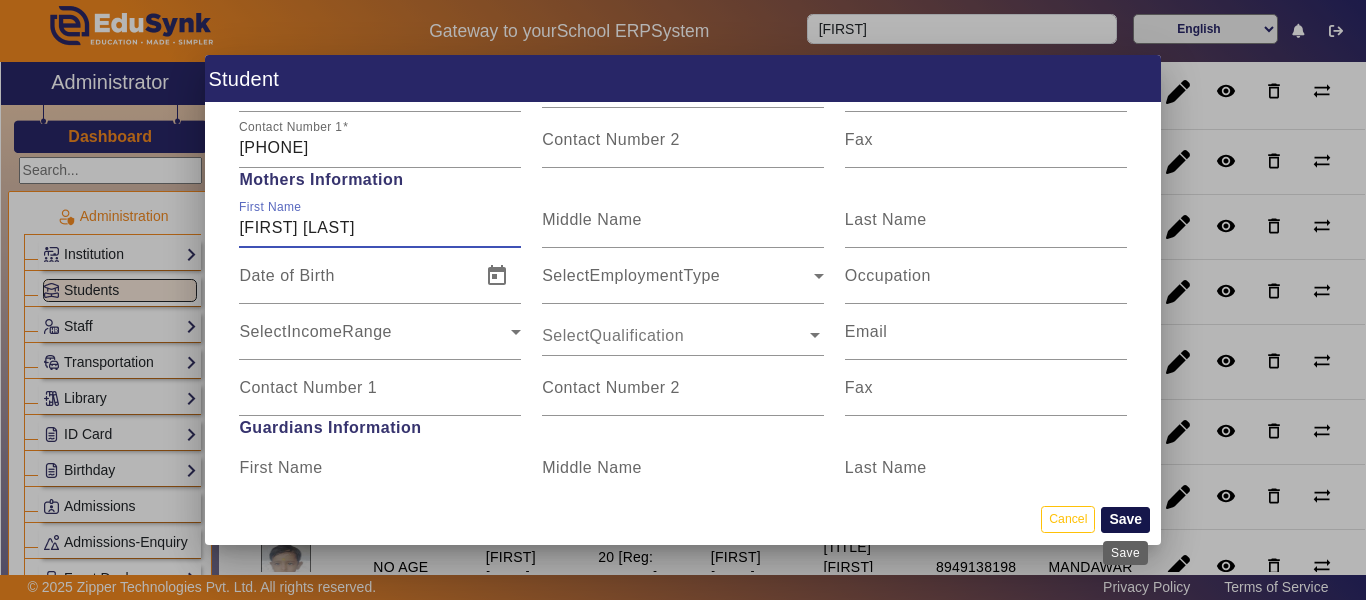 type on "[FIRST] [LAST]" 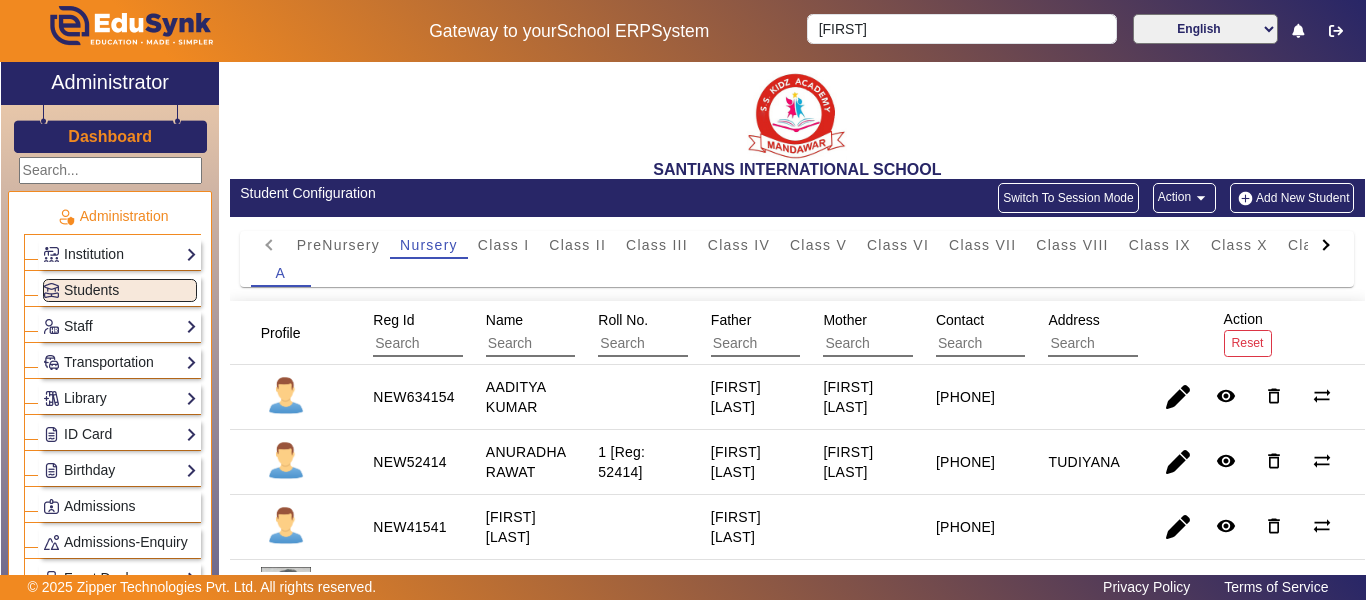 scroll, scrollTop: 100, scrollLeft: 0, axis: vertical 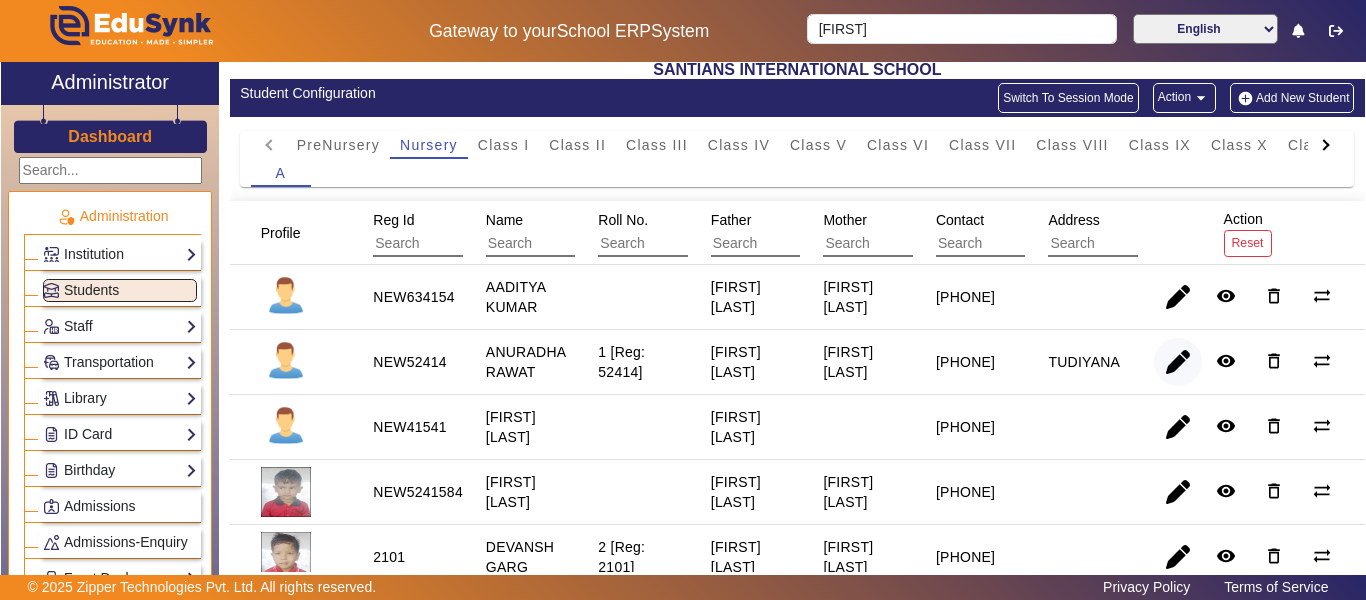 click at bounding box center (1178, 427) 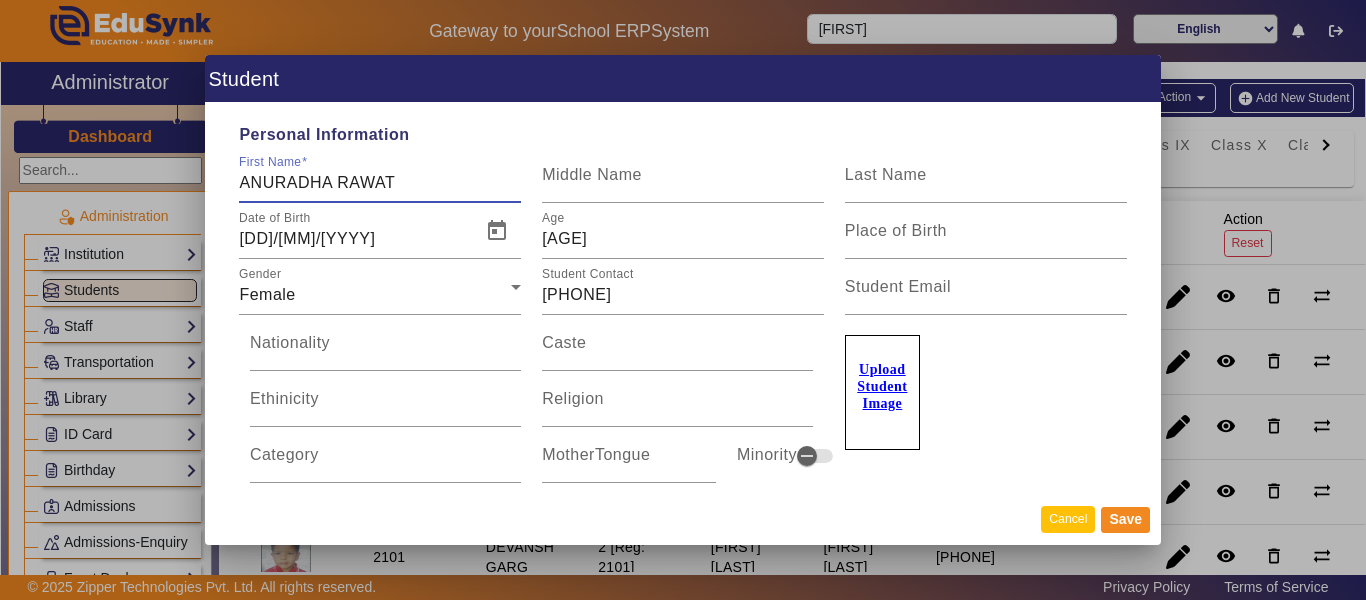 click on "Cancel" at bounding box center (1068, 519) 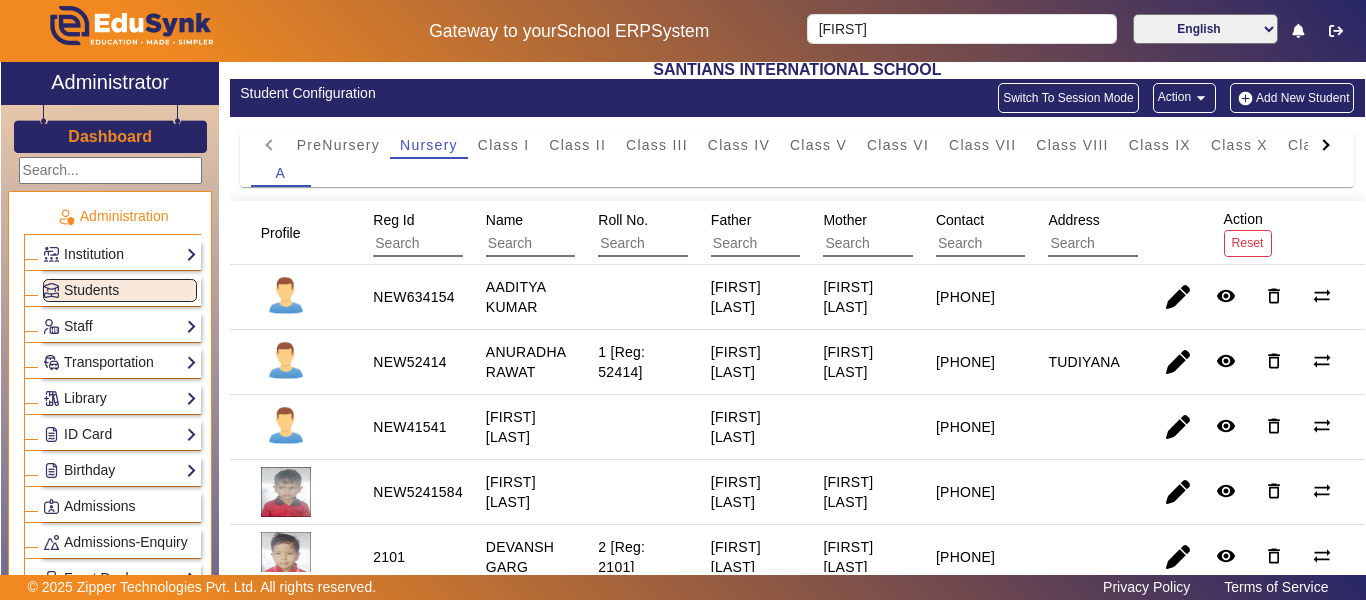 drag, startPoint x: 368, startPoint y: 304, endPoint x: 572, endPoint y: 314, distance: 204.24495 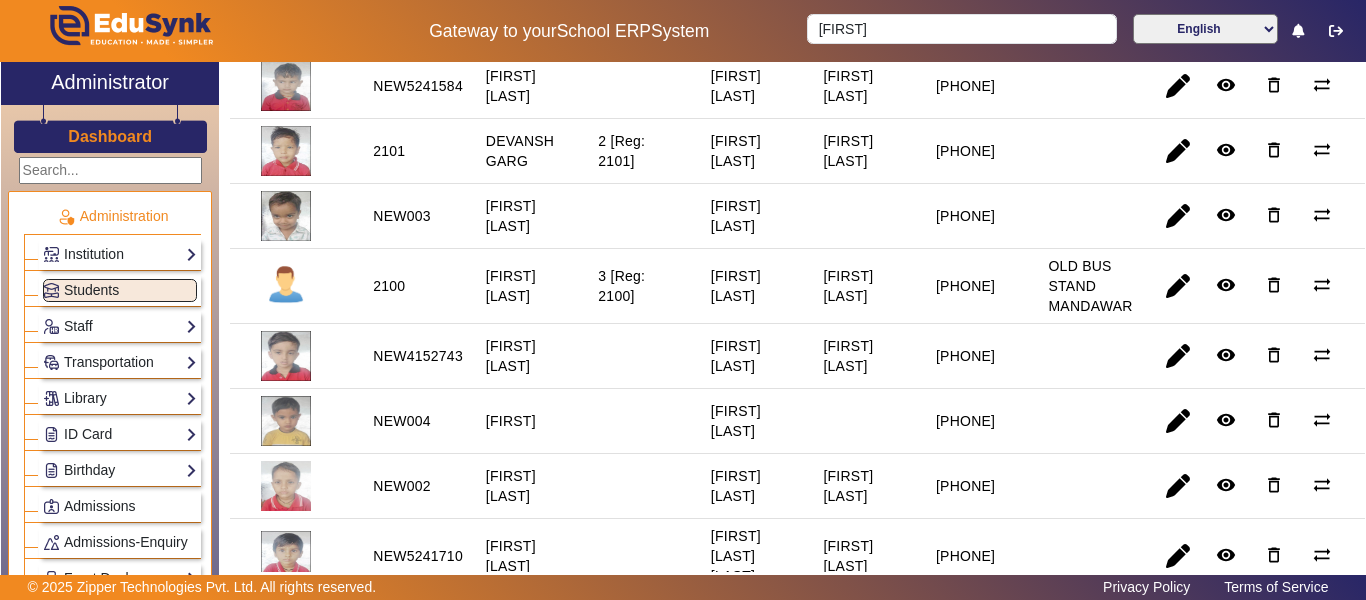 scroll, scrollTop: 500, scrollLeft: 0, axis: vertical 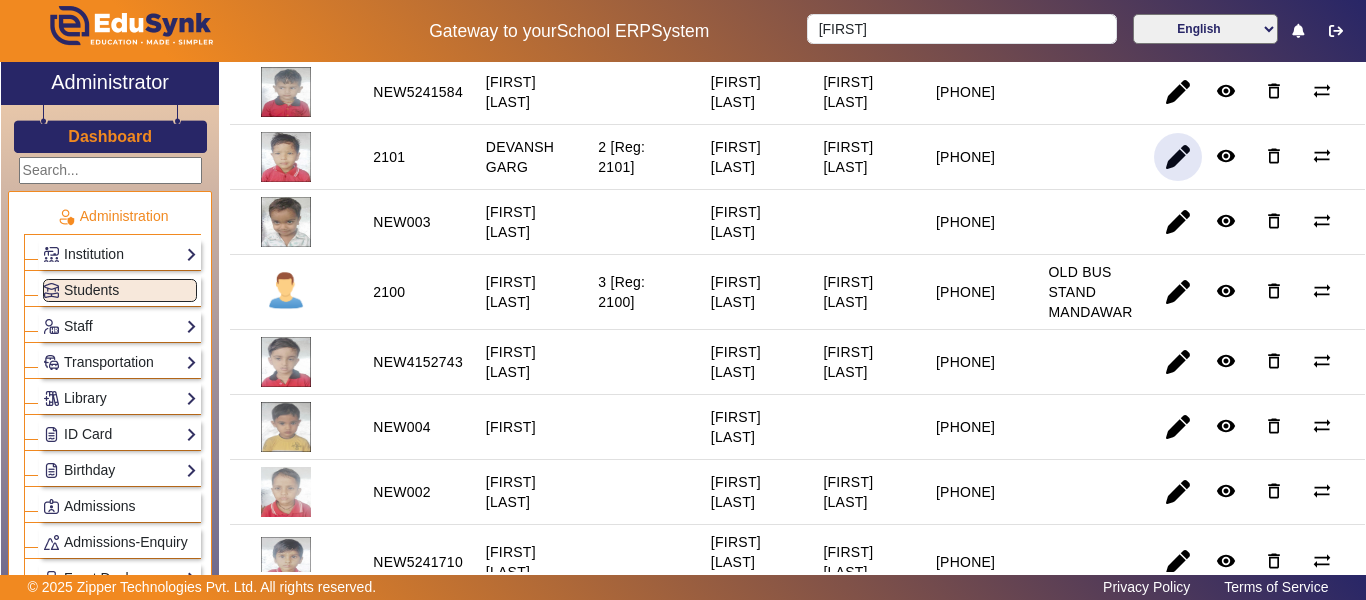 click 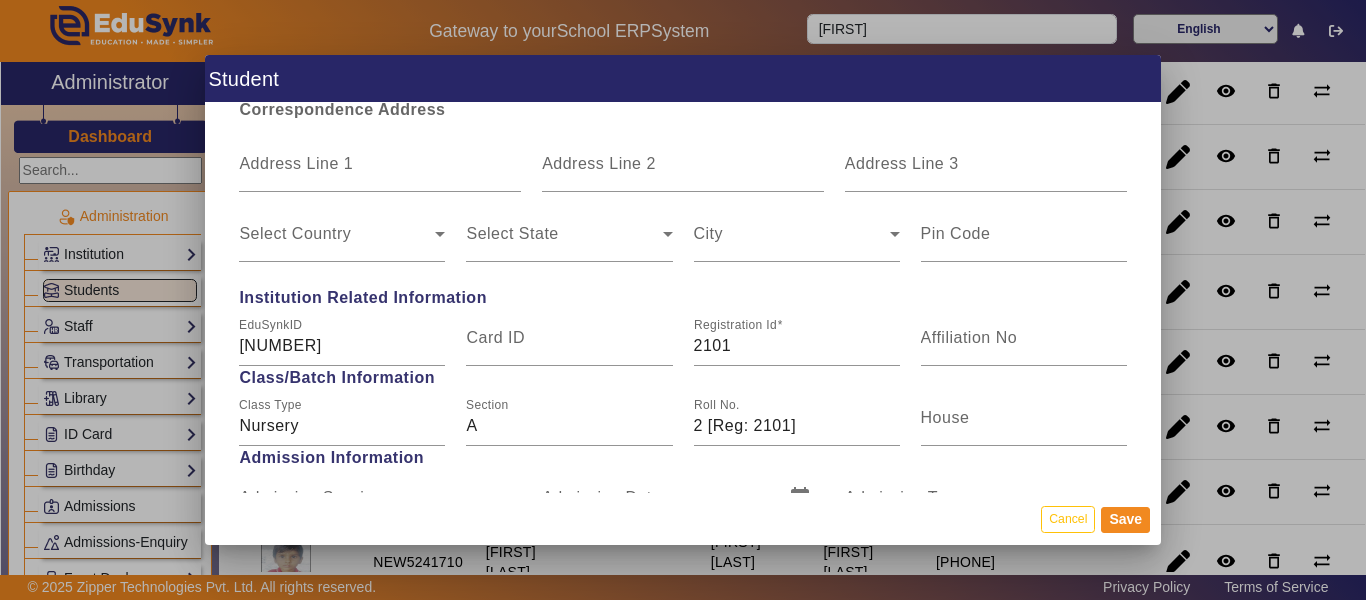 scroll, scrollTop: 600, scrollLeft: 0, axis: vertical 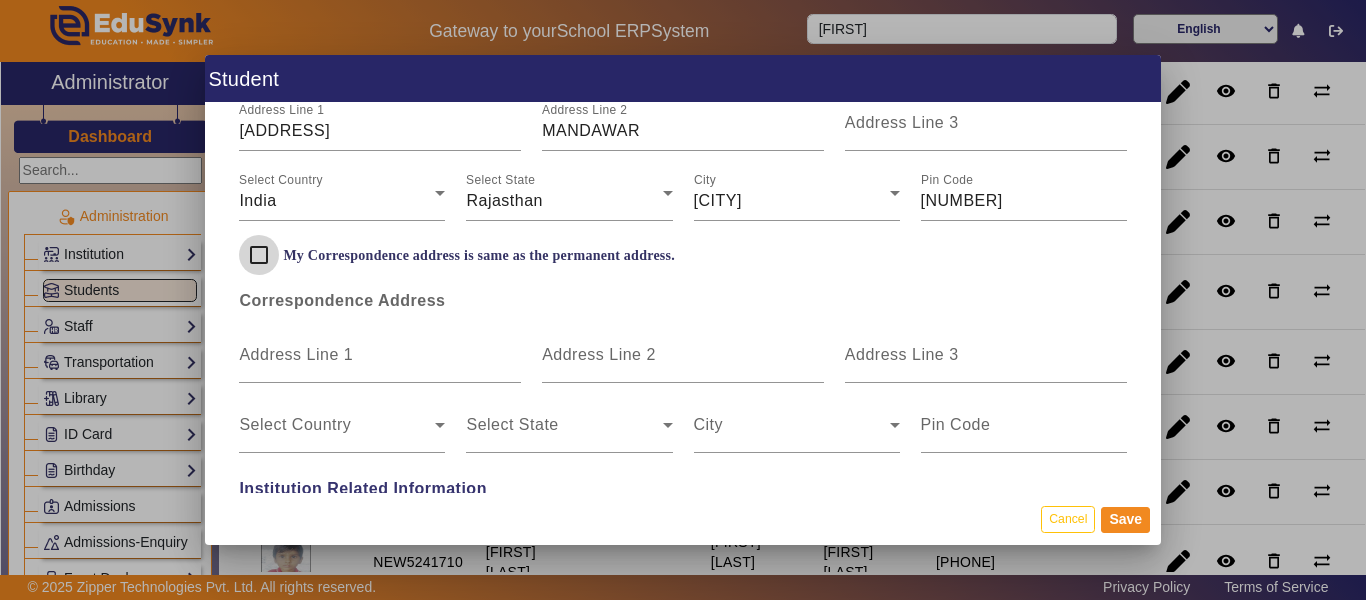 click on "My Correspondence address is same as the permanent address." at bounding box center (259, 255) 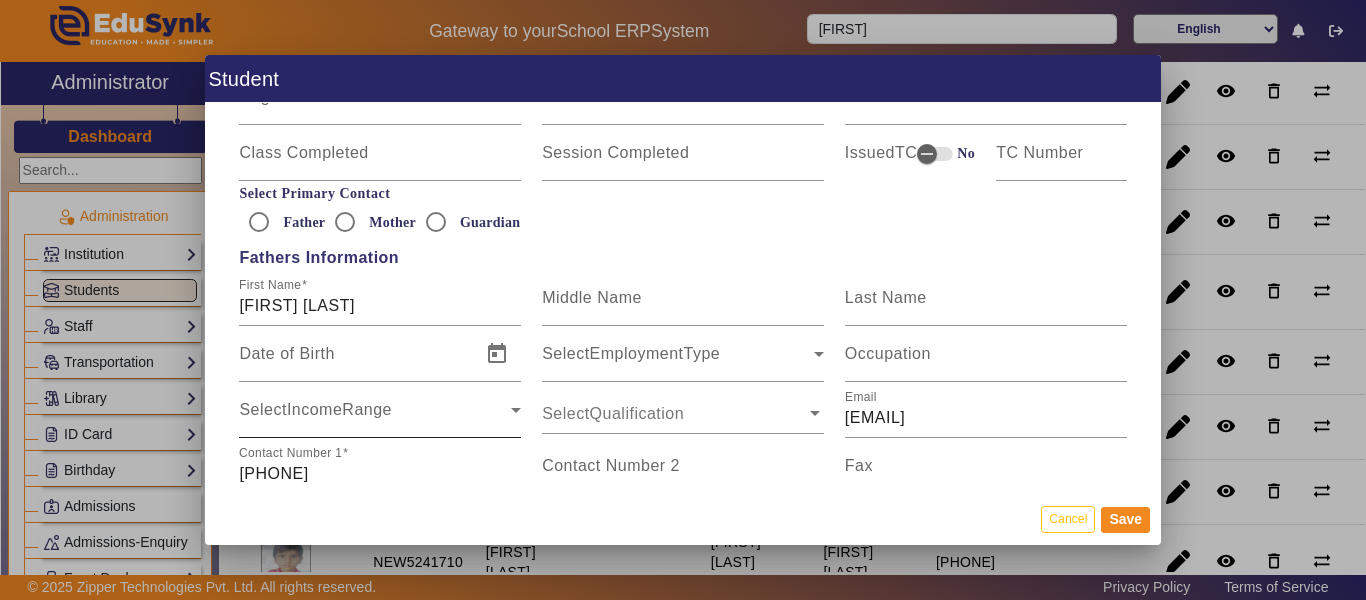 scroll, scrollTop: 1200, scrollLeft: 0, axis: vertical 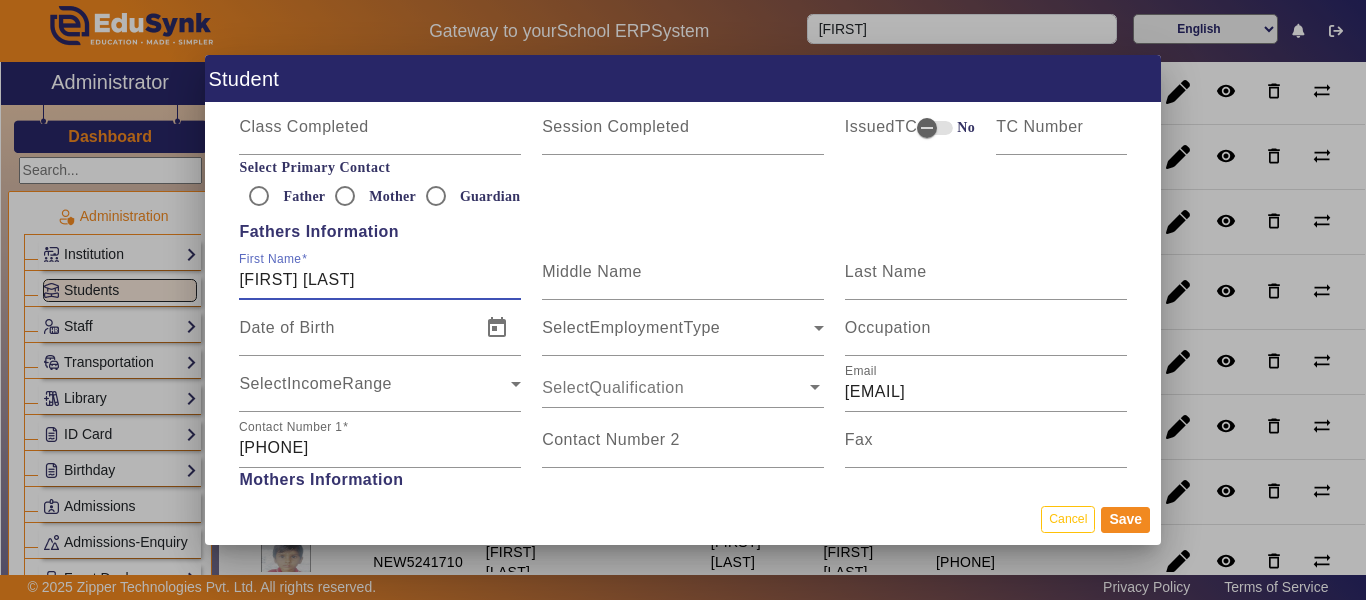 drag, startPoint x: 348, startPoint y: 277, endPoint x: 138, endPoint y: 303, distance: 211.60341 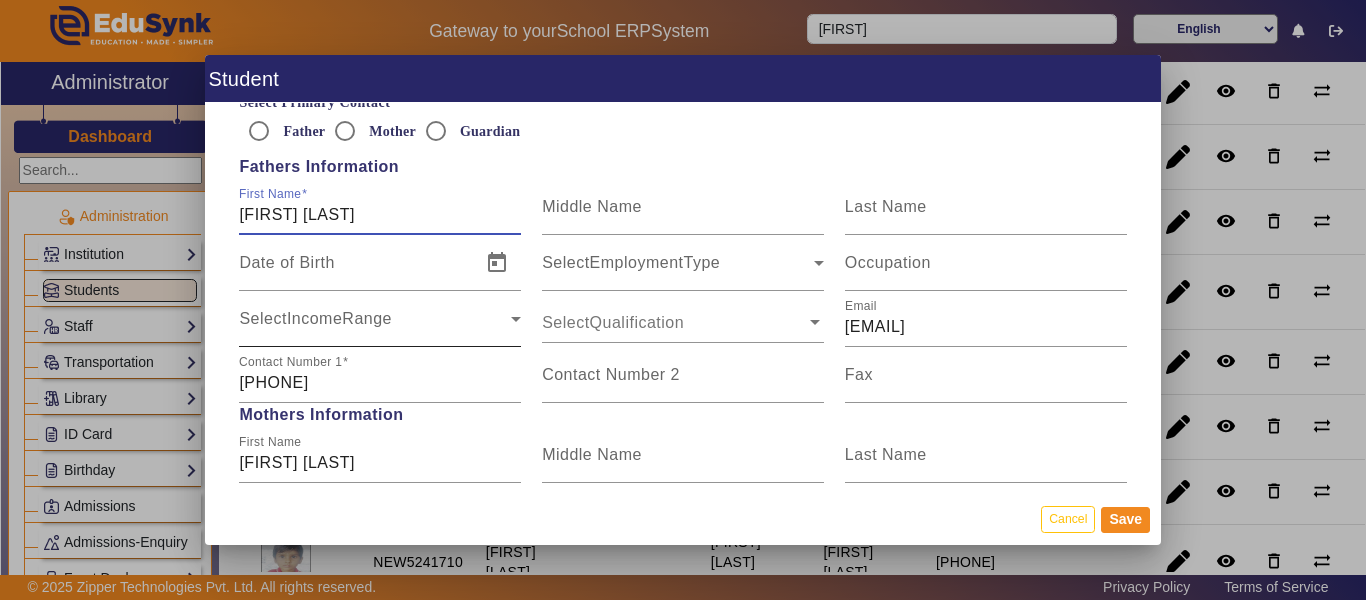 scroll, scrollTop: 1300, scrollLeft: 0, axis: vertical 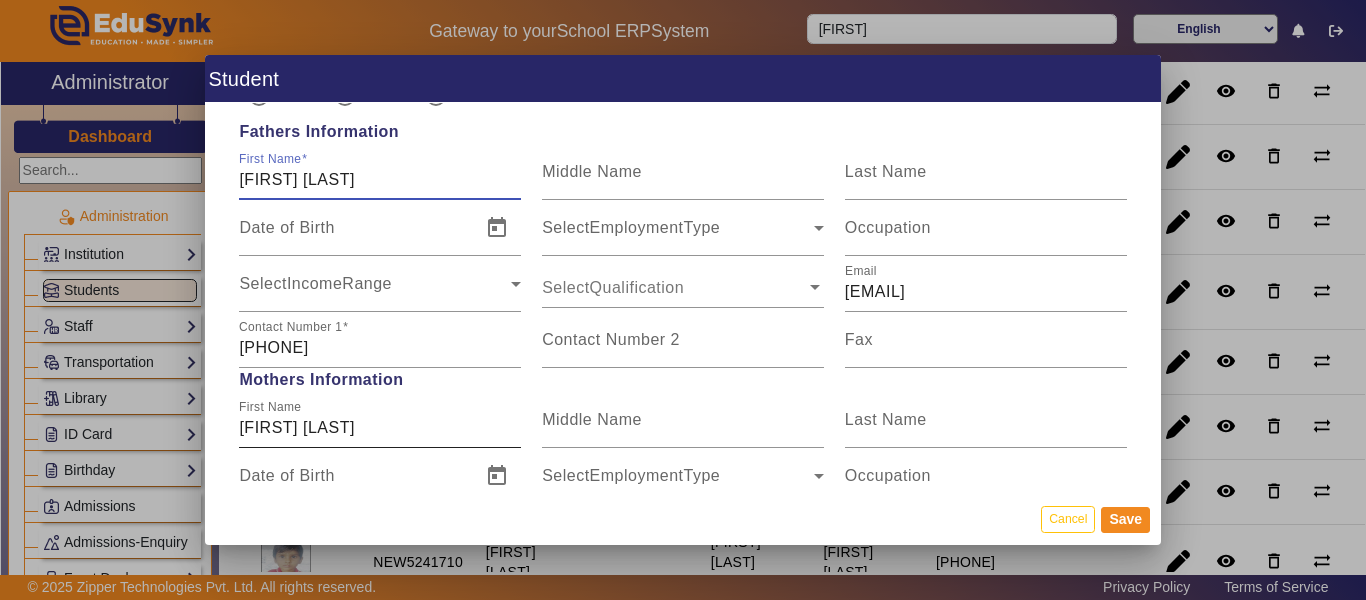 type on "[FIRST] [LAST]" 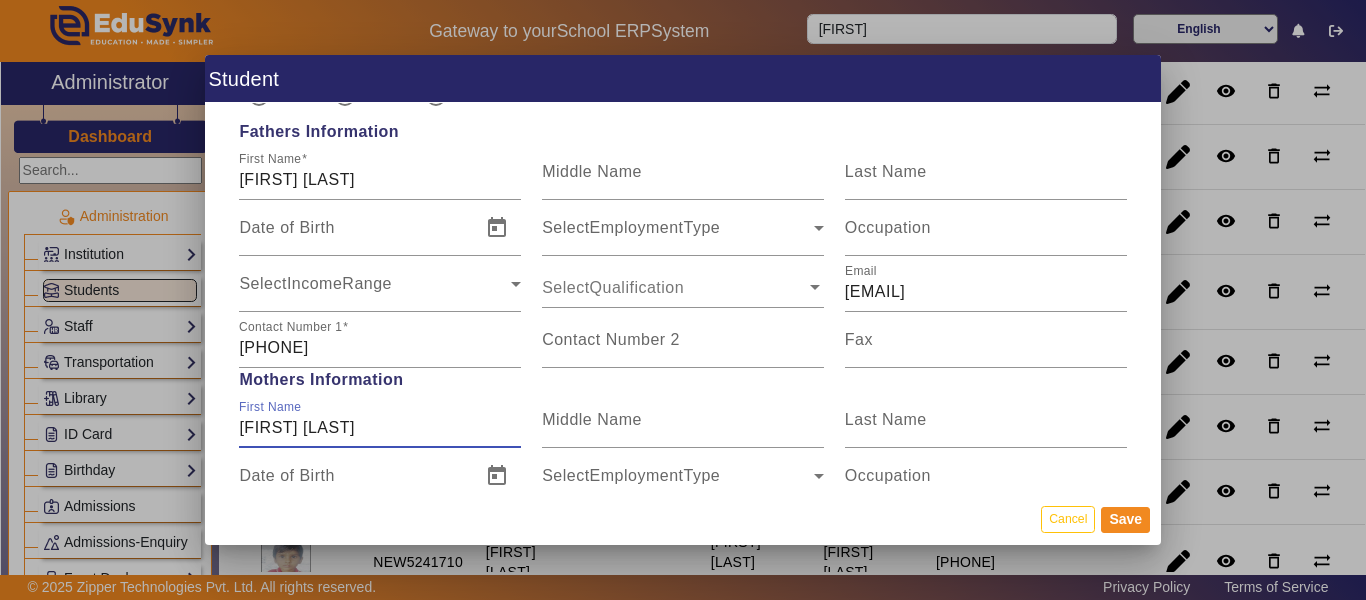 click on "[FIRST] [LAST]" at bounding box center (380, 428) 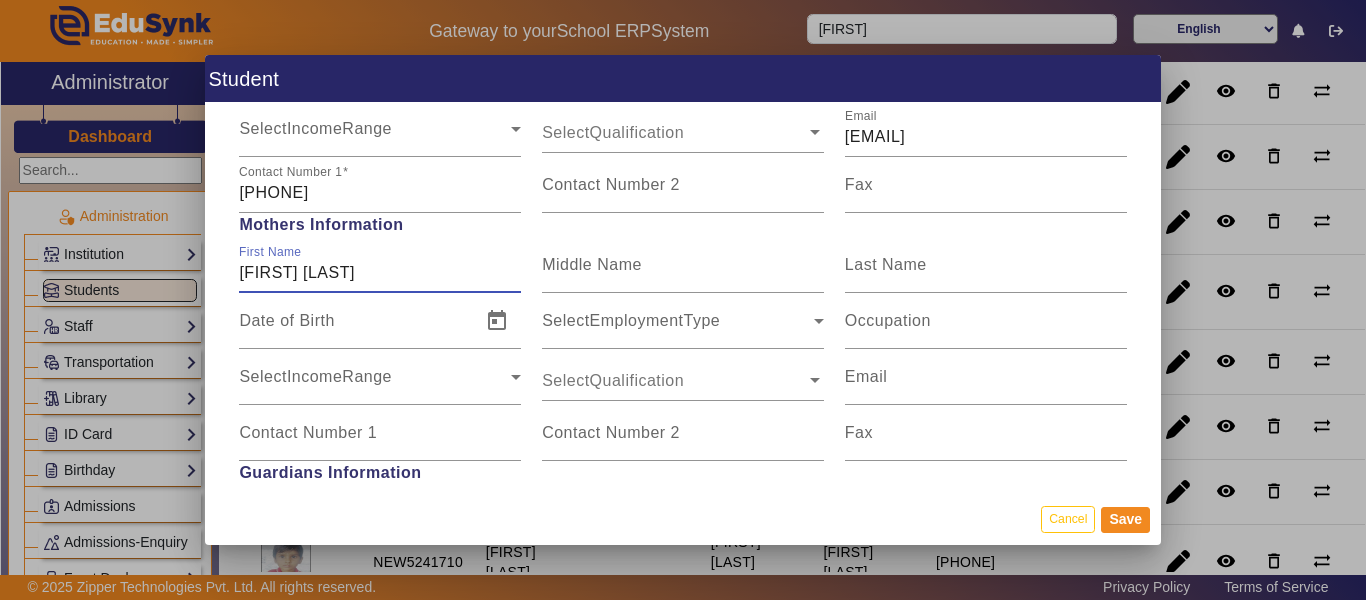 scroll, scrollTop: 2200, scrollLeft: 0, axis: vertical 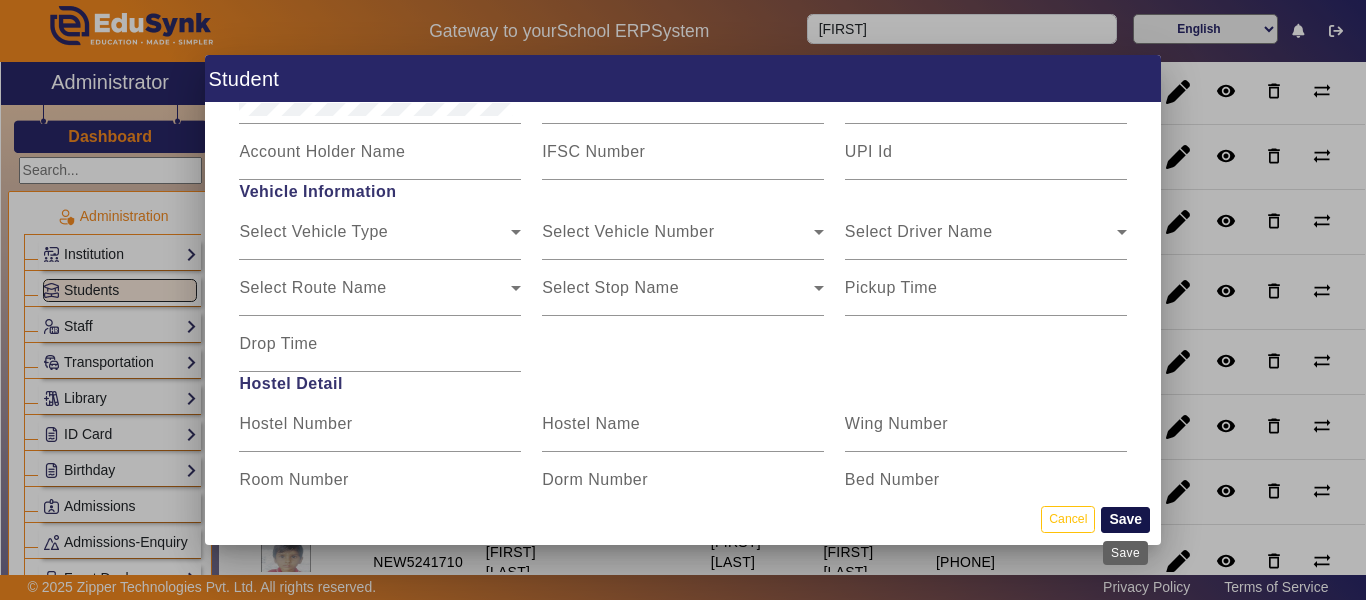 type on "[FIRST] [LAST]" 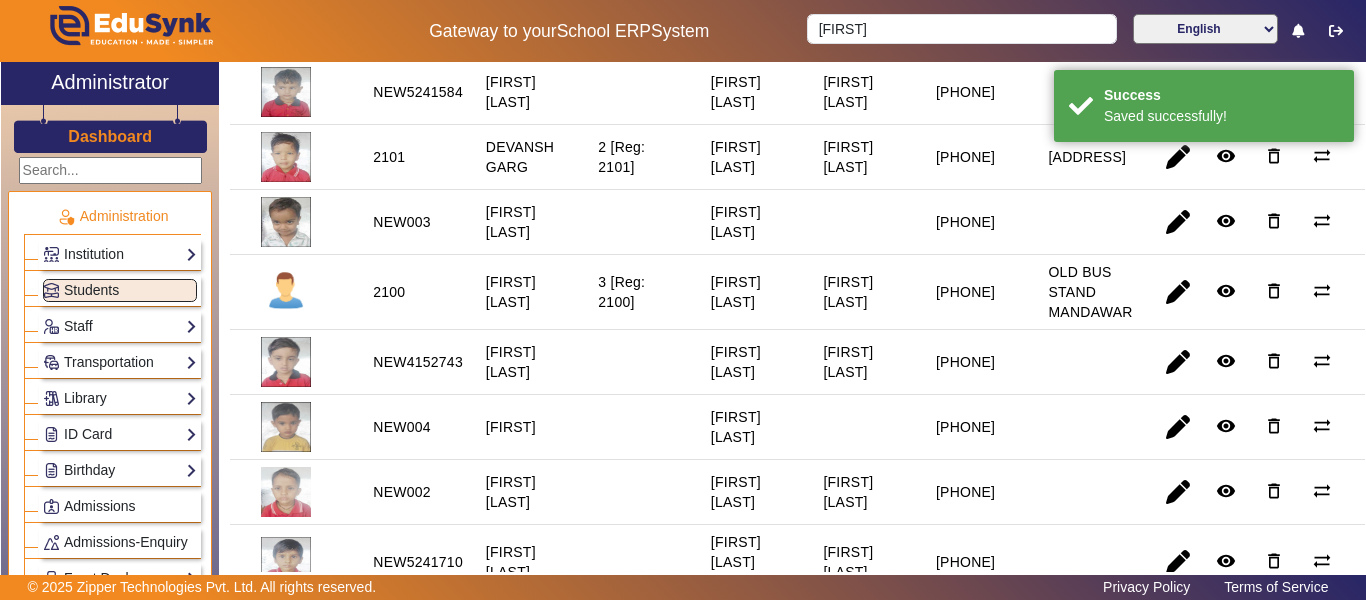 scroll, scrollTop: 0, scrollLeft: 0, axis: both 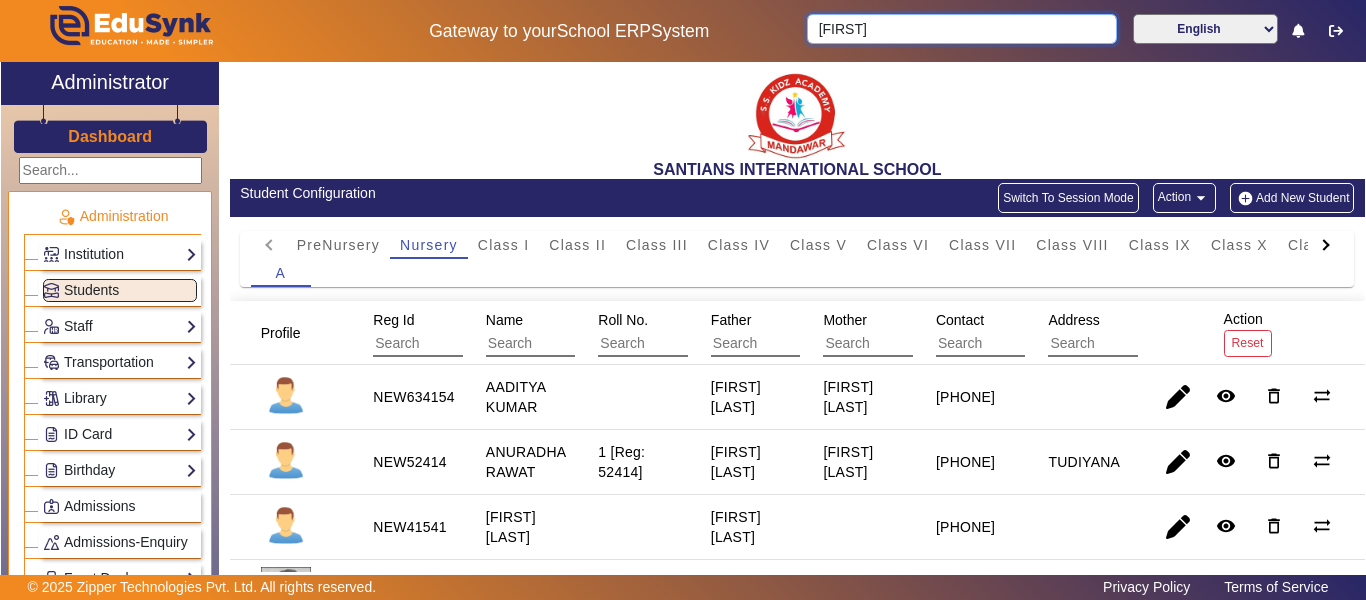 click on "[FIRST]" at bounding box center [961, 29] 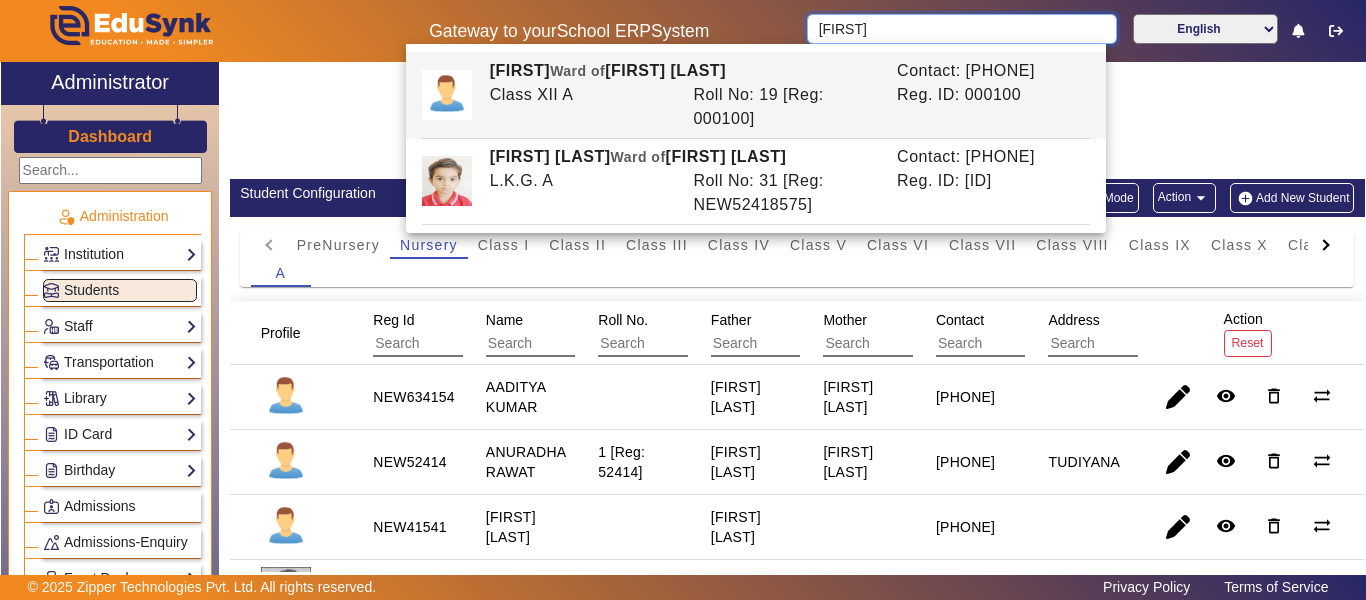 drag, startPoint x: 880, startPoint y: 39, endPoint x: 685, endPoint y: 34, distance: 195.06409 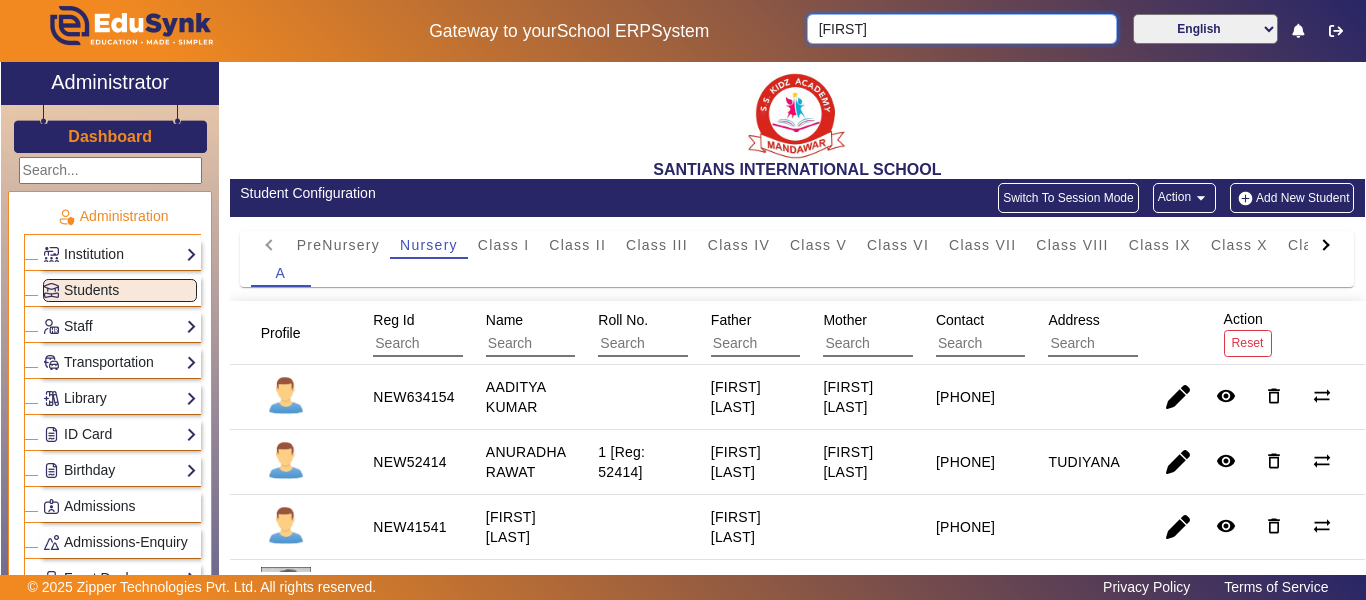 type on "[FIRST]" 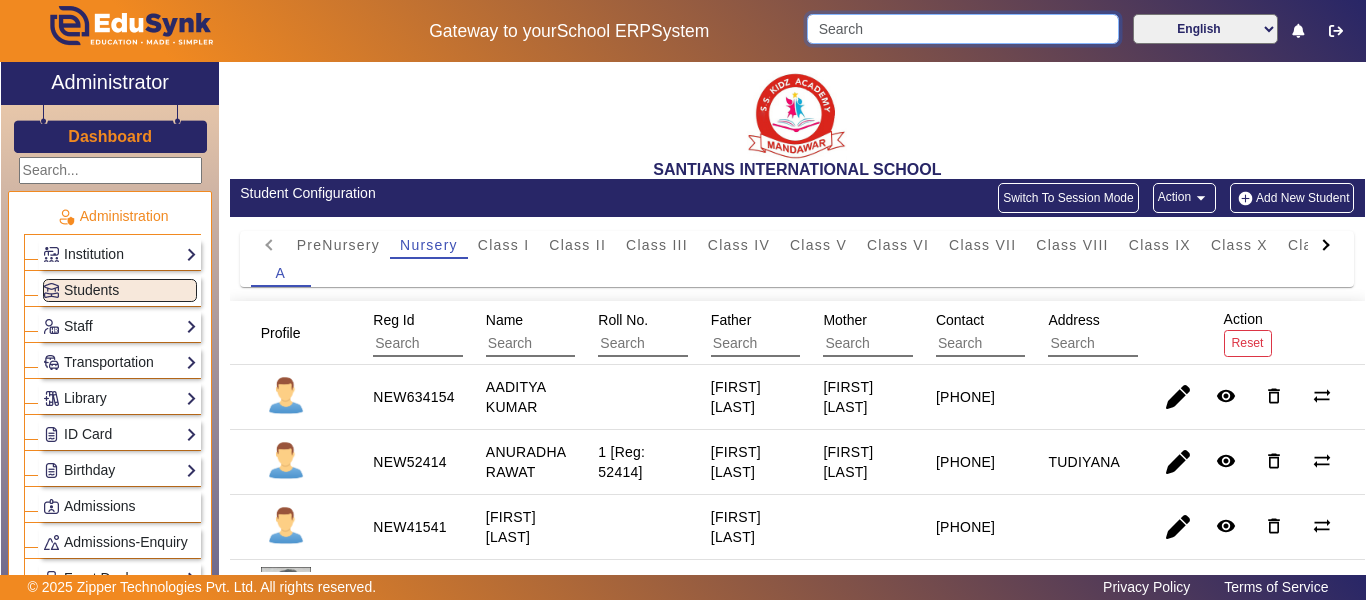 click at bounding box center [962, 29] 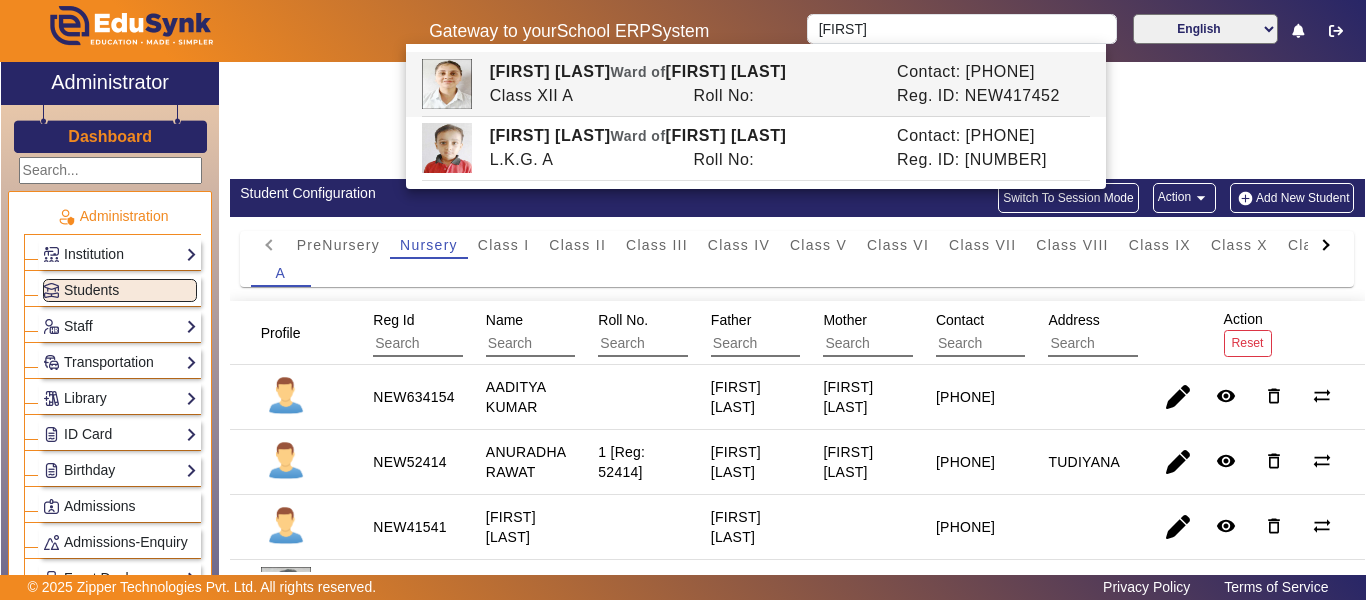 click on "Ward of [FIRST] [LAST]" at bounding box center [682, 72] 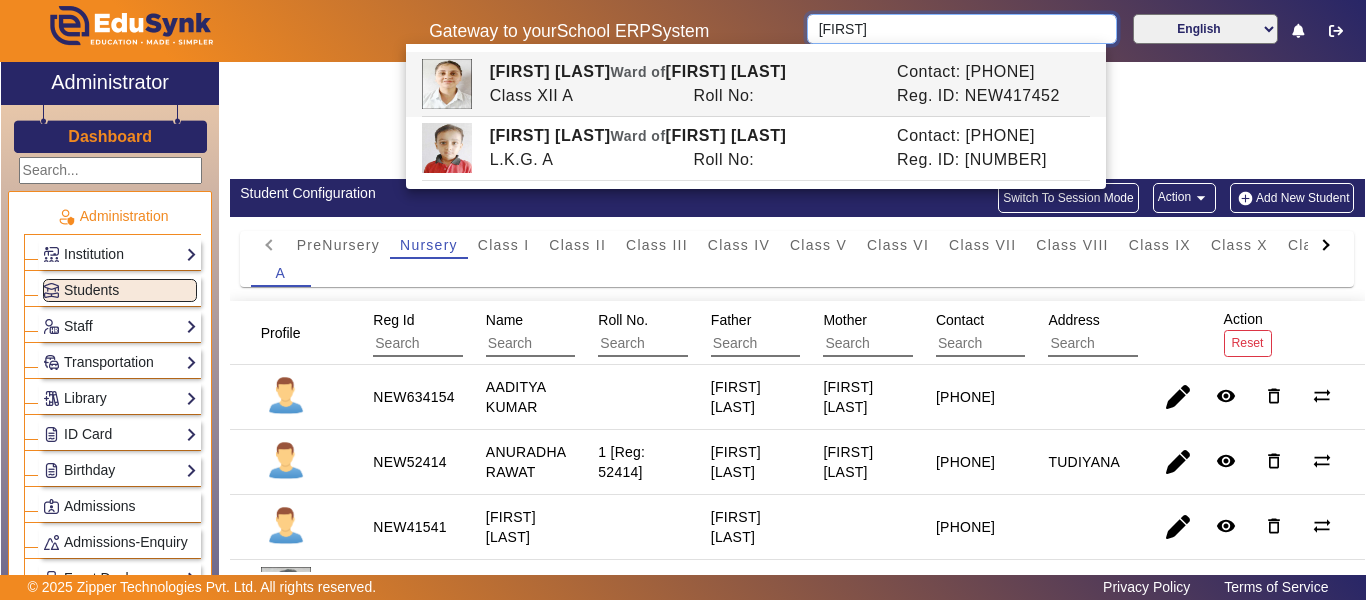 type on "[FIRST] [LAST]" 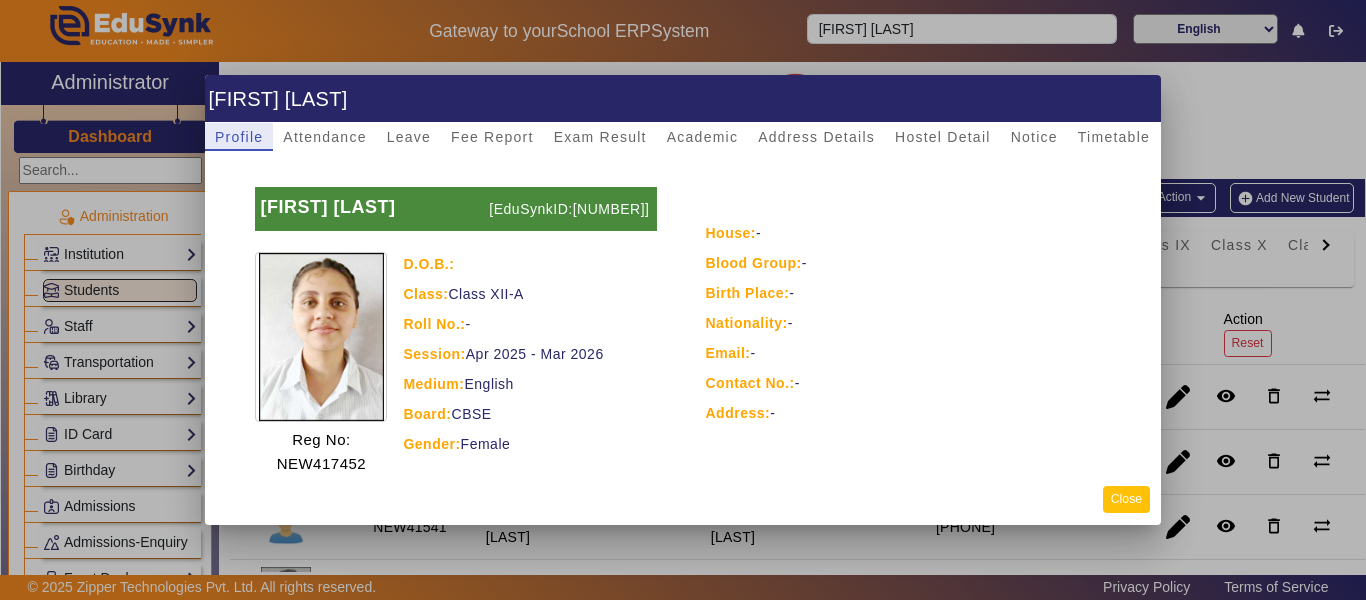 click on "Close" 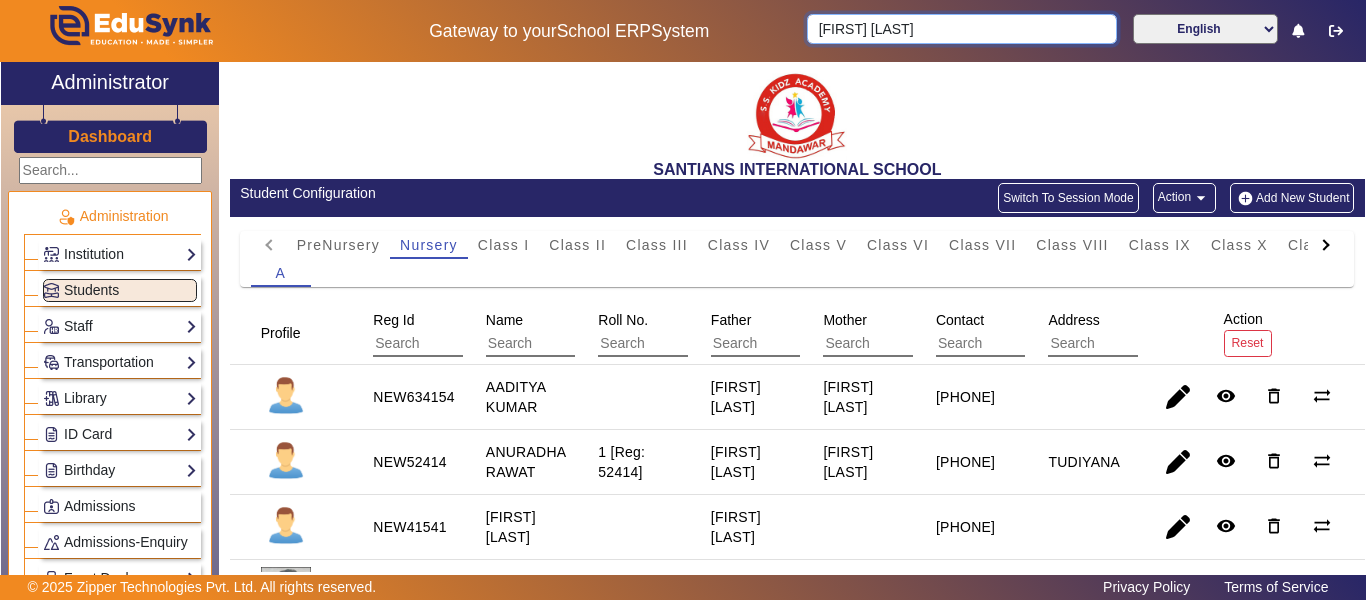type 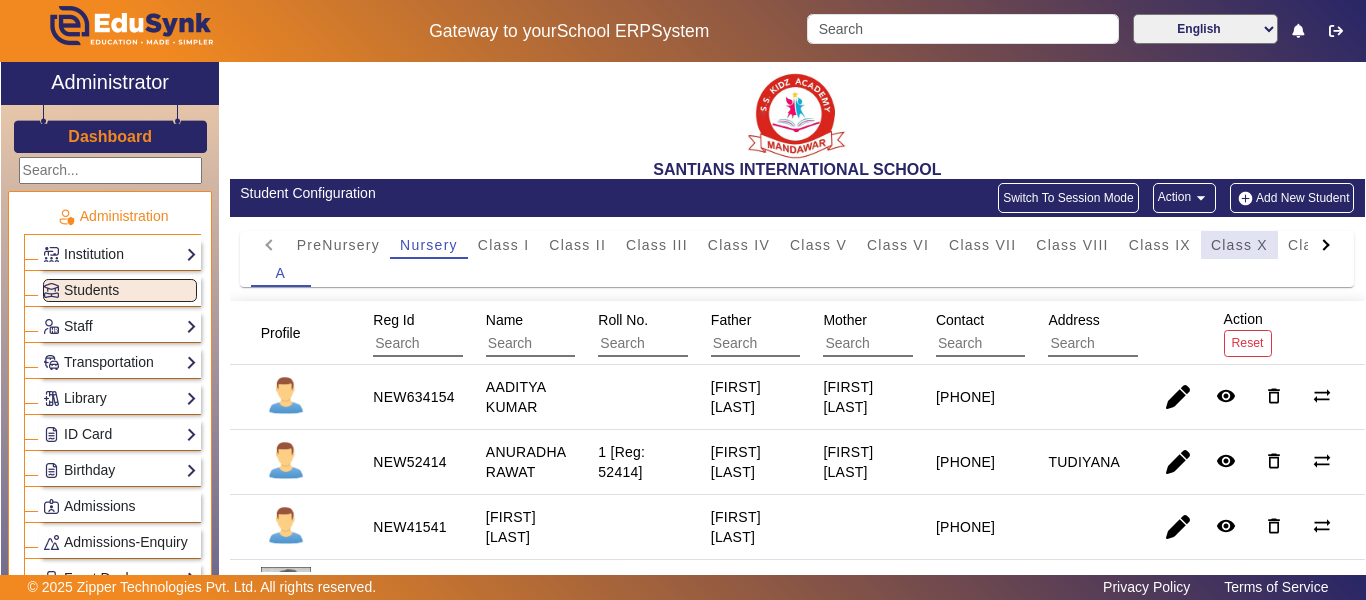 click on "Class X" at bounding box center [1239, 245] 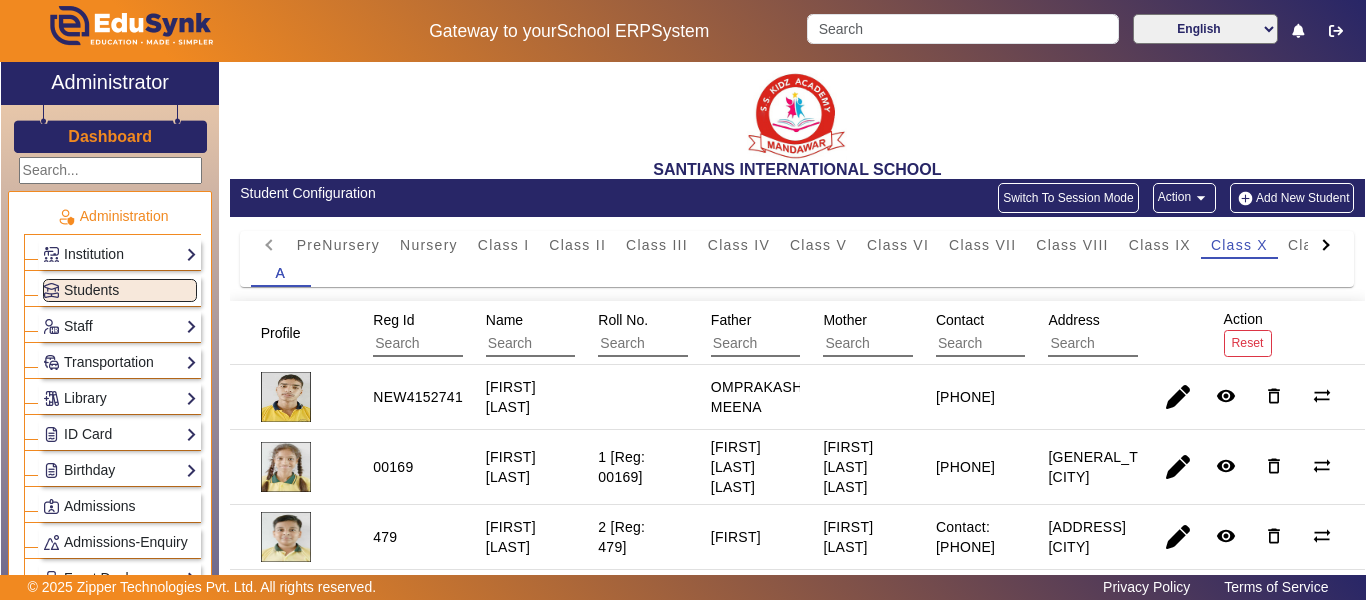 click 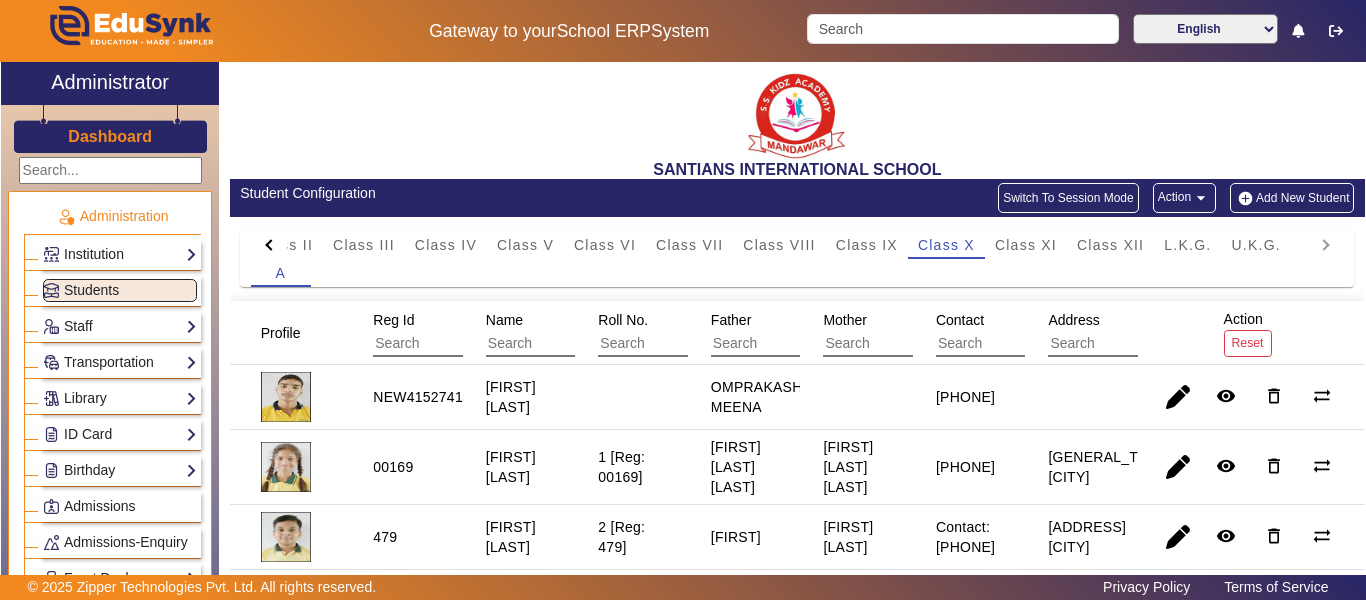 click on "PreNursery Nursery Class I Class II Class III Class IV Class V Class VI Class VII Class VIII Class IX Class X Class XI Class XII L.K.G. U.K.G." 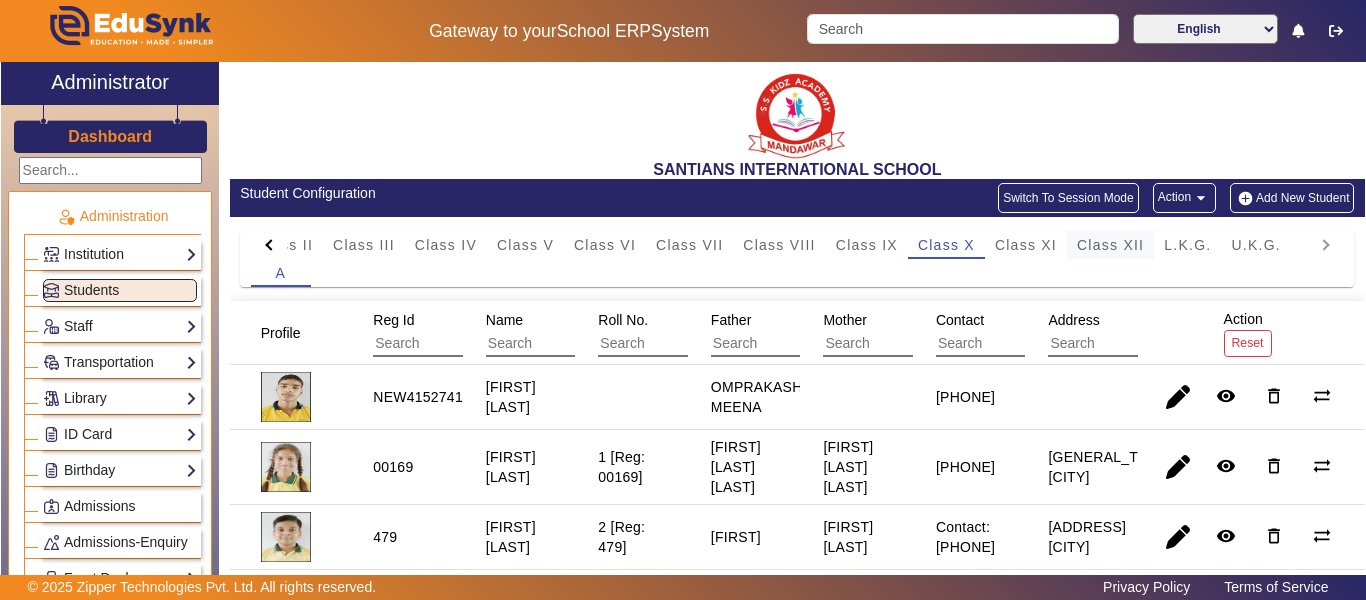click on "Class XII" at bounding box center (1110, 245) 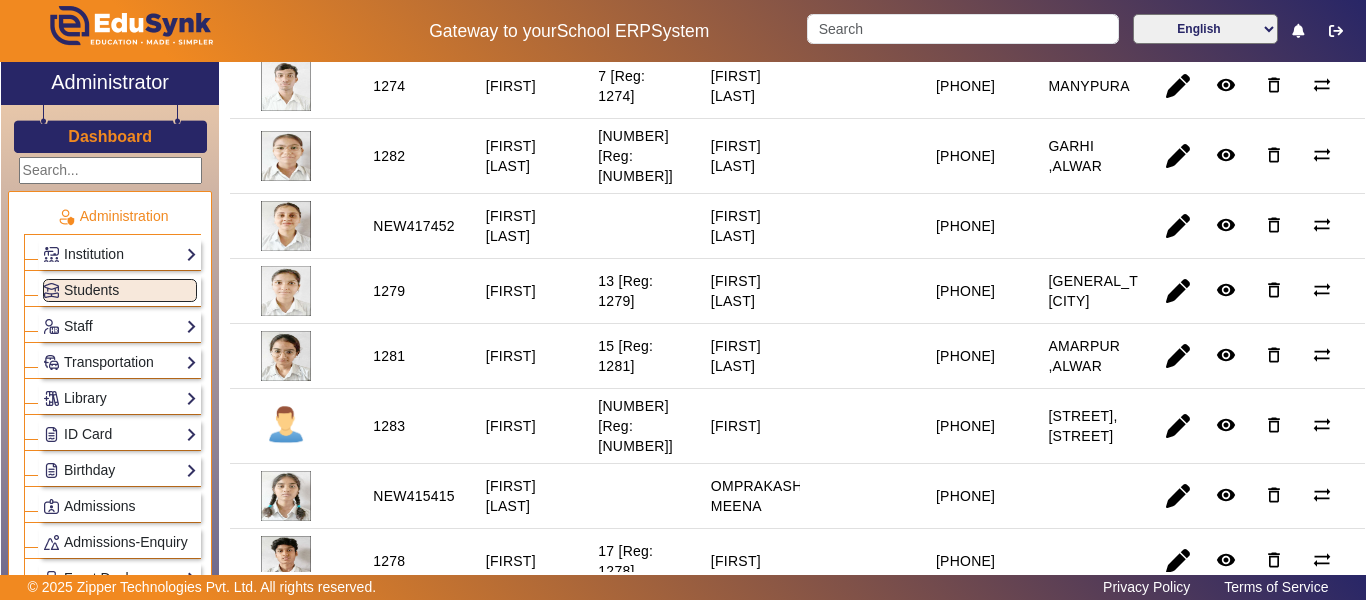 scroll, scrollTop: 400, scrollLeft: 0, axis: vertical 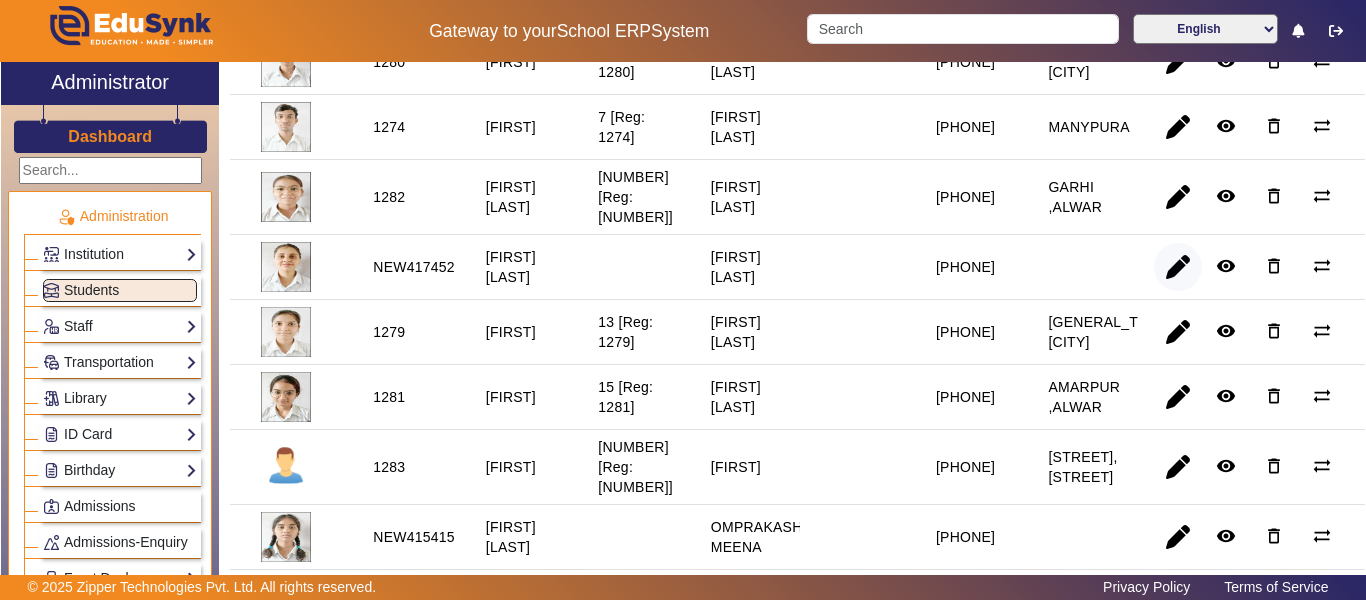 click at bounding box center (1178, 332) 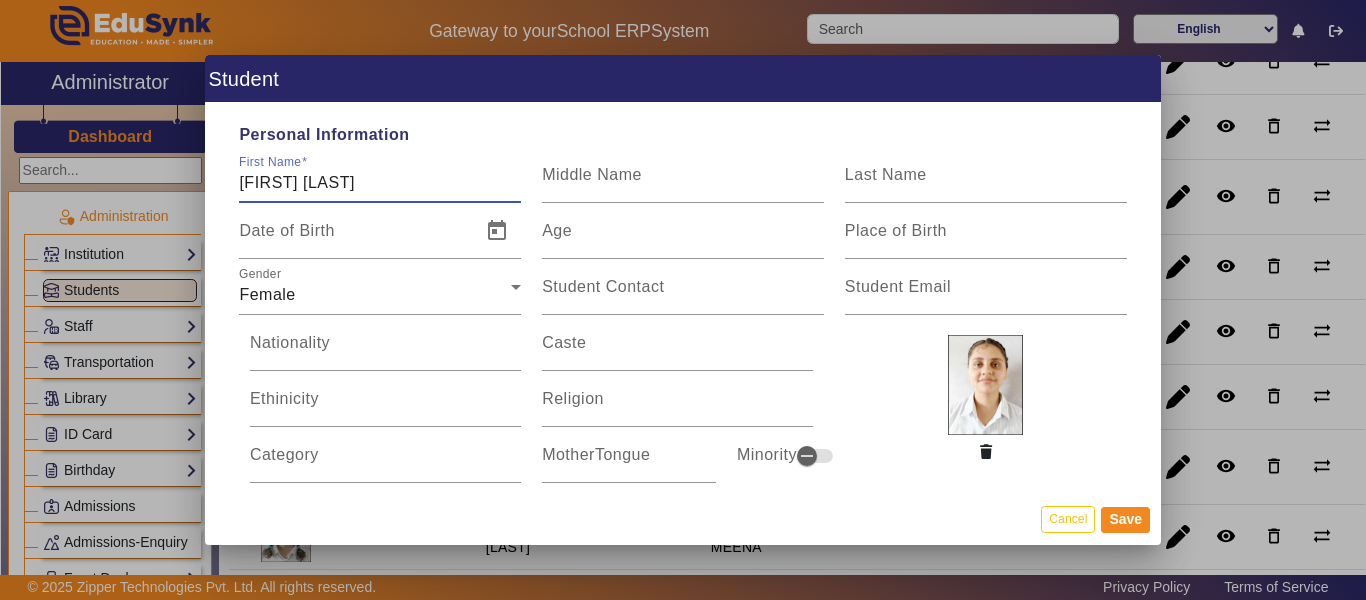 drag, startPoint x: 440, startPoint y: 180, endPoint x: 93, endPoint y: 177, distance: 347.01297 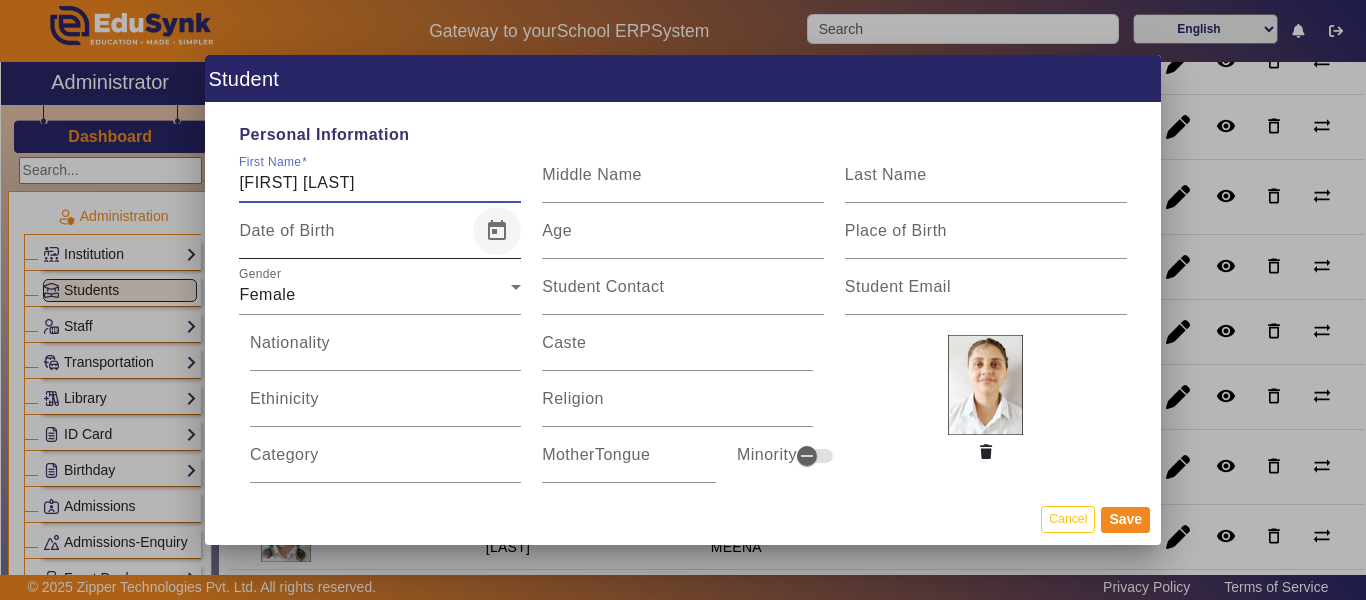 type on "[FIRST] [LAST]" 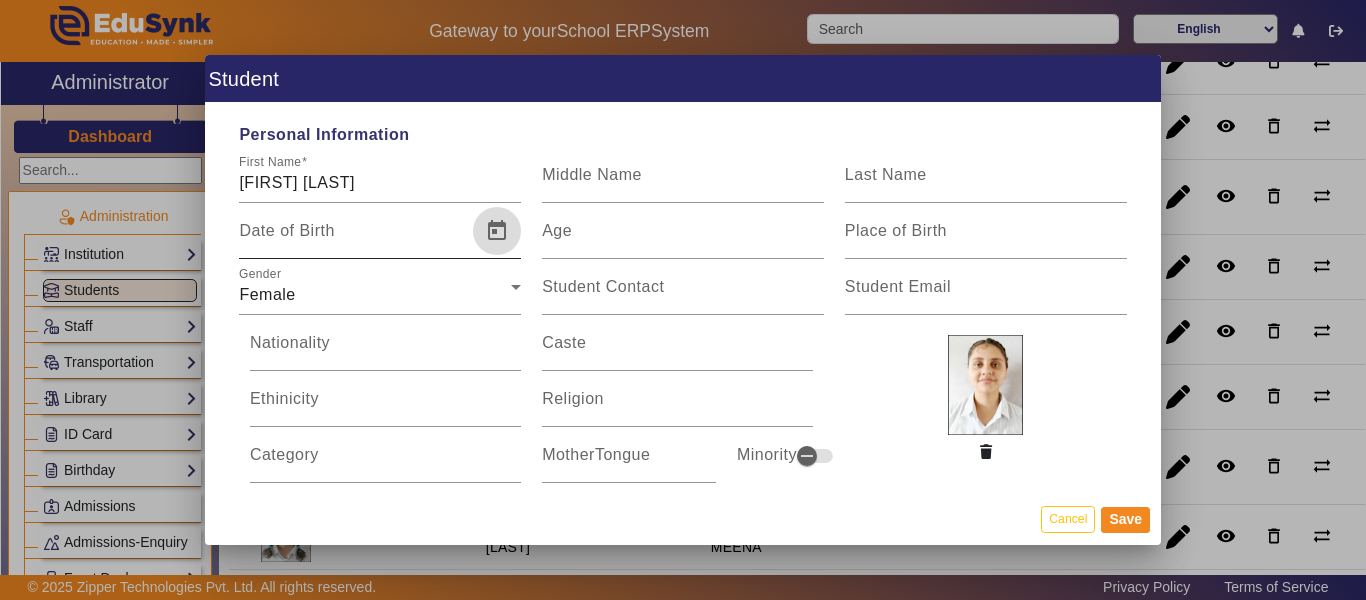 click at bounding box center [497, 231] 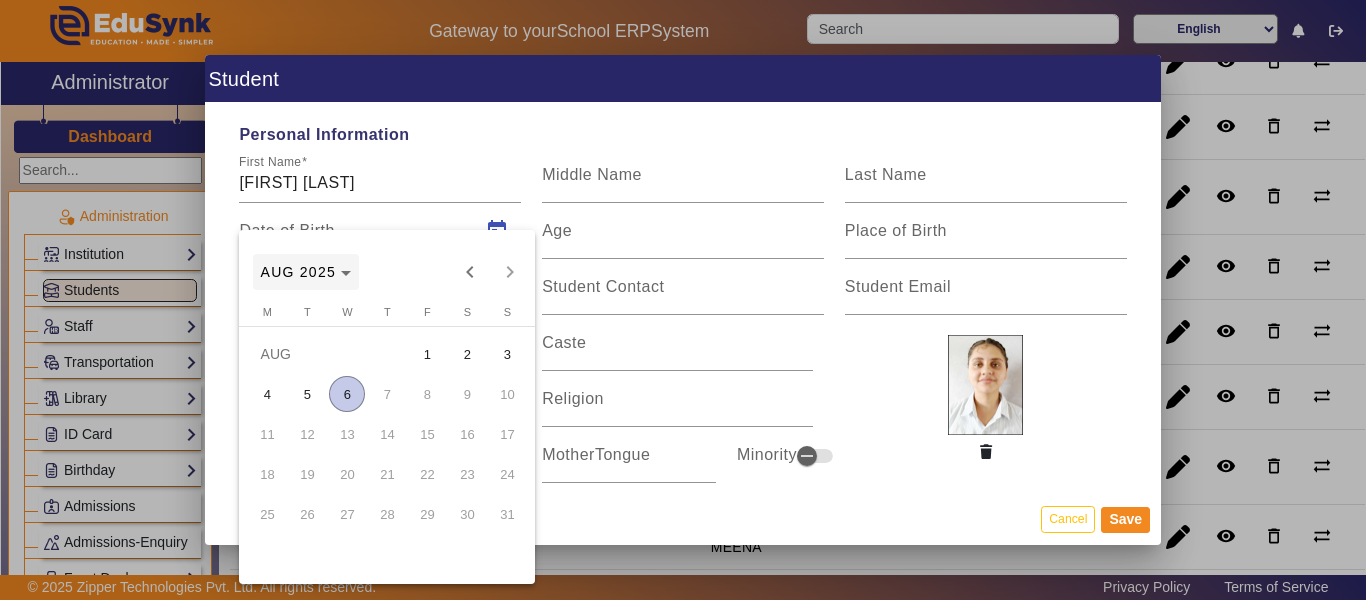 click at bounding box center (306, 272) 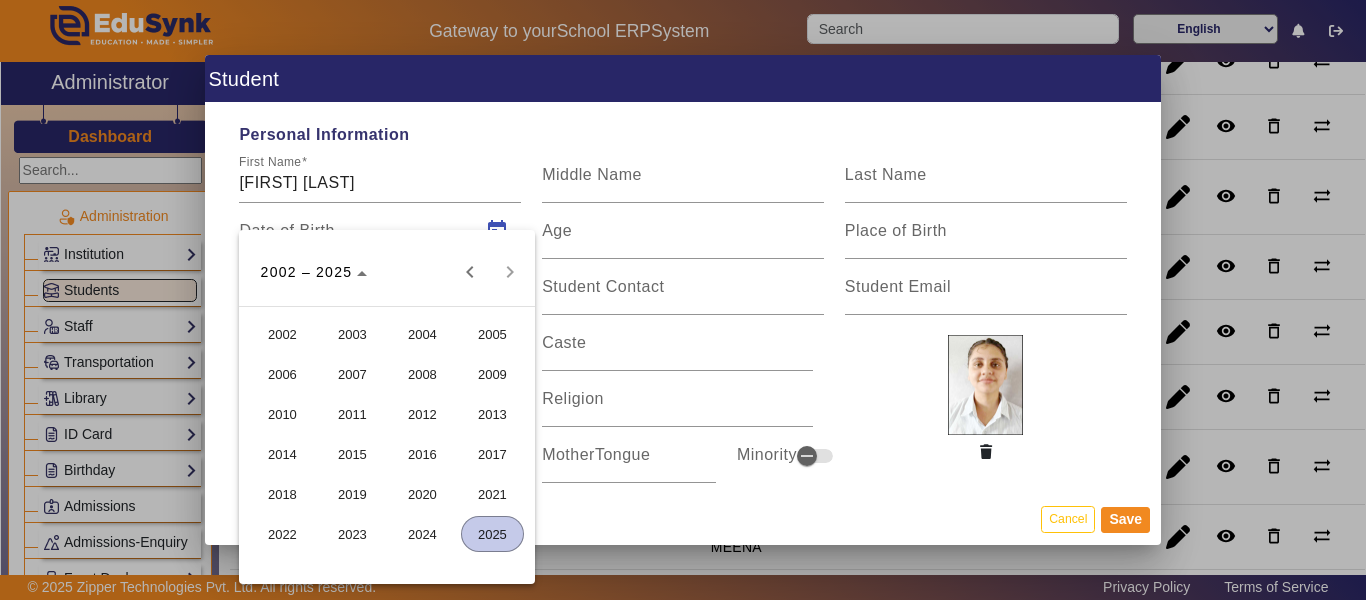 click on "2007" at bounding box center (352, 374) 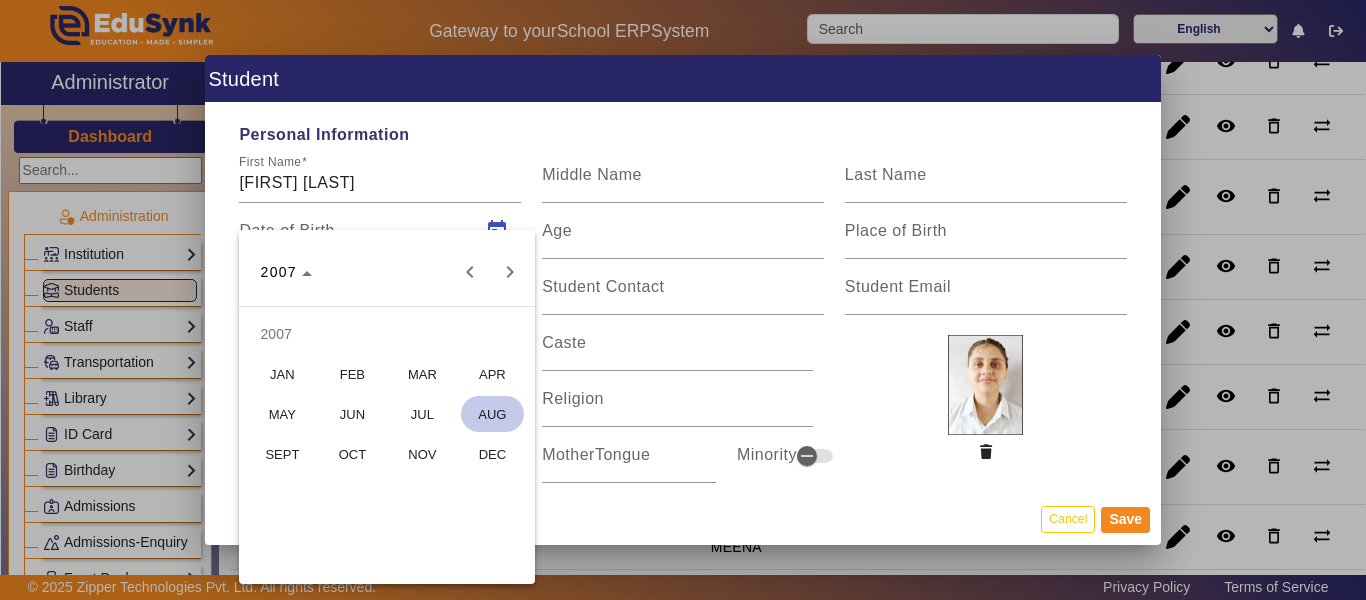 click on "SEPT" at bounding box center [282, 454] 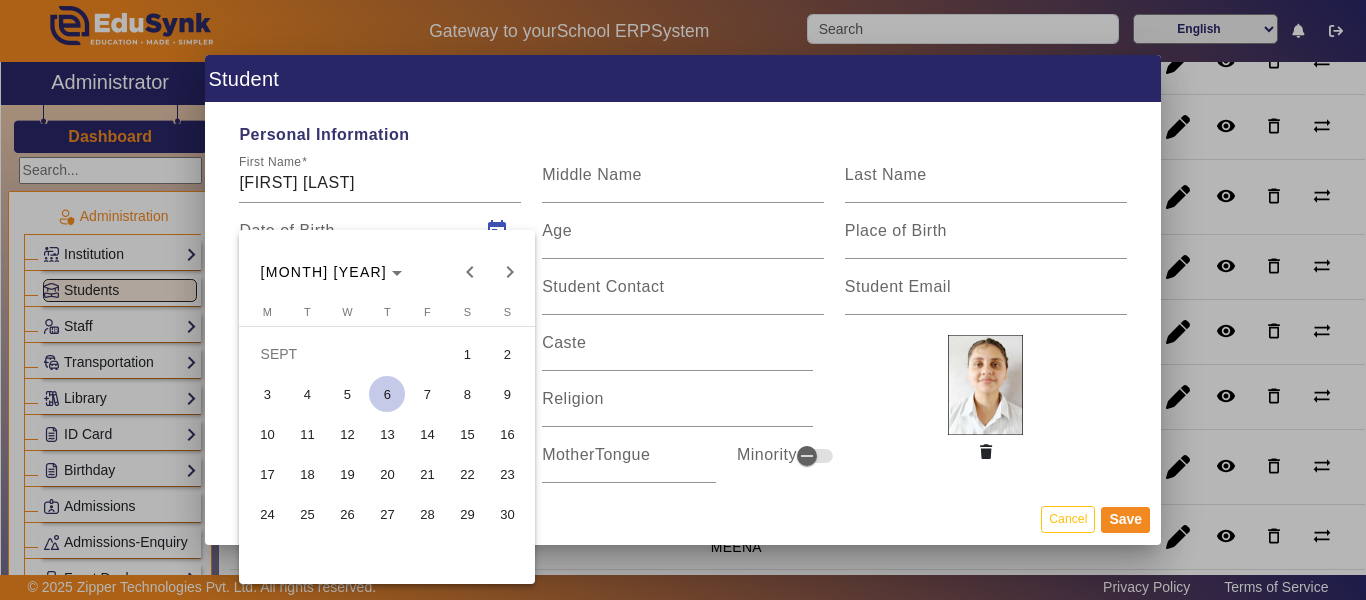 click on "24" at bounding box center (267, 514) 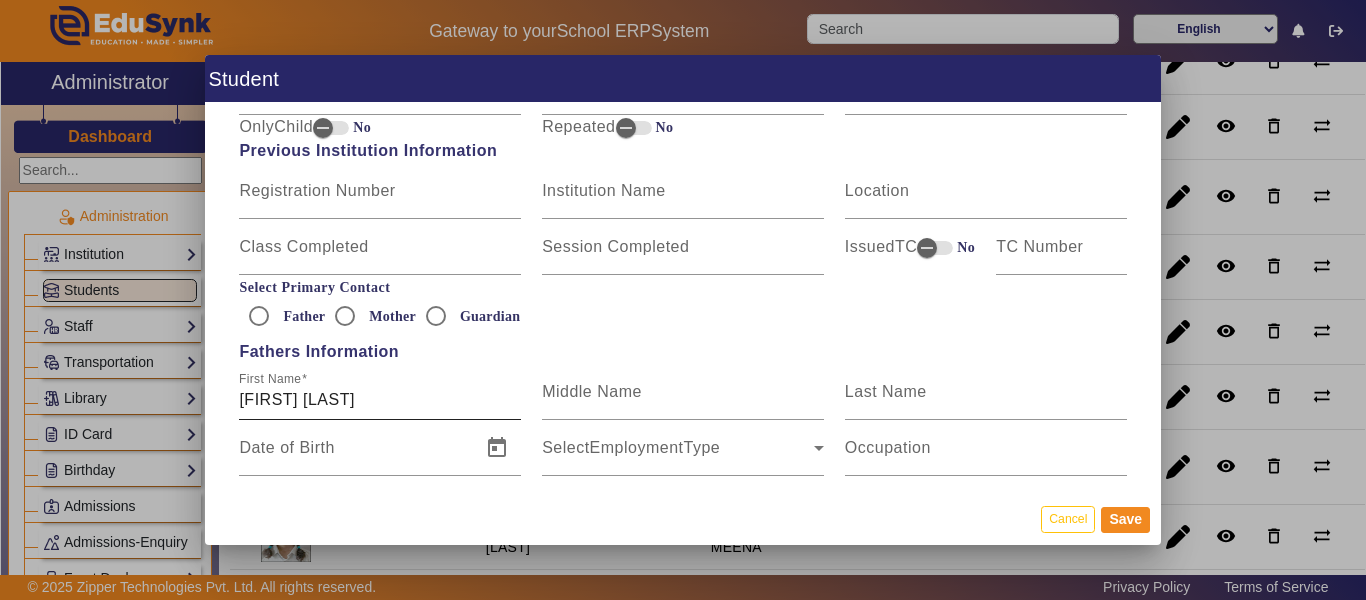 scroll, scrollTop: 1100, scrollLeft: 0, axis: vertical 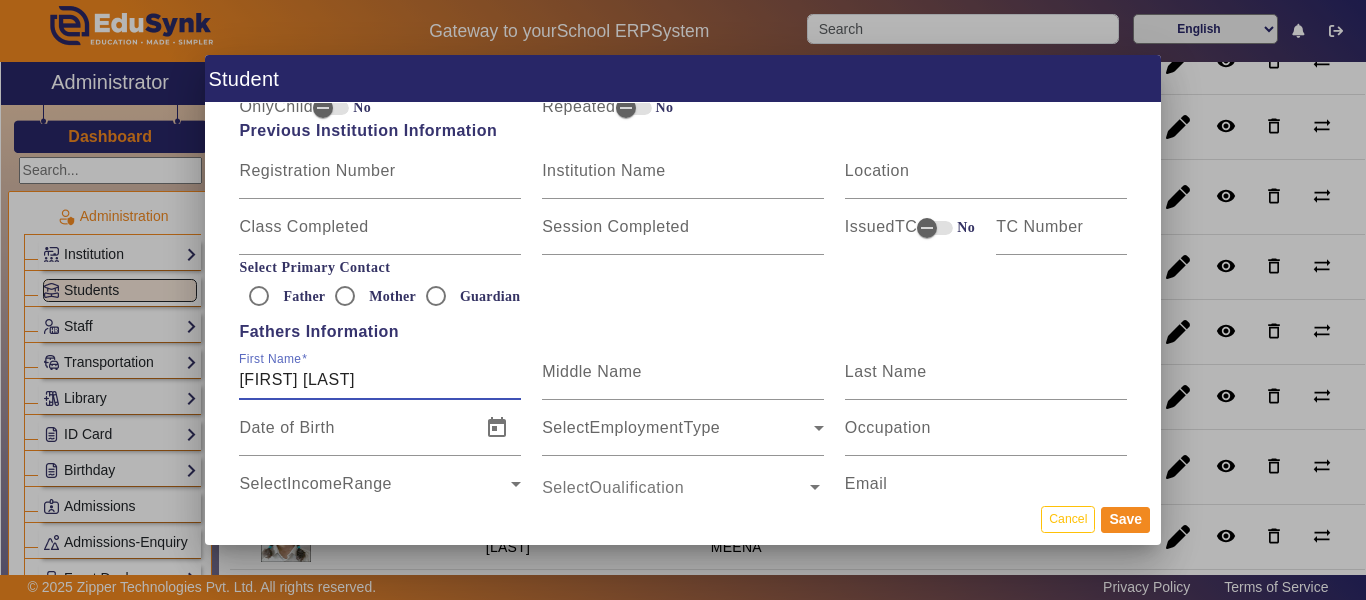 drag, startPoint x: 488, startPoint y: 368, endPoint x: 374, endPoint y: 376, distance: 114.28036 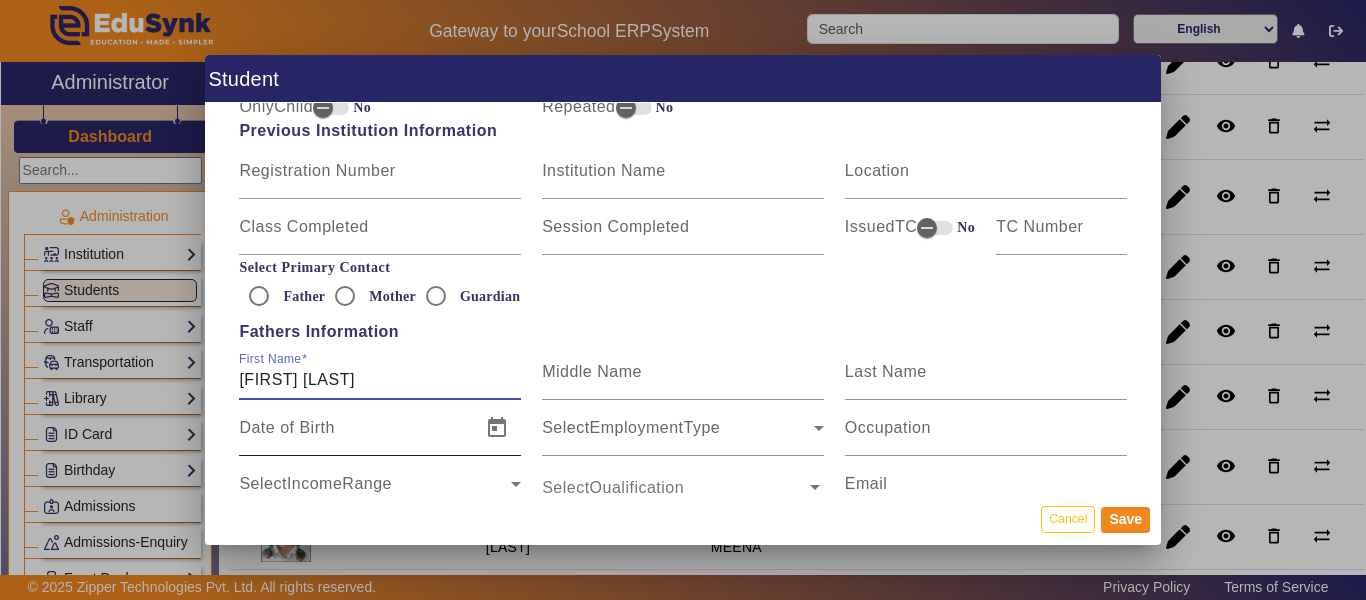 type on "[FIRST] [LAST]" 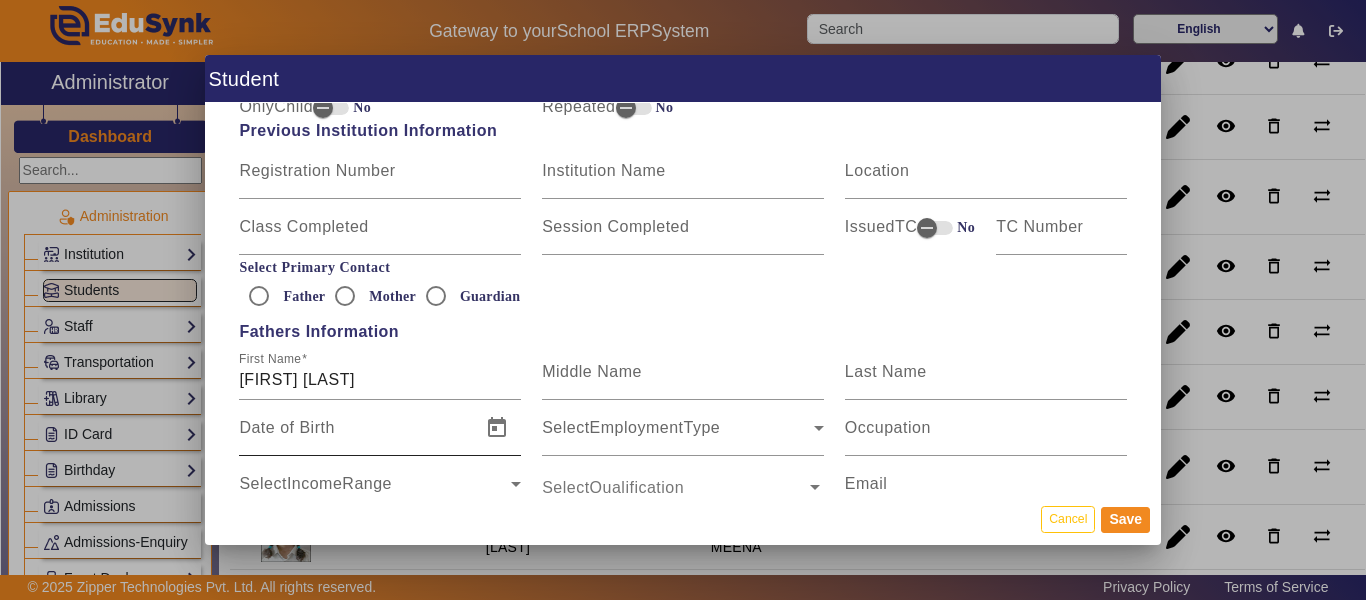 click on "Date of Birth" at bounding box center (354, 428) 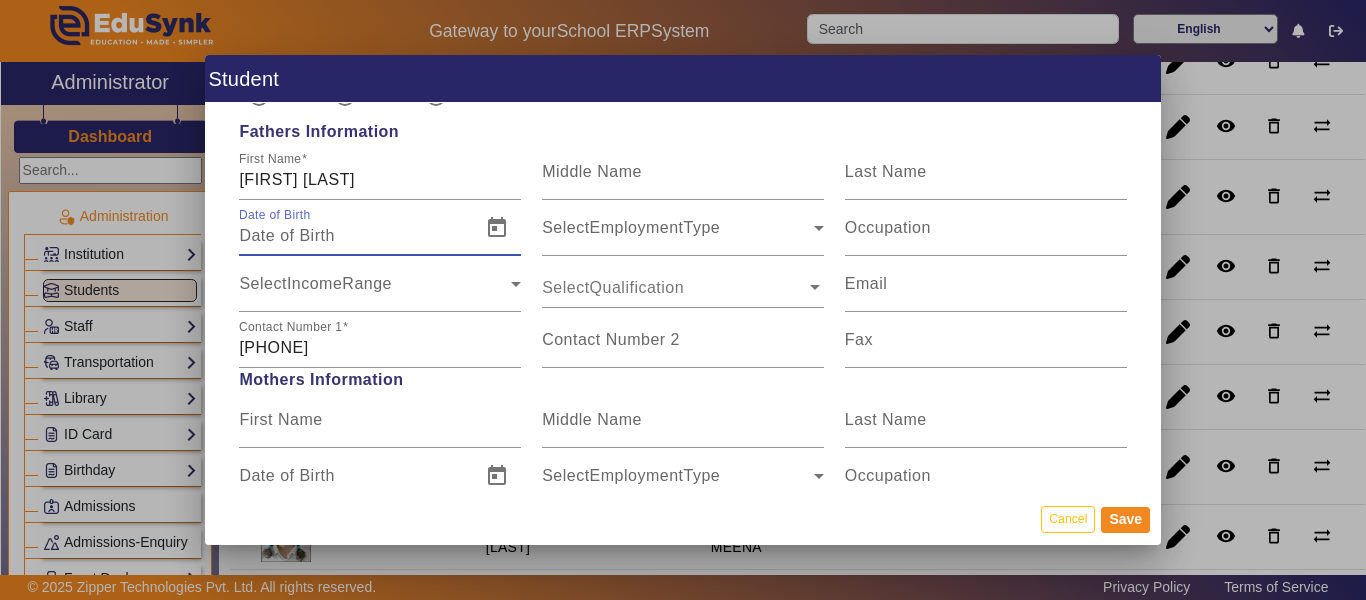 scroll, scrollTop: 1400, scrollLeft: 0, axis: vertical 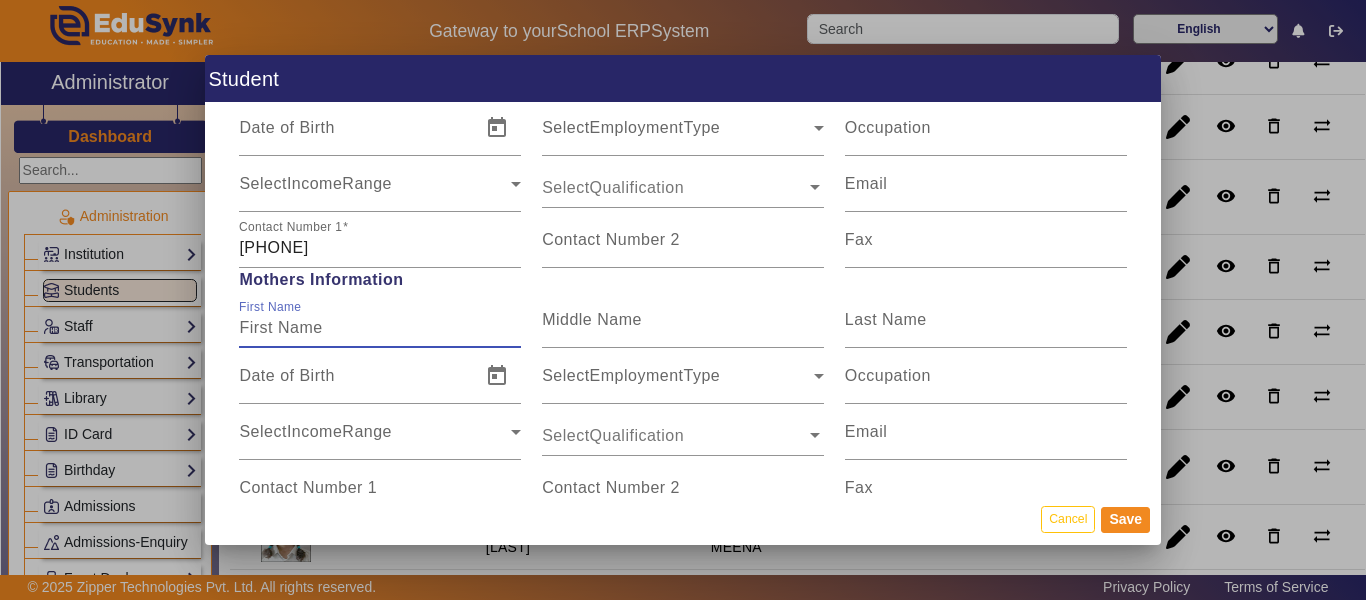 click on "First Name" at bounding box center (380, 328) 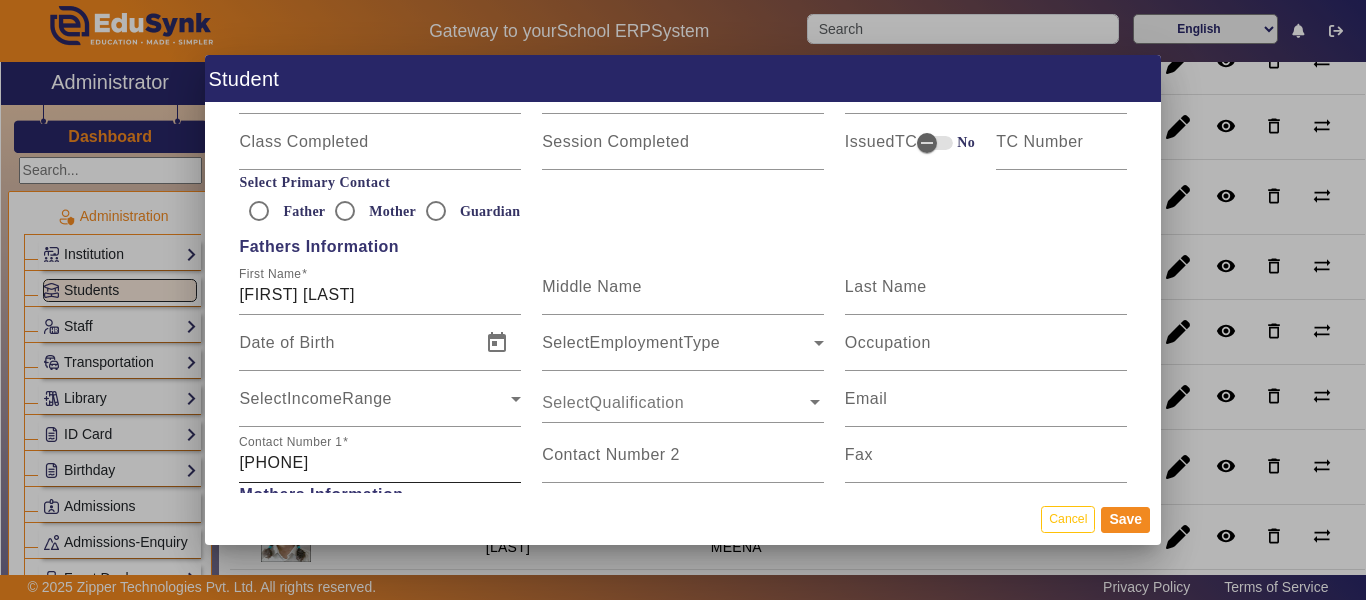 scroll, scrollTop: 1300, scrollLeft: 0, axis: vertical 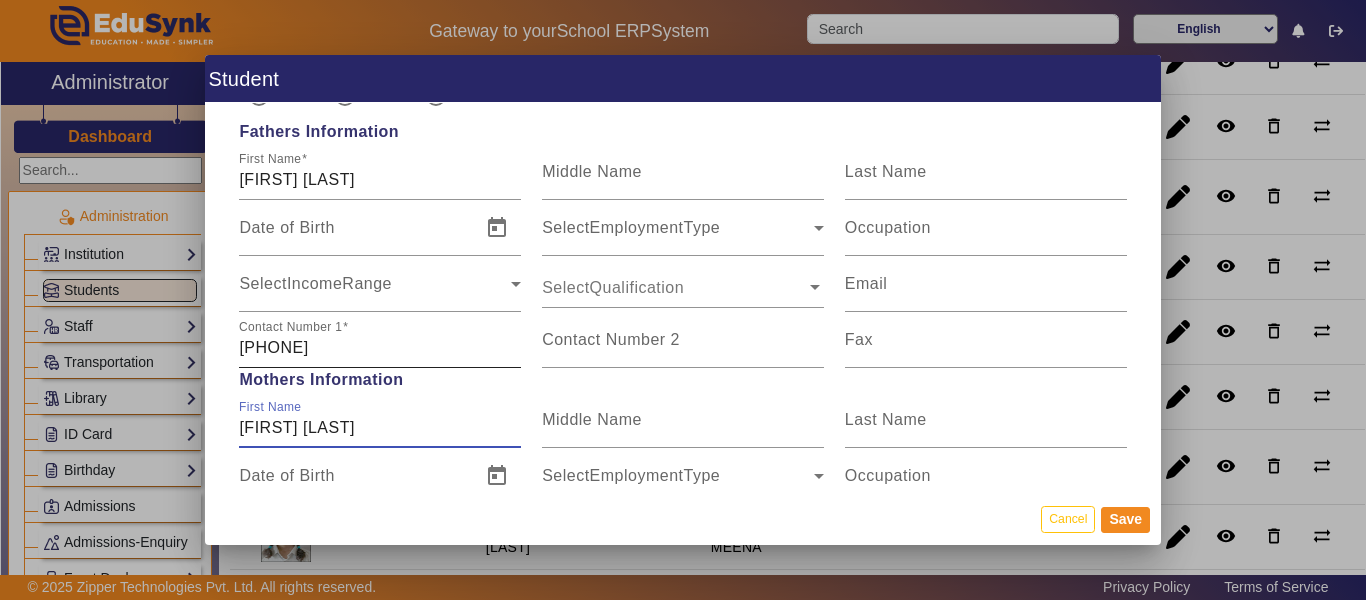 type on "[FIRST] [LAST]" 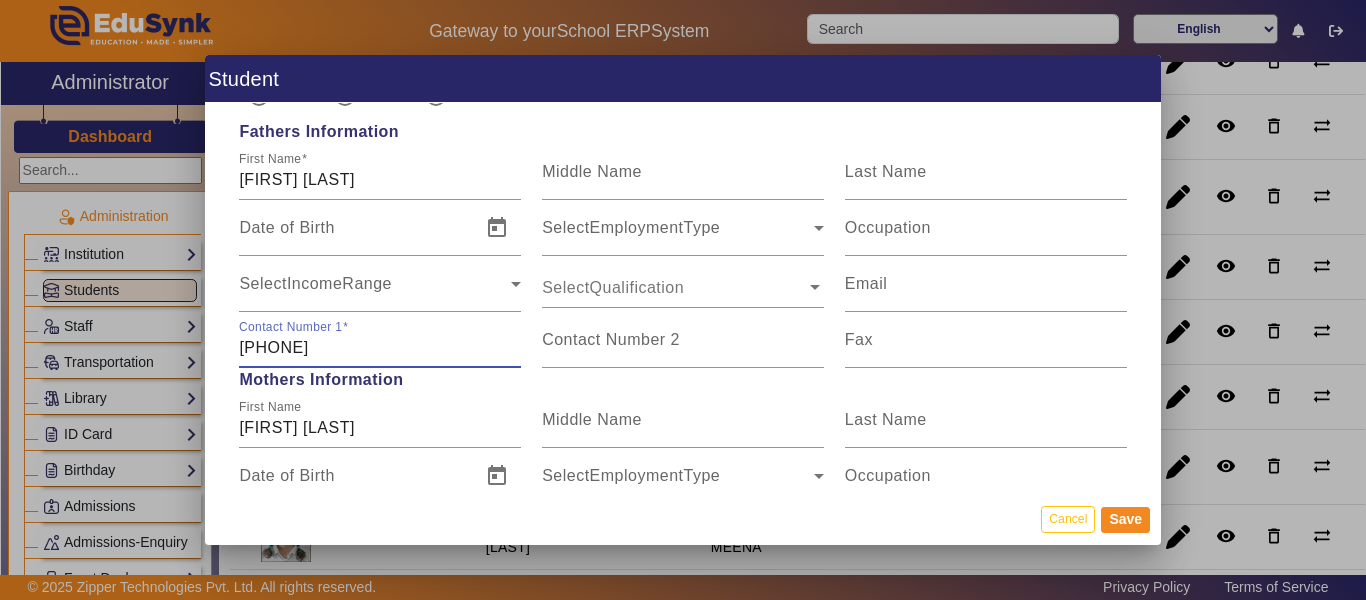 drag, startPoint x: 377, startPoint y: 347, endPoint x: 159, endPoint y: 349, distance: 218.00917 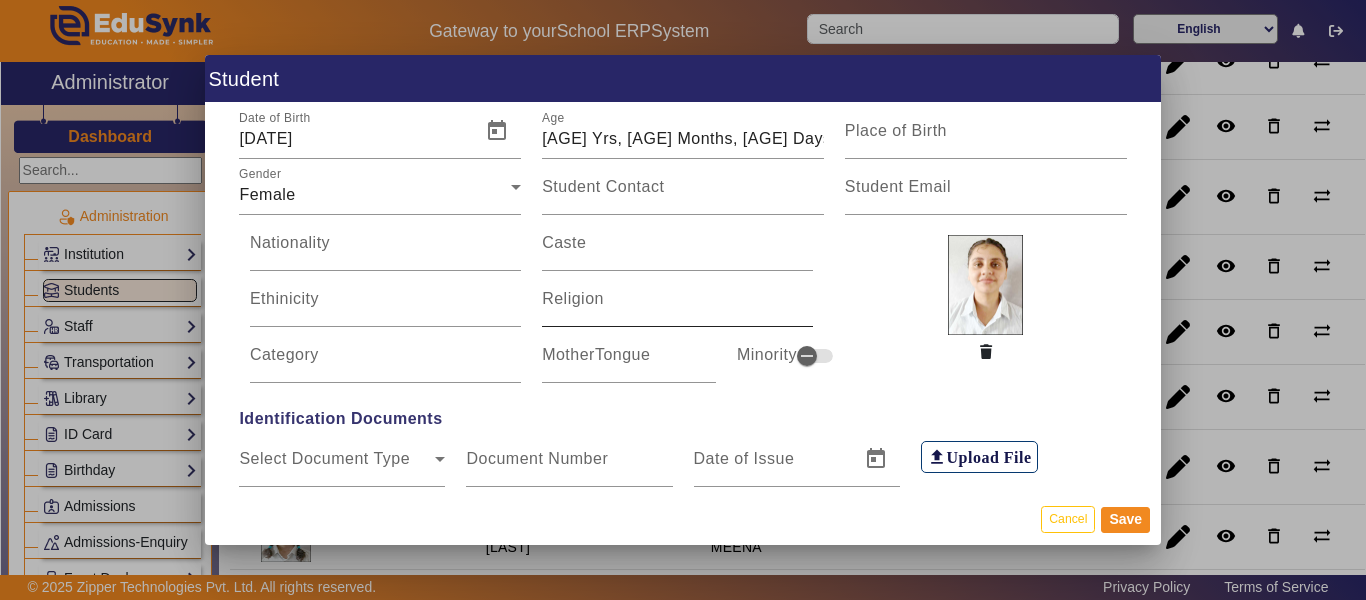 scroll, scrollTop: 0, scrollLeft: 0, axis: both 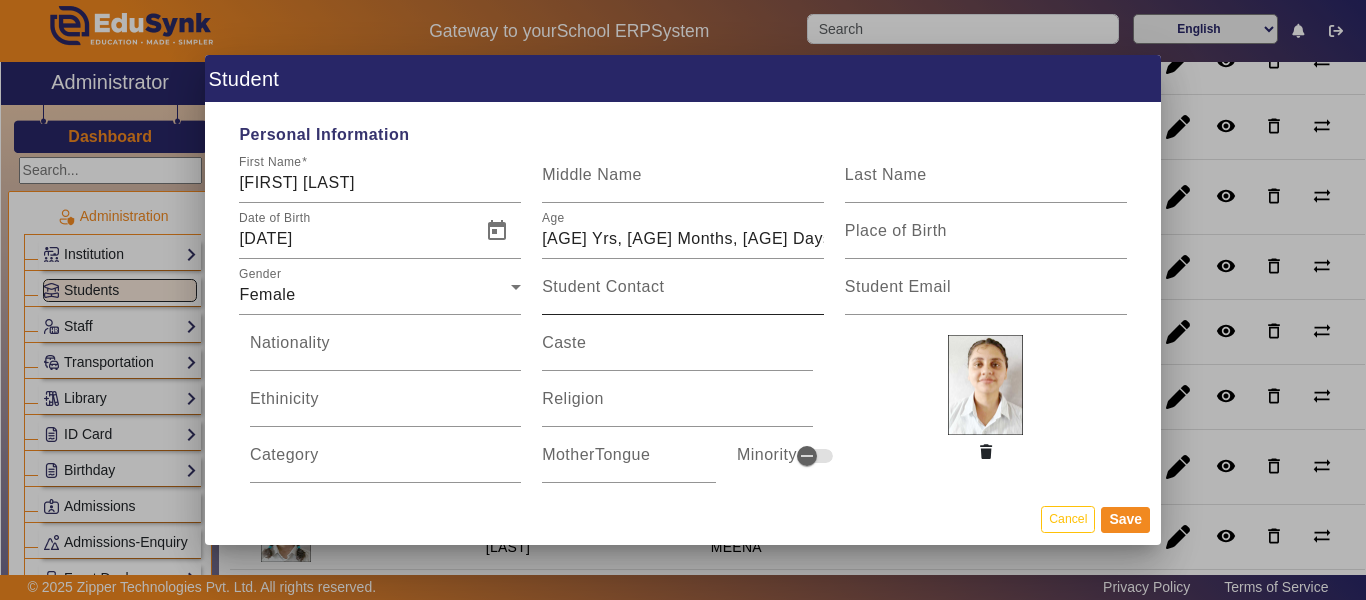 click on "Student Contact" at bounding box center [603, 286] 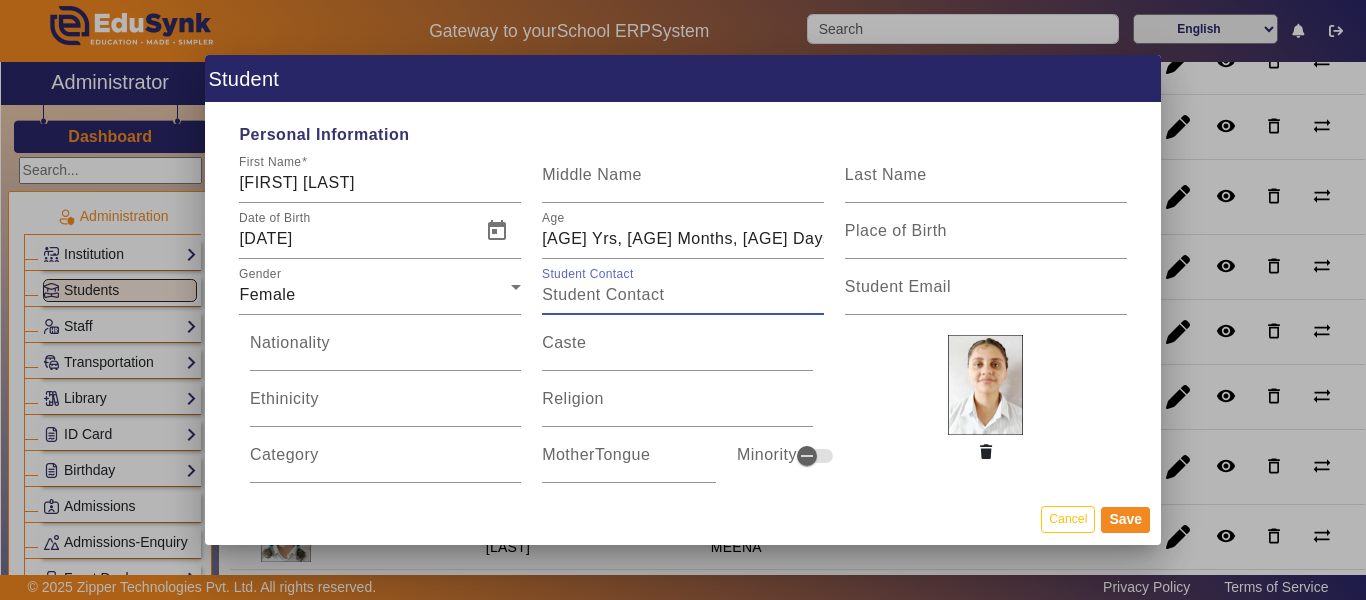 paste on "[PHONE]" 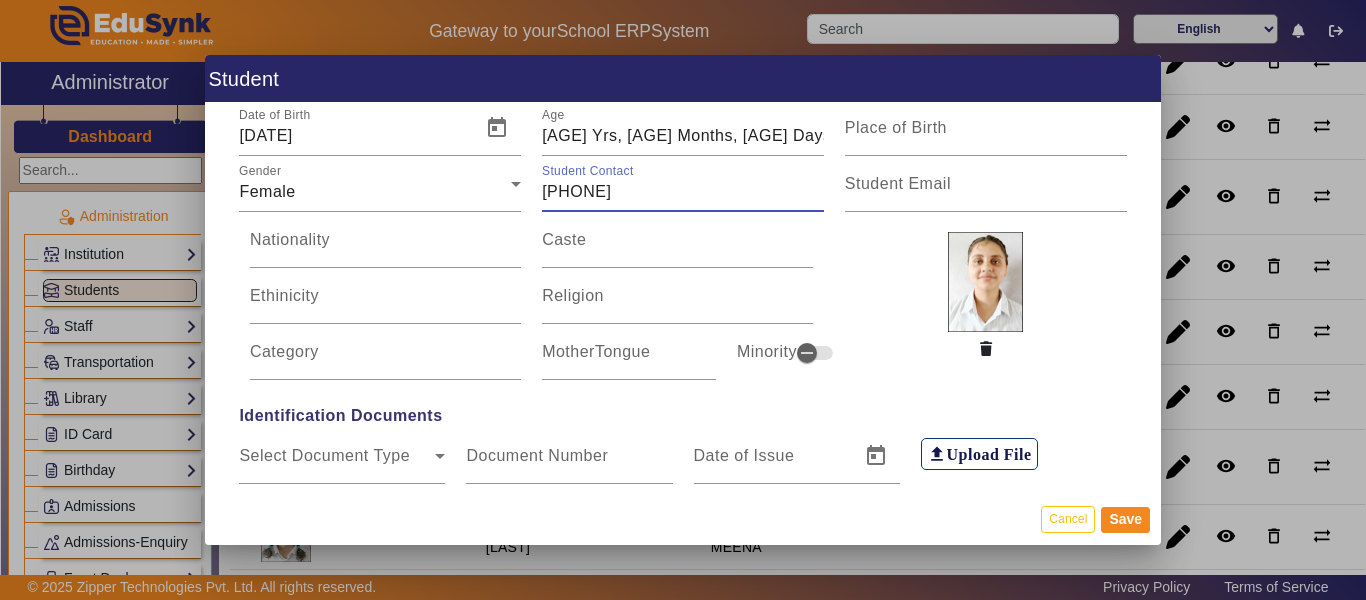 scroll, scrollTop: 200, scrollLeft: 0, axis: vertical 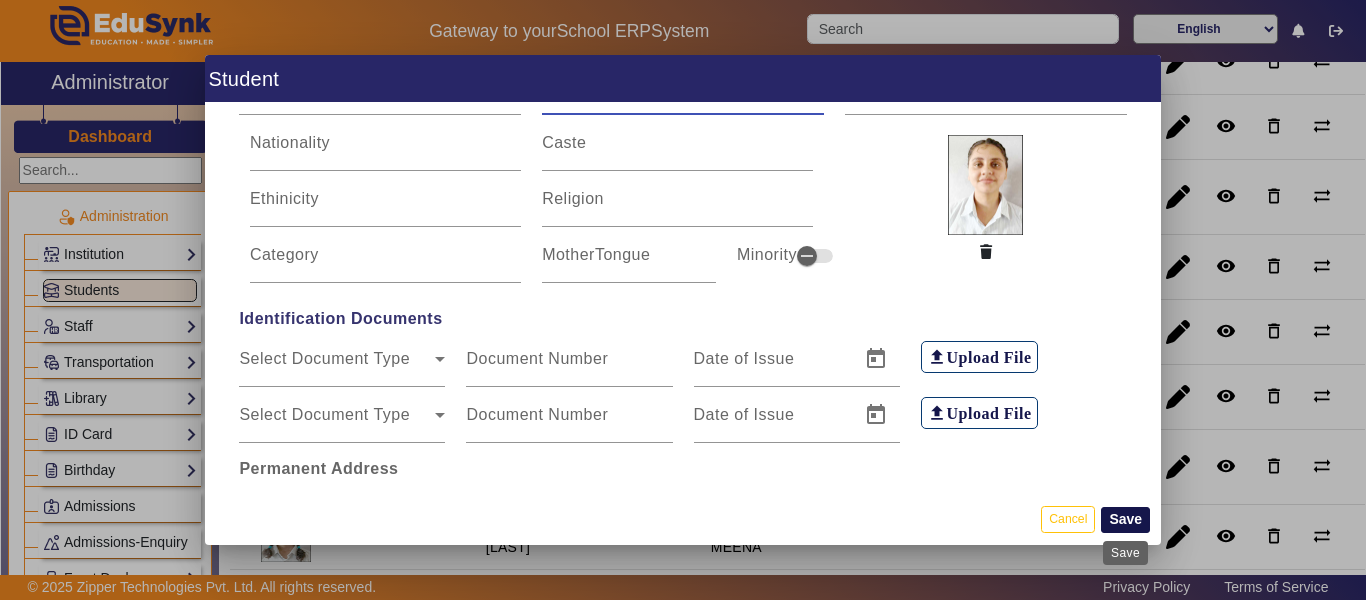 type on "[PHONE]" 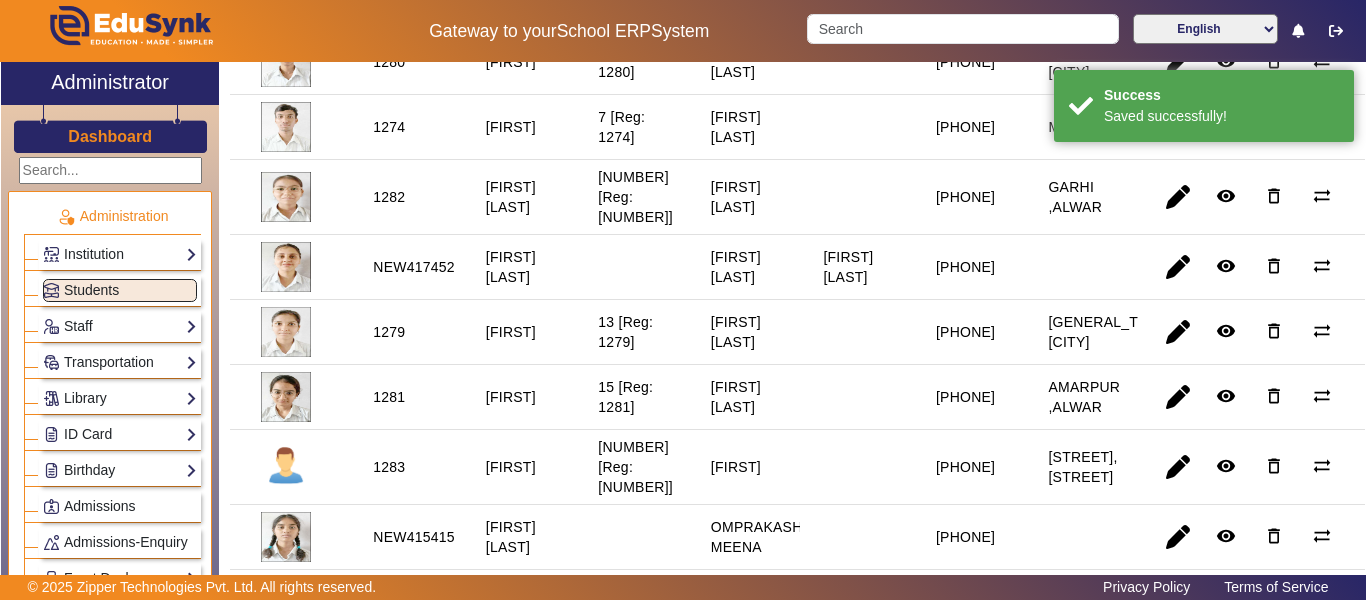 scroll, scrollTop: 0, scrollLeft: 0, axis: both 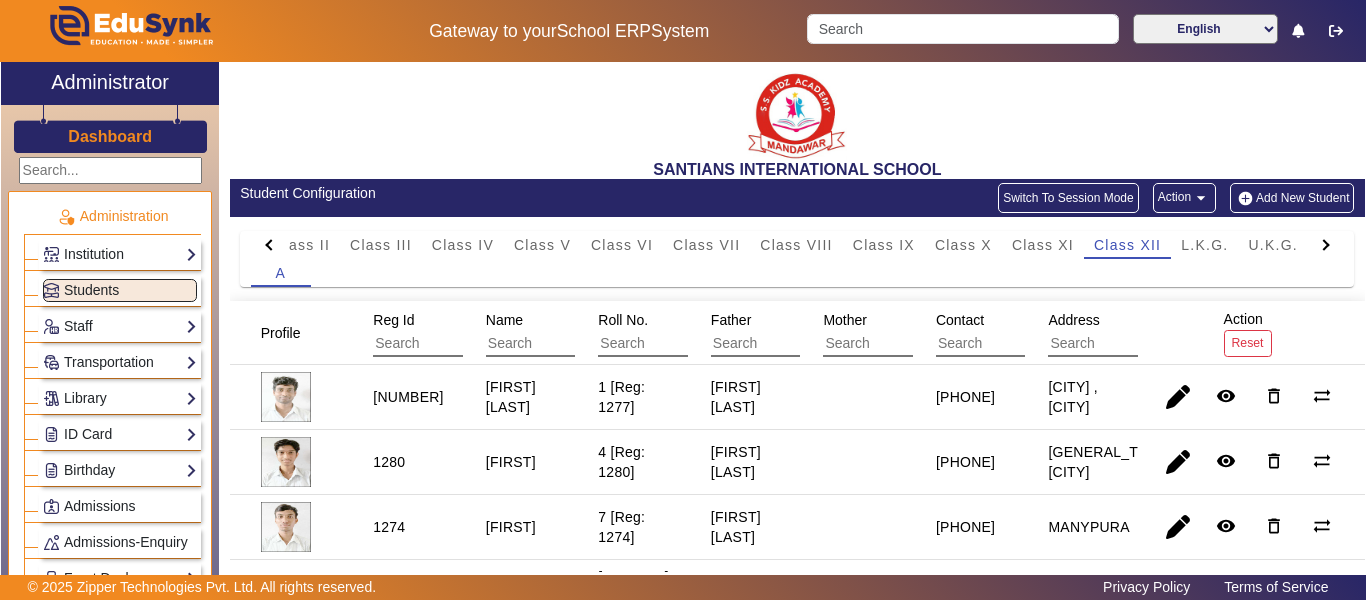 click on "Dashboard" 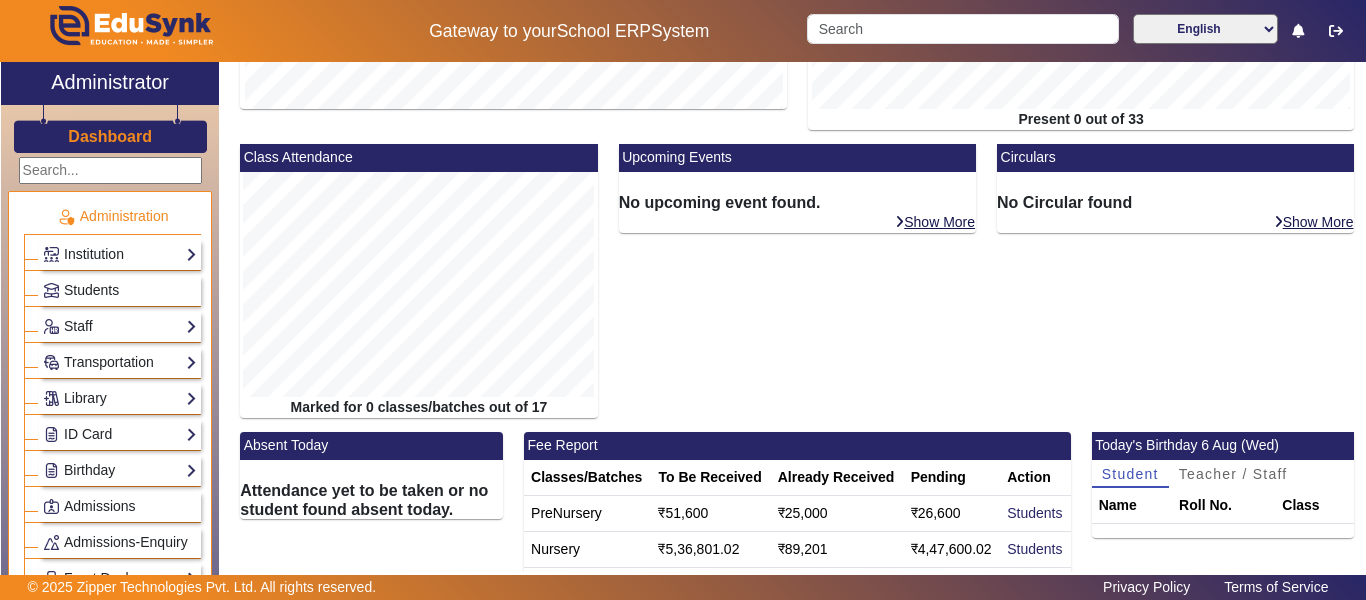 scroll, scrollTop: 497, scrollLeft: 0, axis: vertical 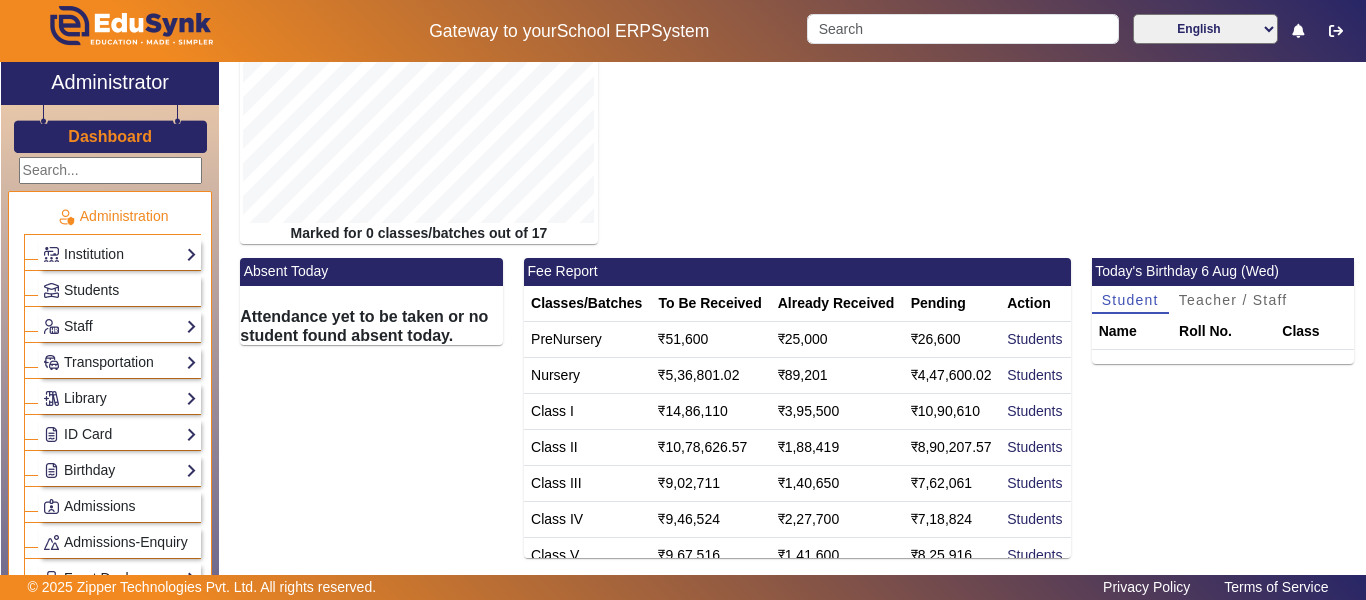 click on "Upcoming Events  No upcoming event found.  Show More" 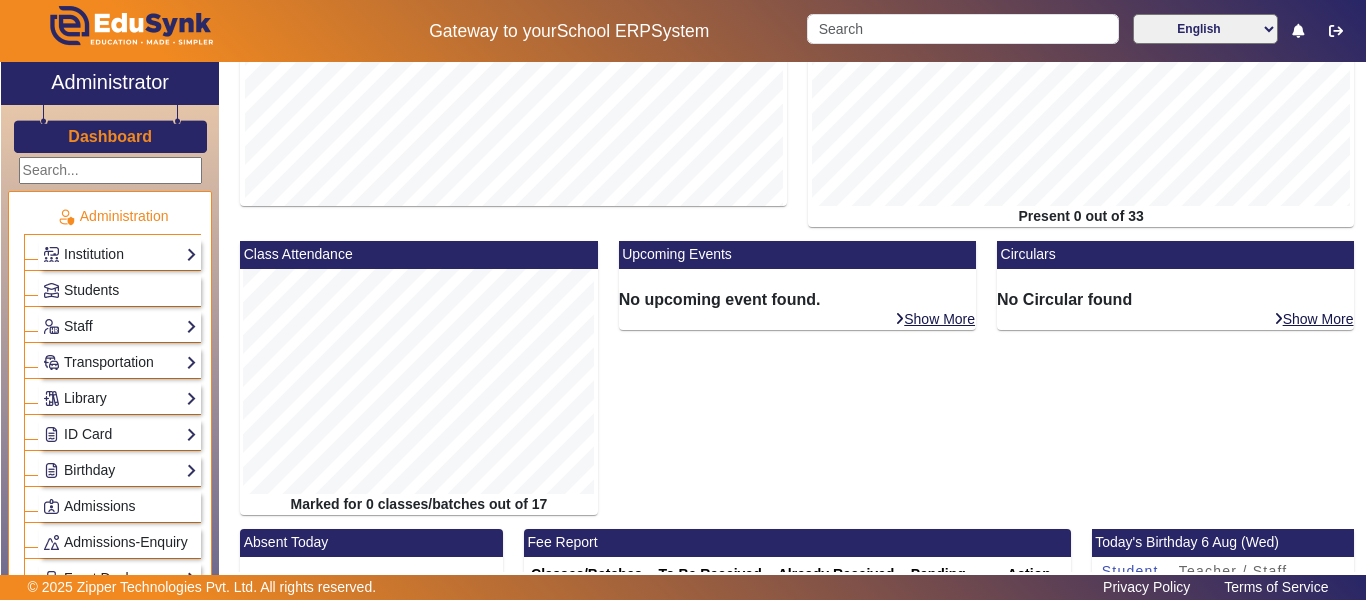 scroll, scrollTop: 0, scrollLeft: 0, axis: both 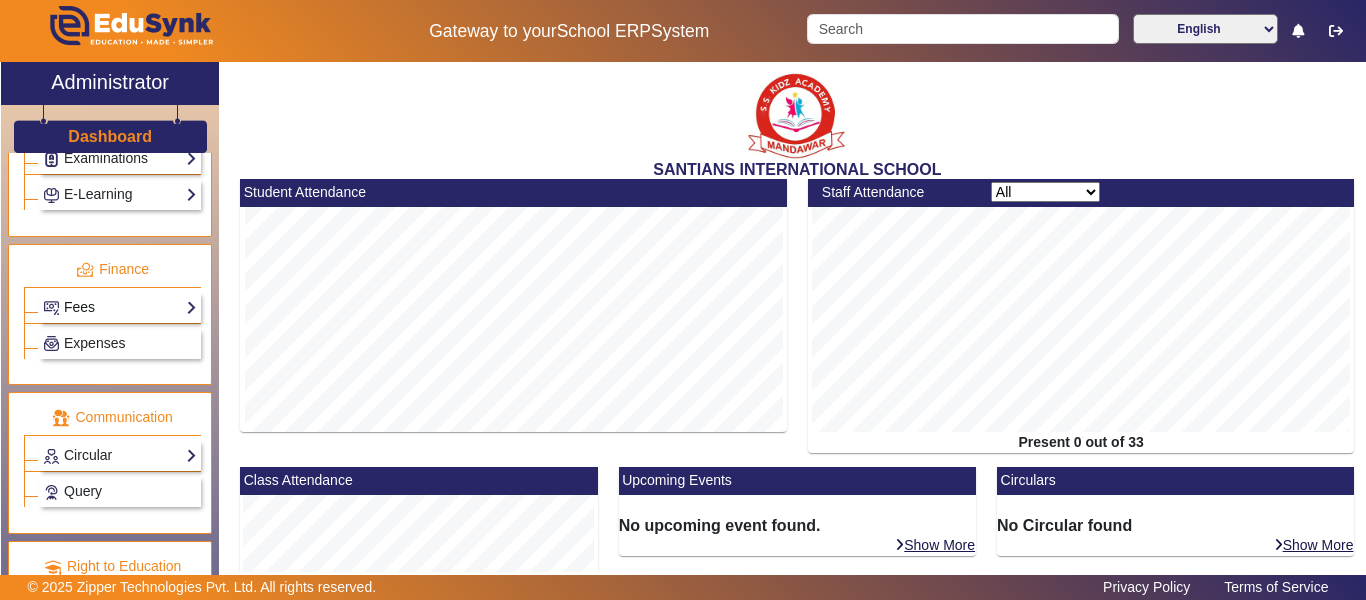 click on "Fees" 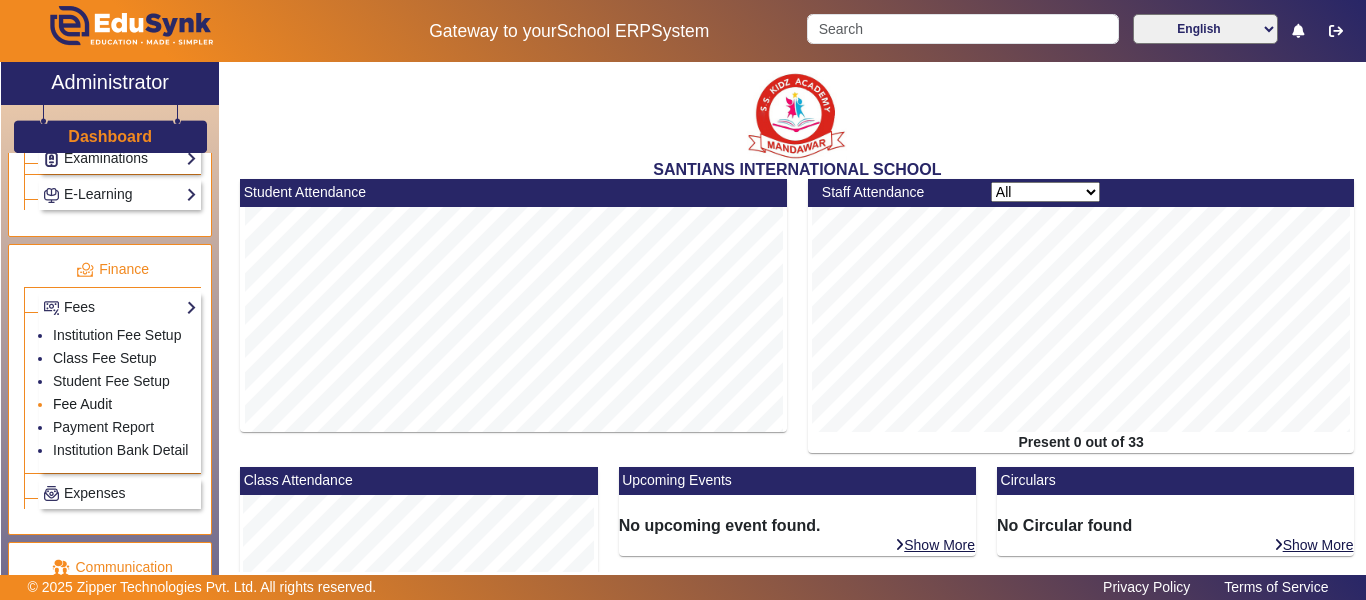 click on "Fee Audit" 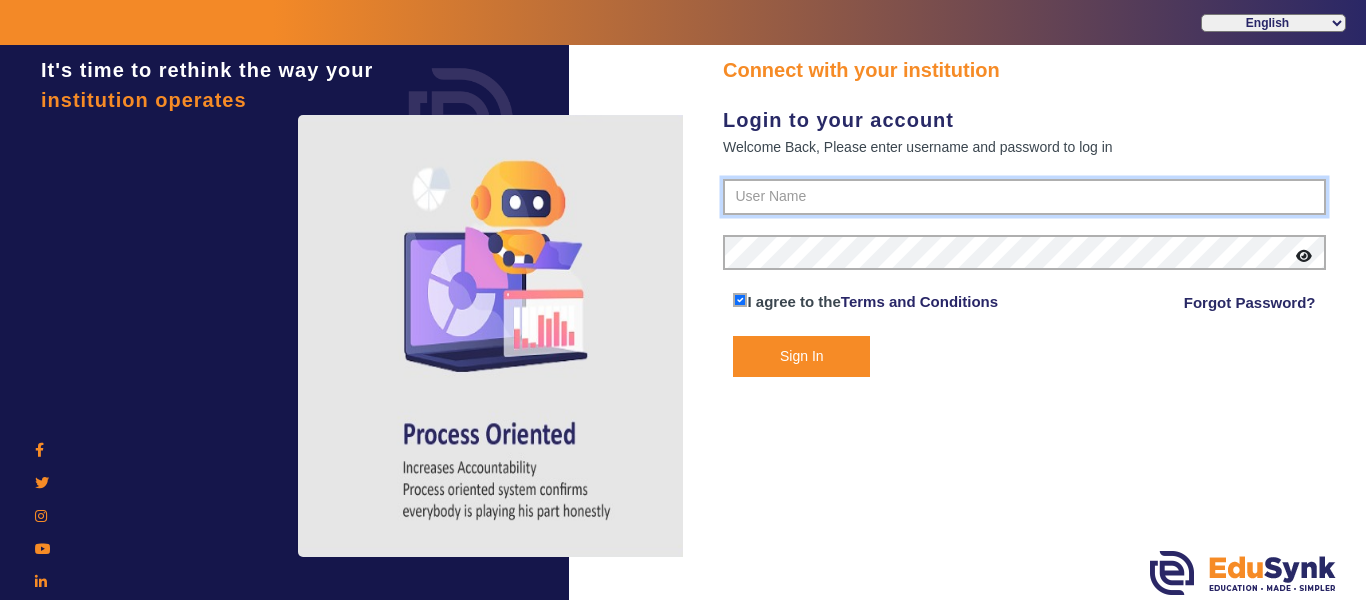 type on "[PHONE]" 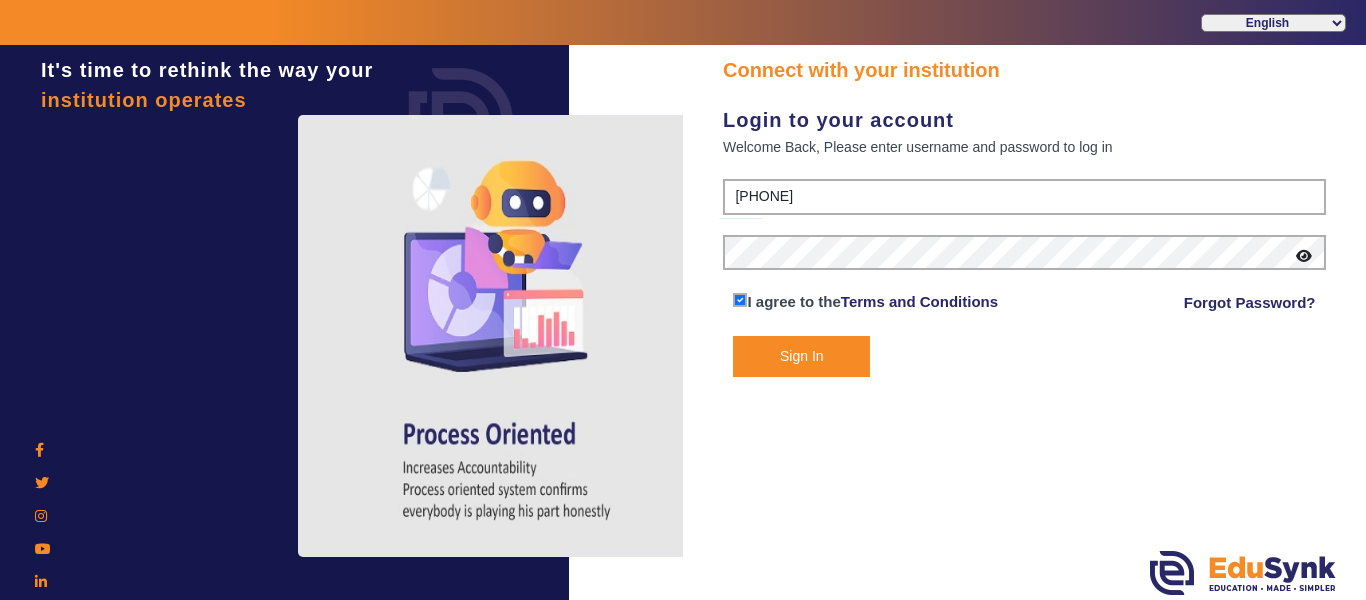 click on "Sign In" 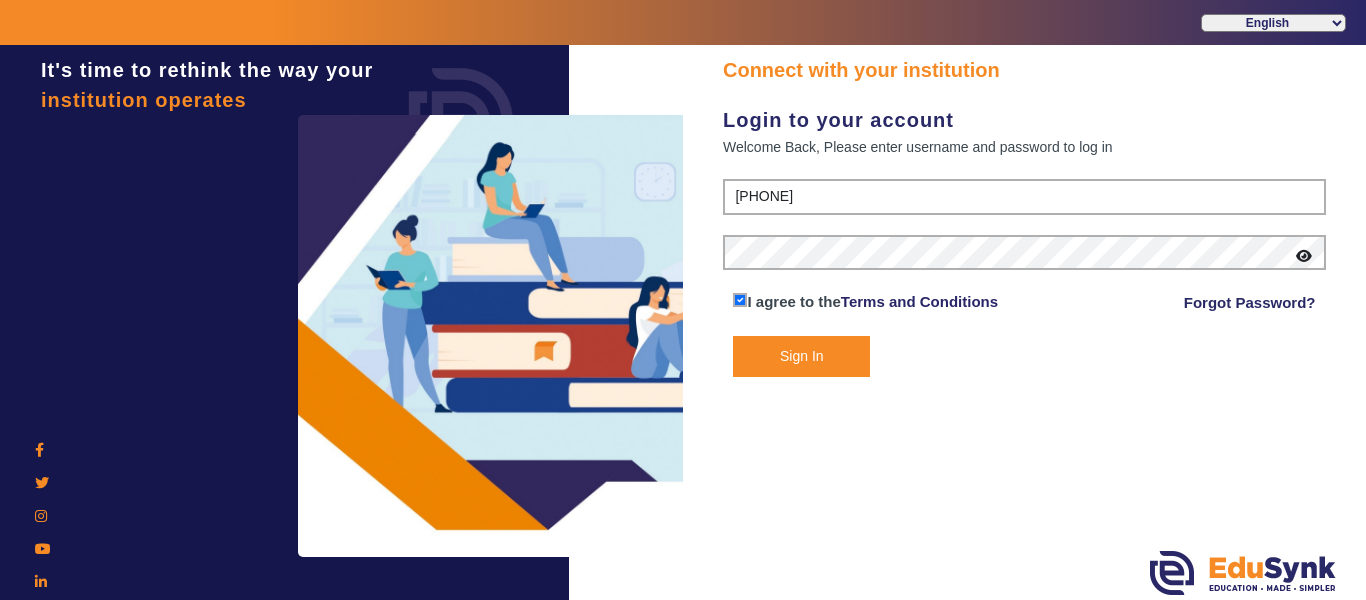 click on "Connect with your institution    Login to your account Welcome Back, Please enter username and password to log in [PHONE]  I agree to the   Terms and Conditions  Forgot Password?  Sign In" 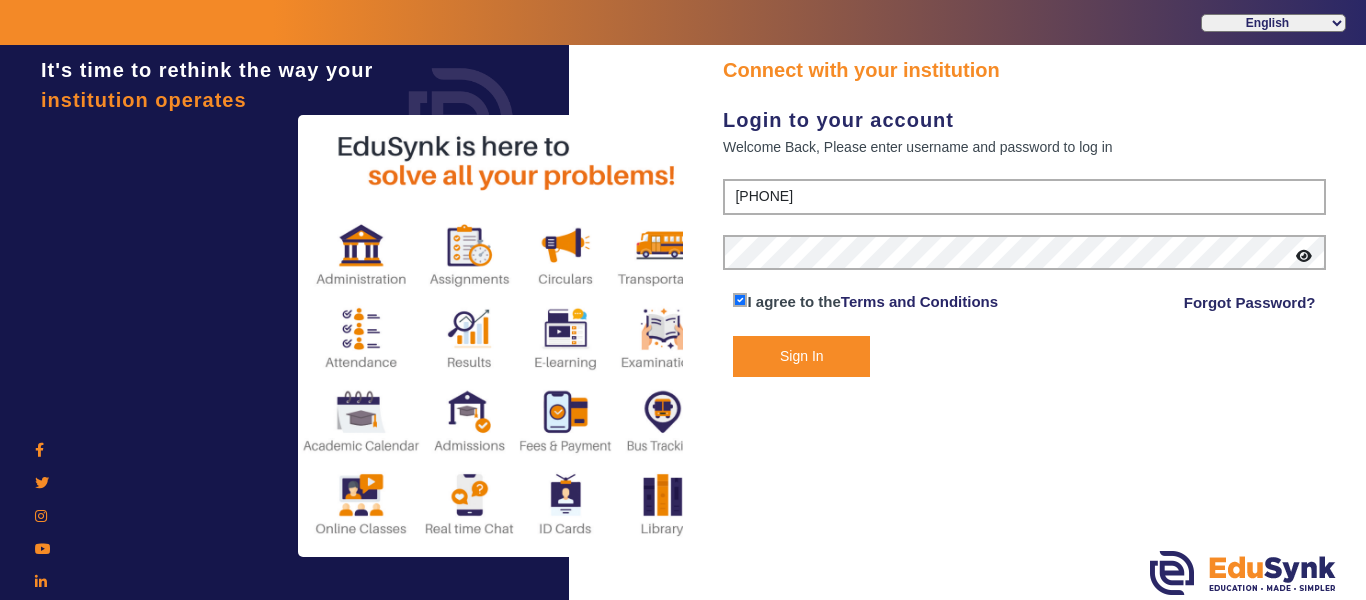click on "Sign In" 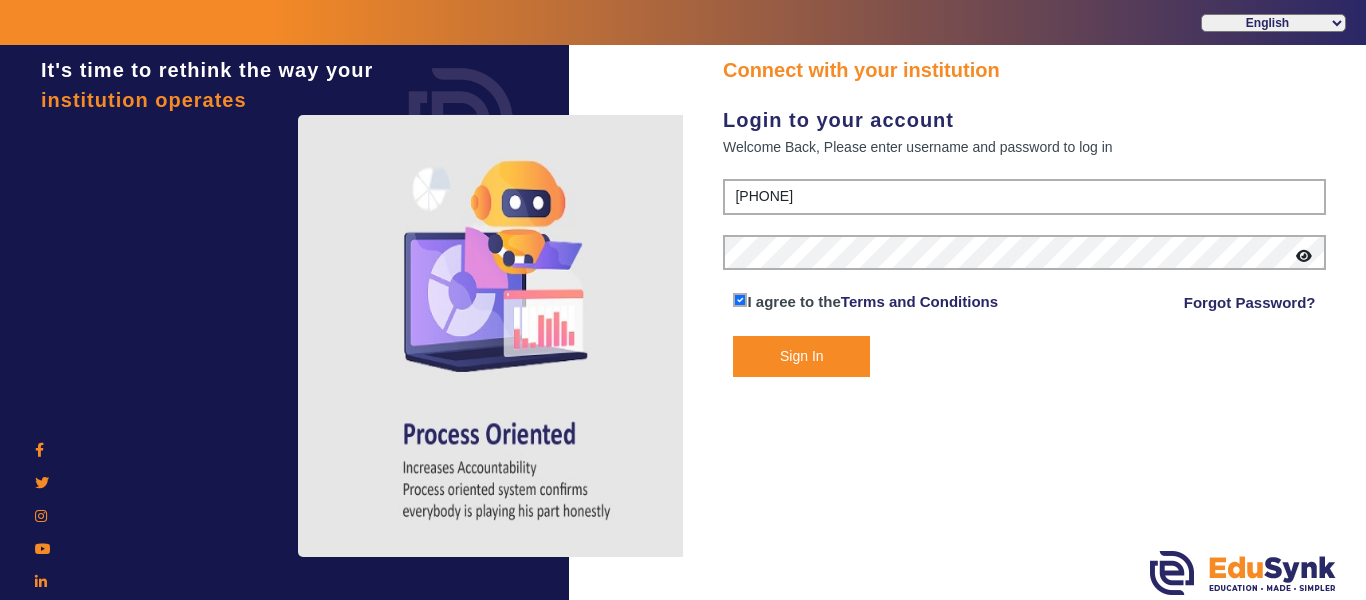 click on "Sign In" 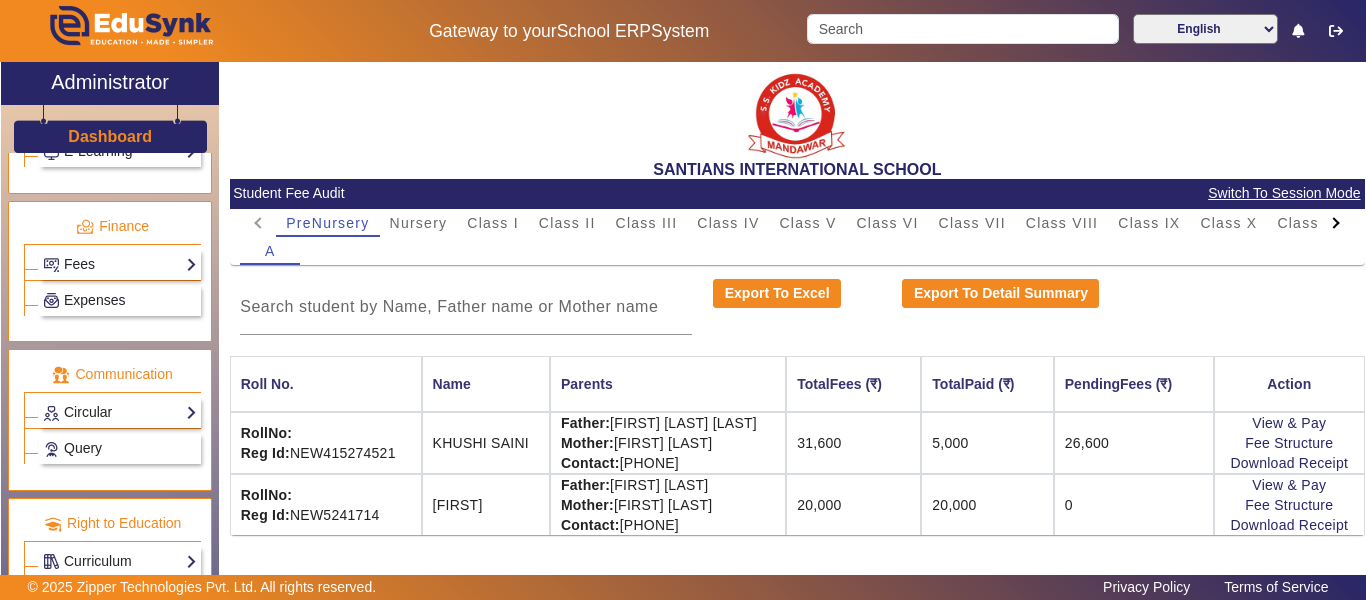 scroll, scrollTop: 1064, scrollLeft: 0, axis: vertical 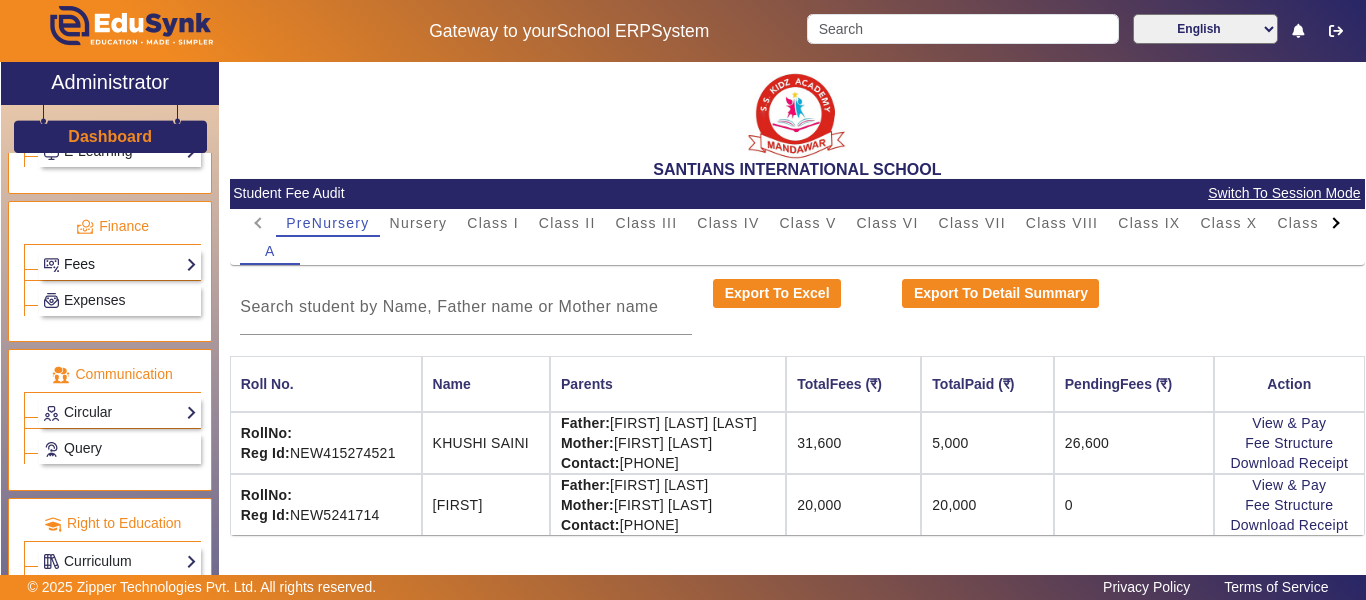 click on "Fees" 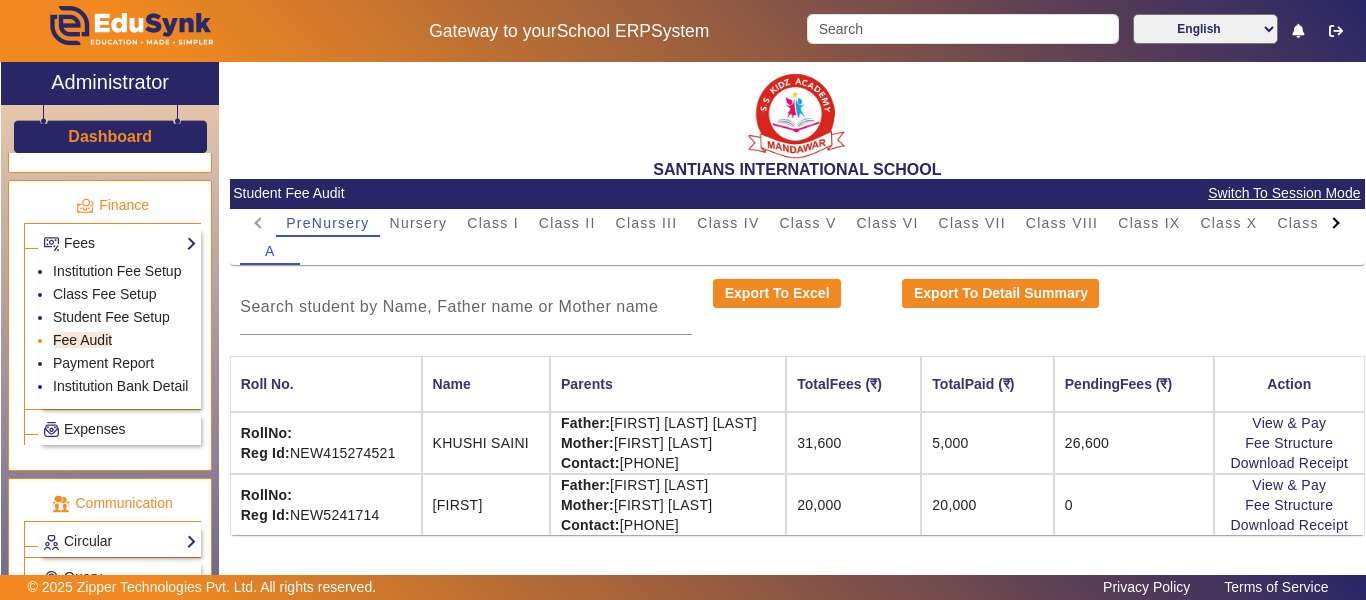 click on "Fee Audit" 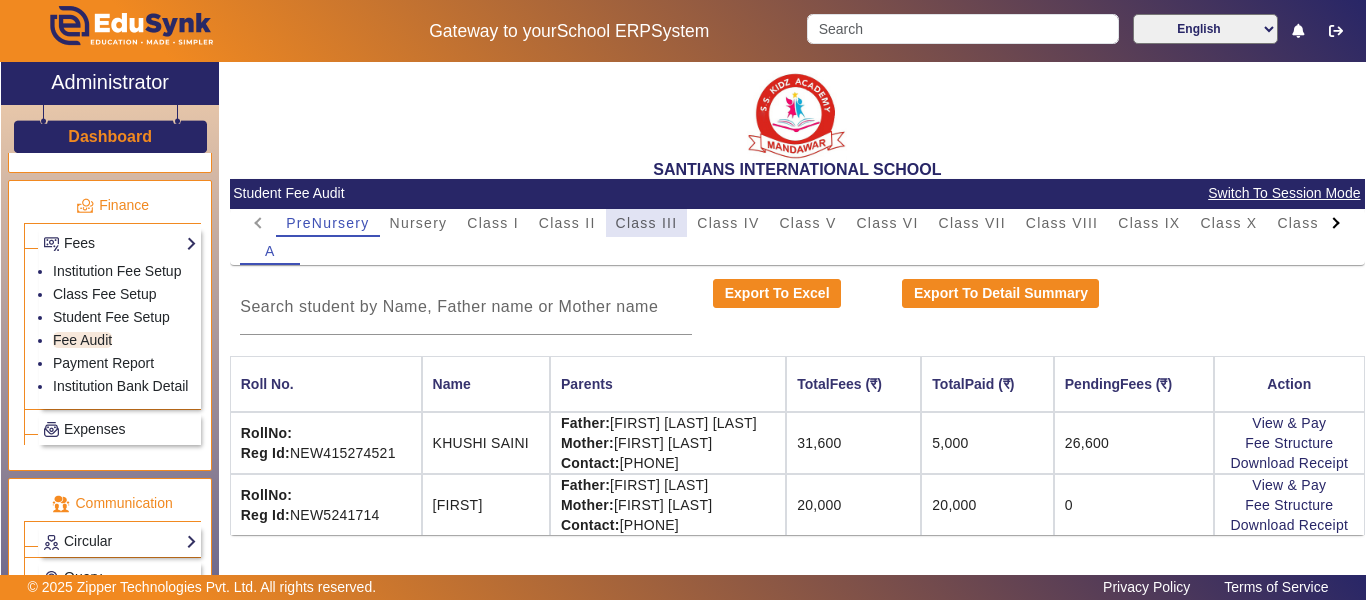 drag, startPoint x: 631, startPoint y: 220, endPoint x: 679, endPoint y: 213, distance: 48.507732 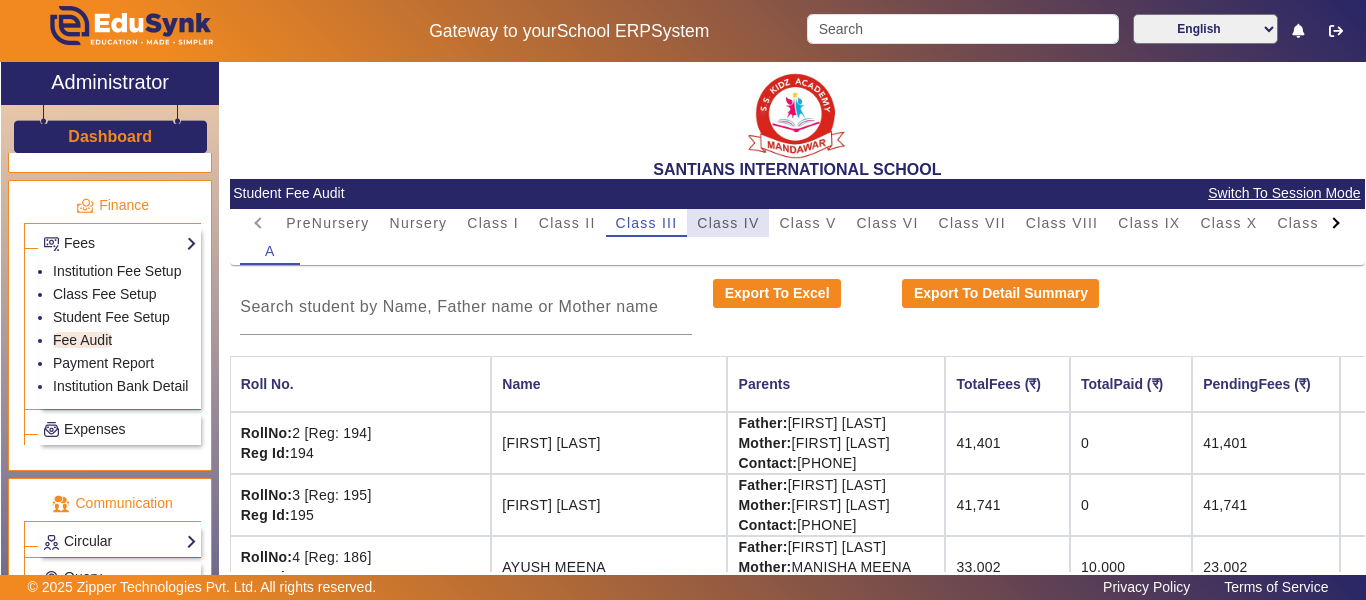 click on "Class IV" at bounding box center (728, 223) 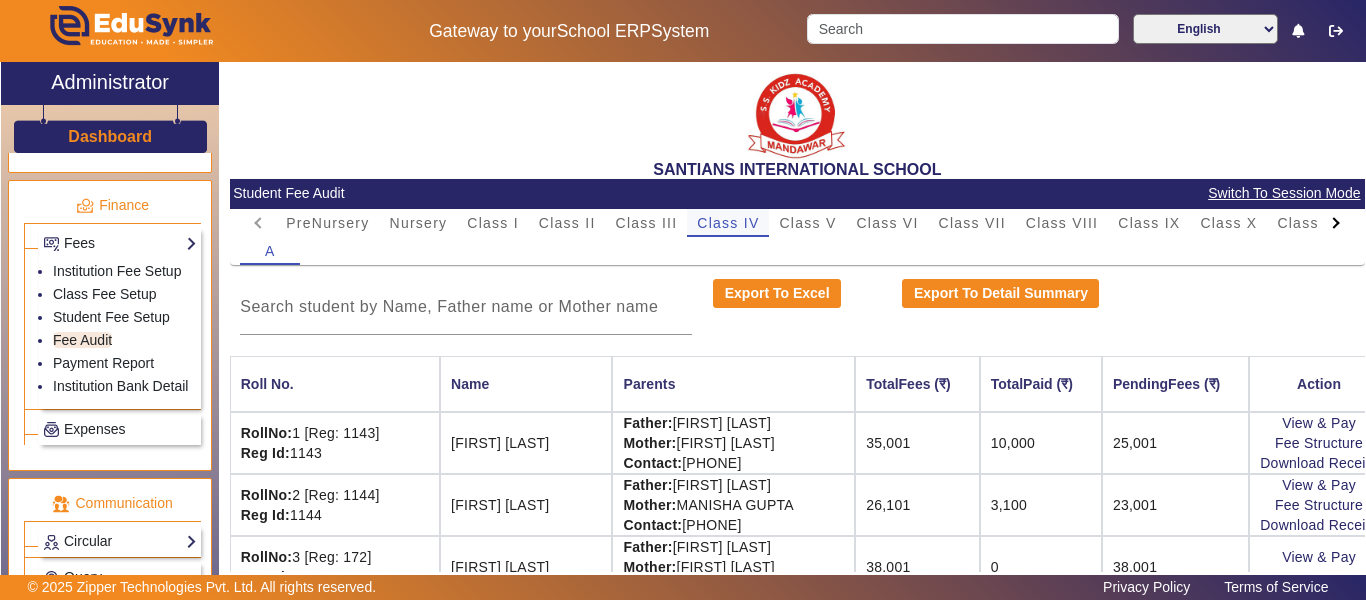 click on "Class IV" at bounding box center (728, 223) 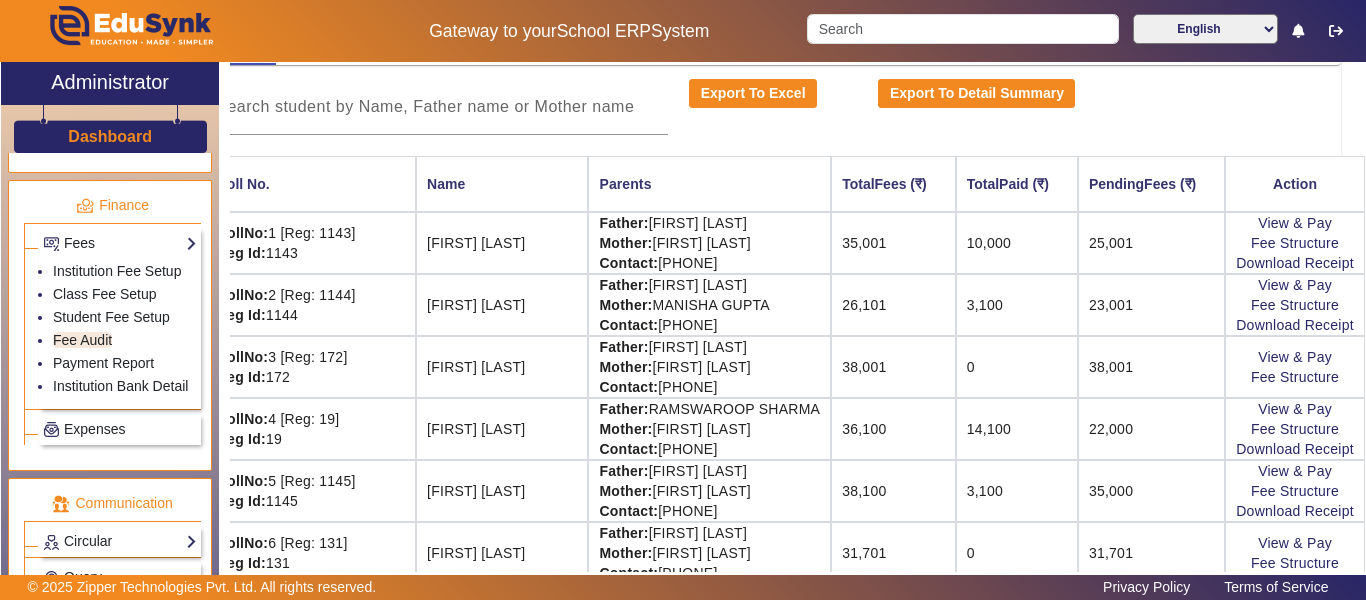 scroll, scrollTop: 200, scrollLeft: 134, axis: both 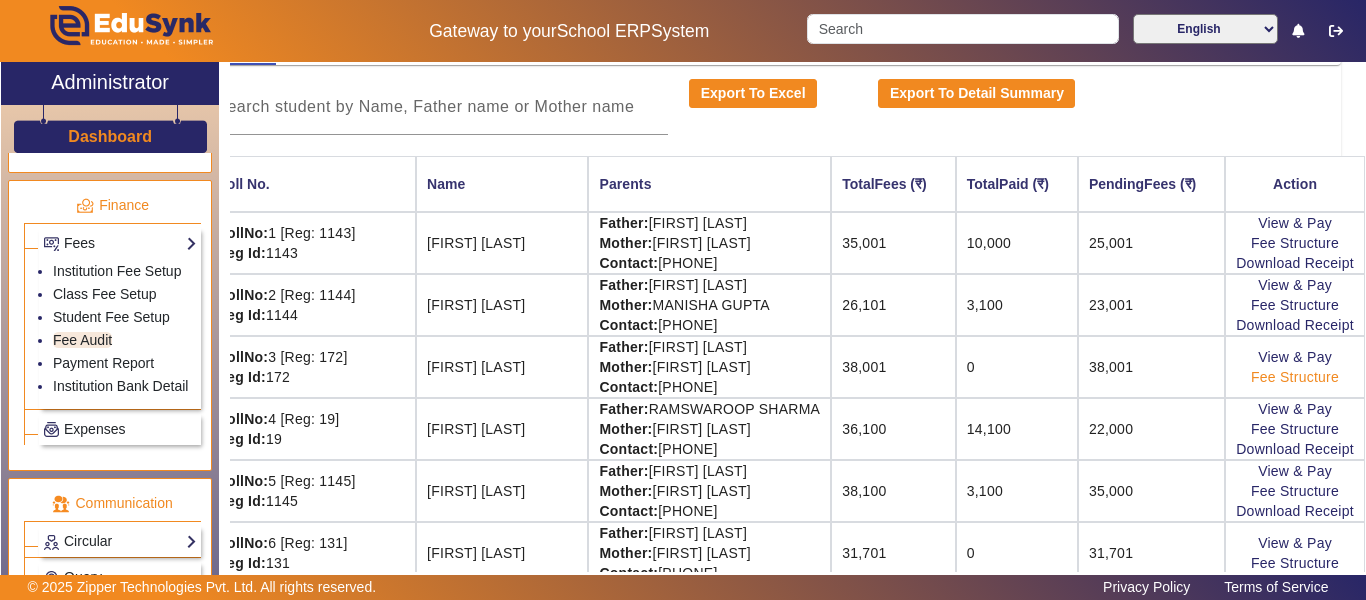 drag, startPoint x: 1202, startPoint y: 367, endPoint x: 1291, endPoint y: 377, distance: 89.560036 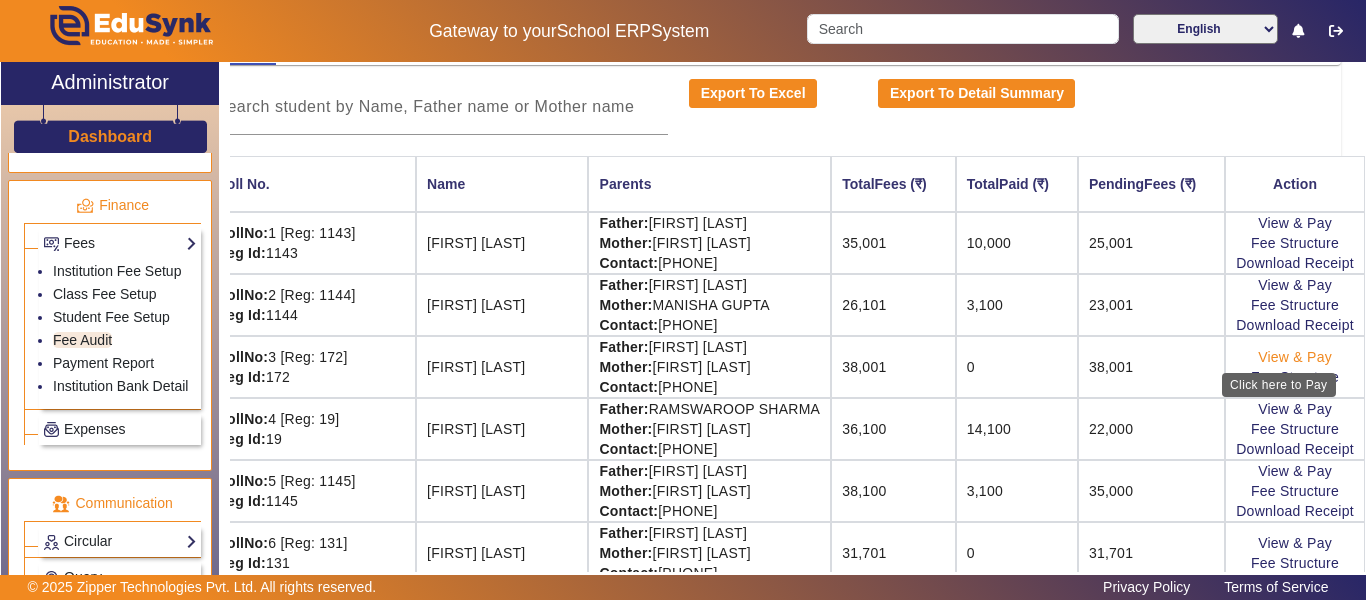 click on "View & Pay" 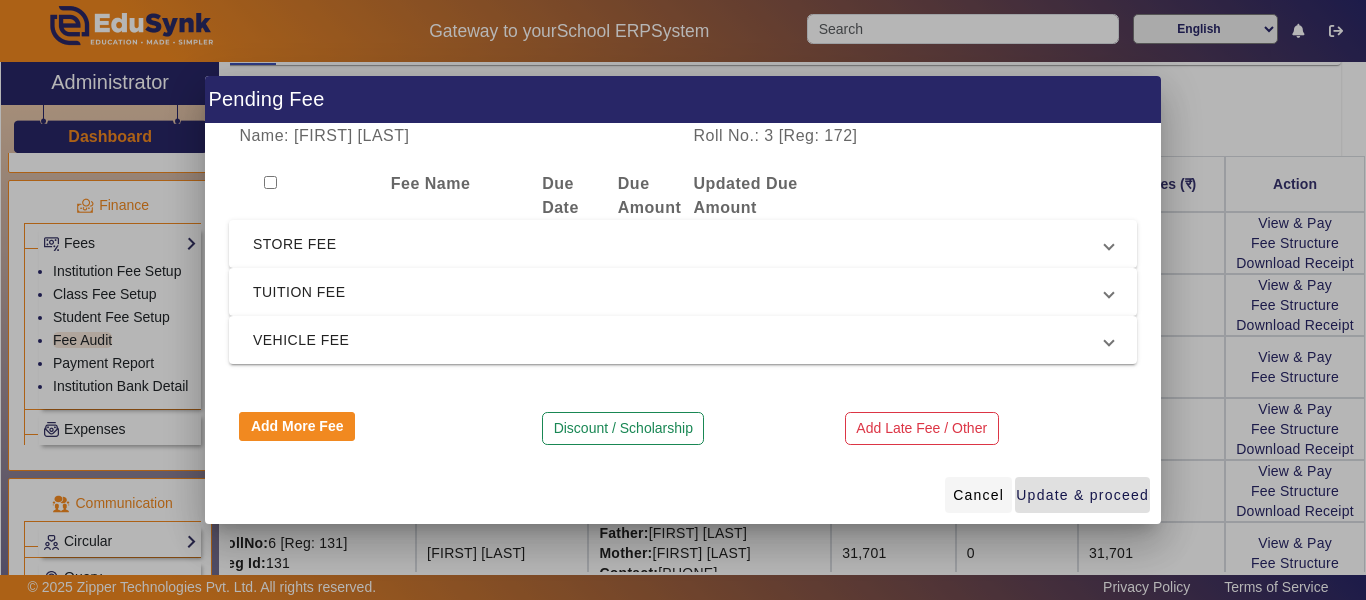 click on "Cancel" at bounding box center (978, 495) 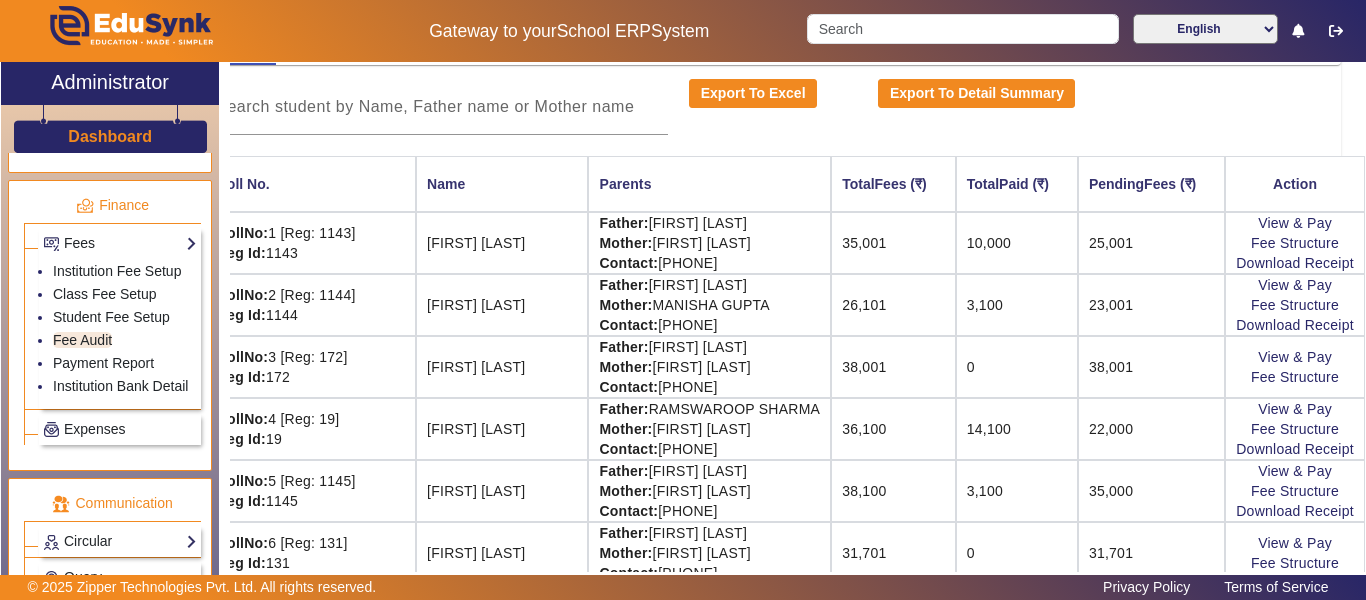 scroll, scrollTop: 0, scrollLeft: 134, axis: horizontal 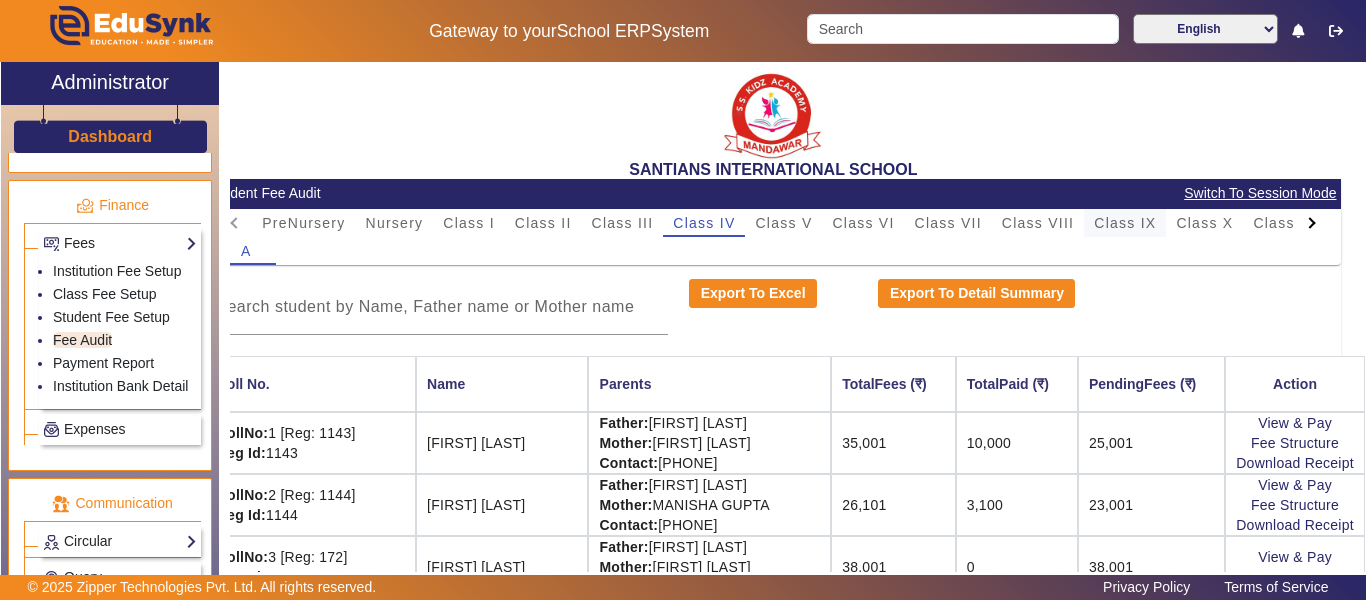 click on "Class IX" at bounding box center [1125, 223] 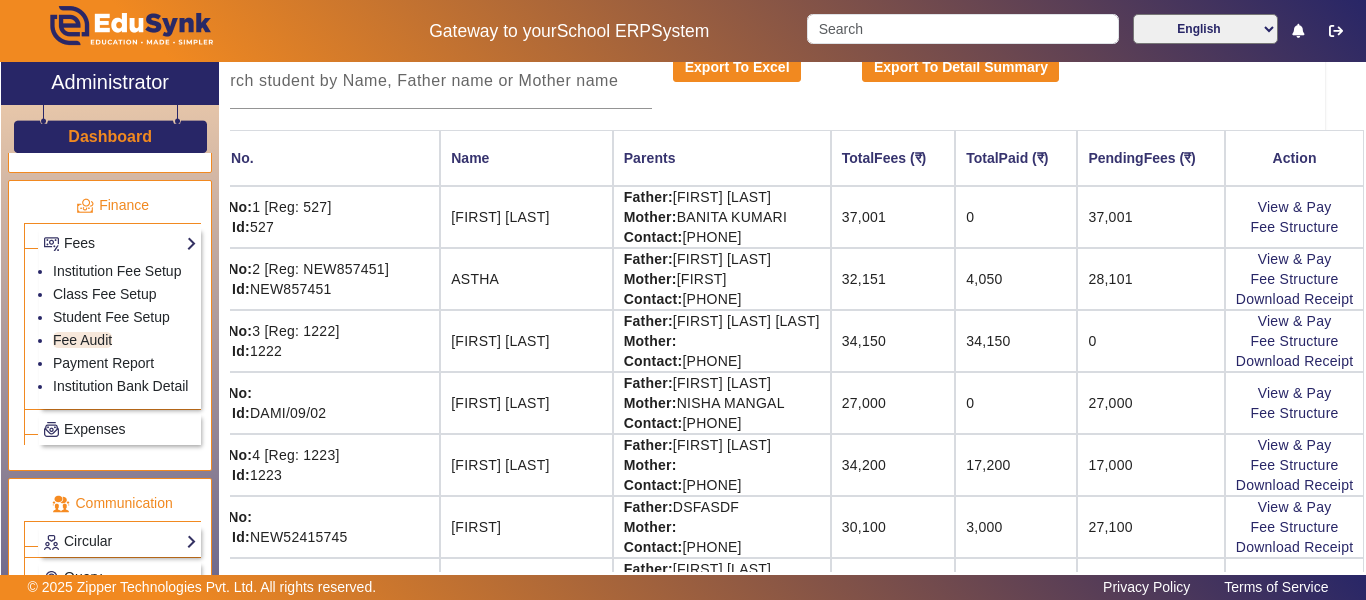 scroll, scrollTop: 0, scrollLeft: 129, axis: horizontal 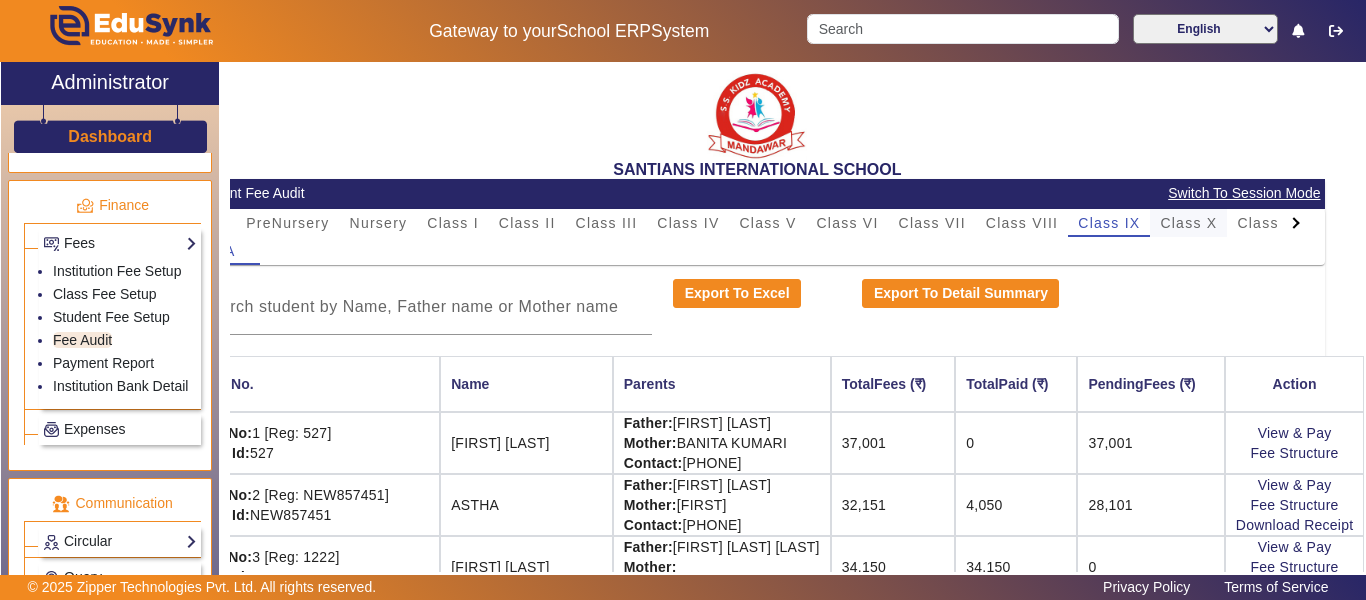 click on "Class X" at bounding box center (1188, 223) 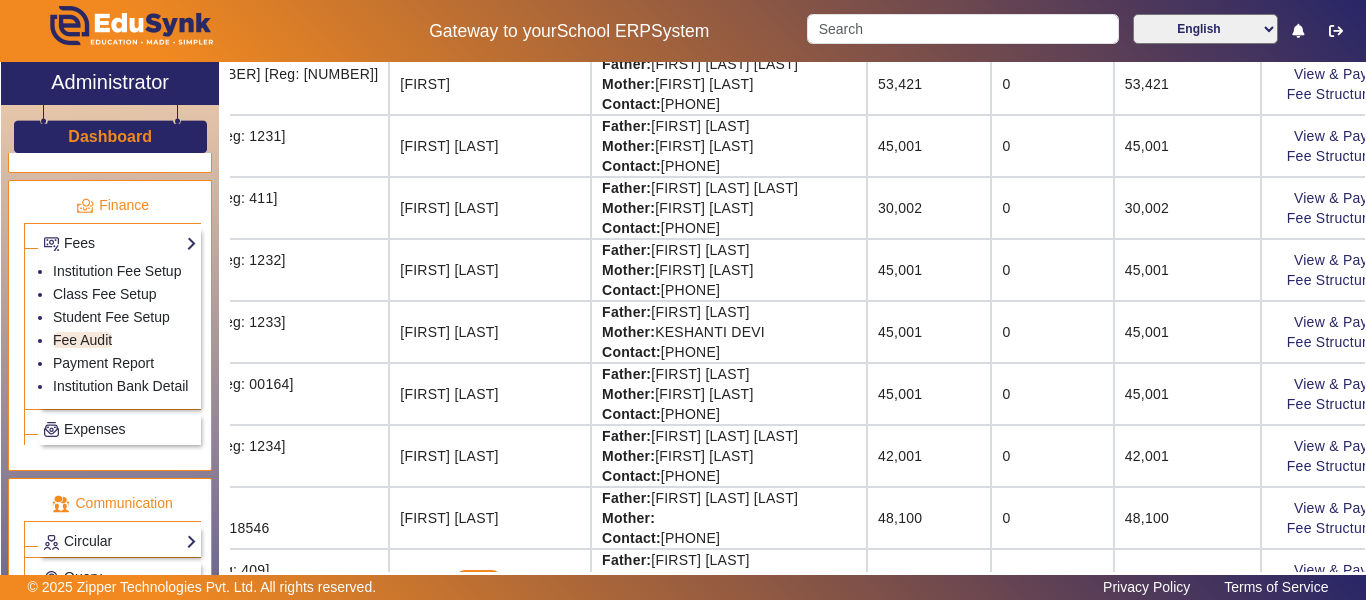scroll, scrollTop: 1200, scrollLeft: 102, axis: both 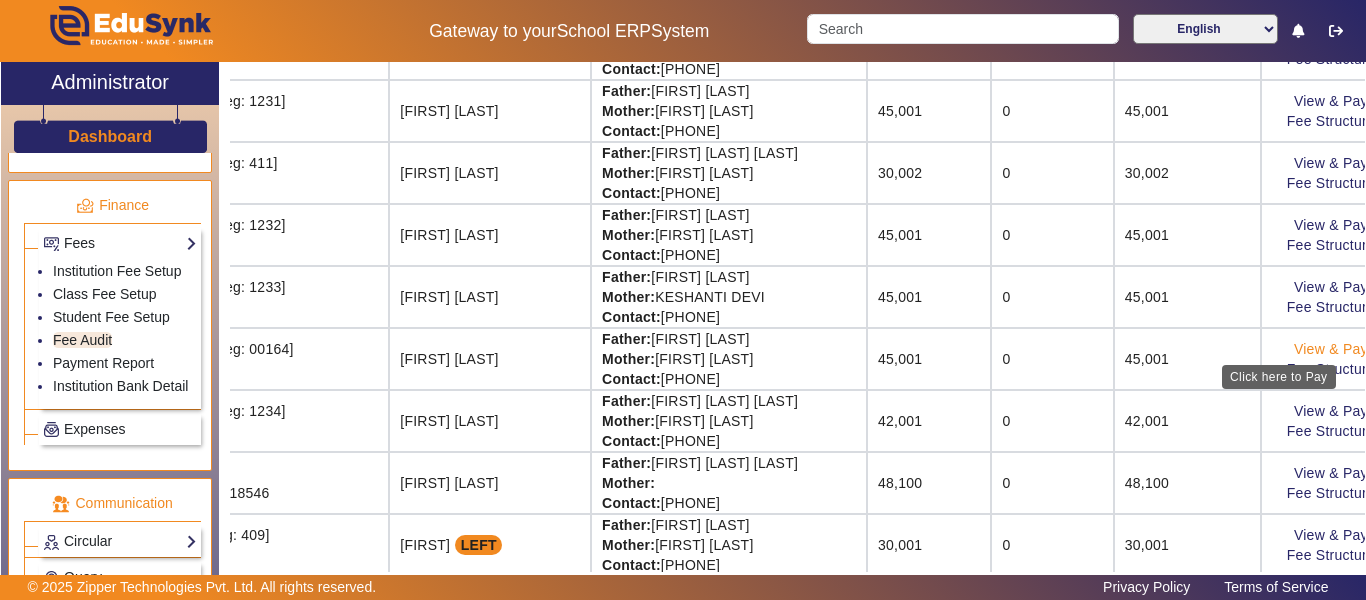 click on "View & Pay" 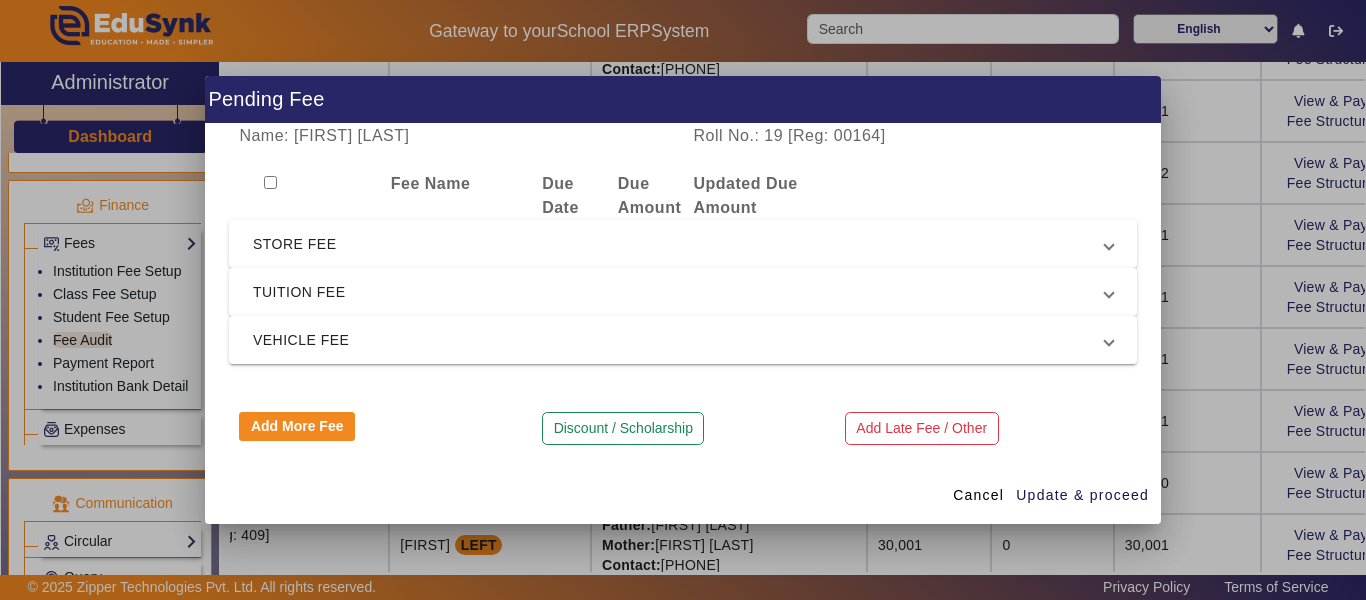 click on "TUITION FEE" at bounding box center [679, 292] 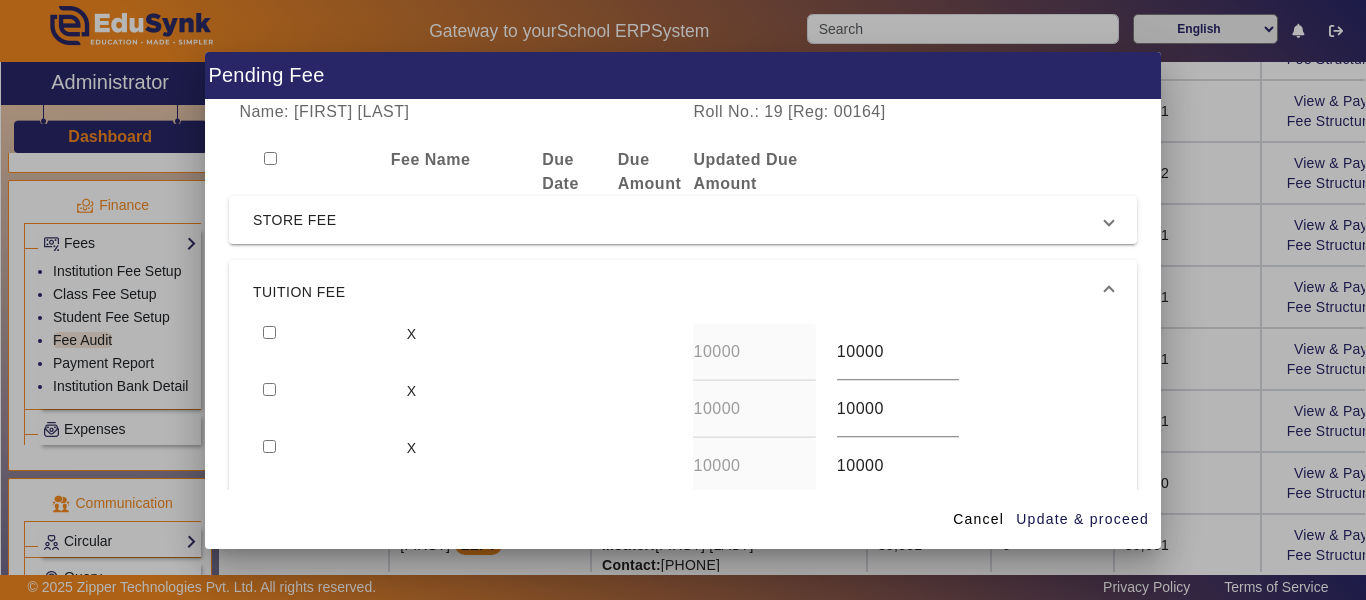 click on "TUITION FEE" at bounding box center [679, 292] 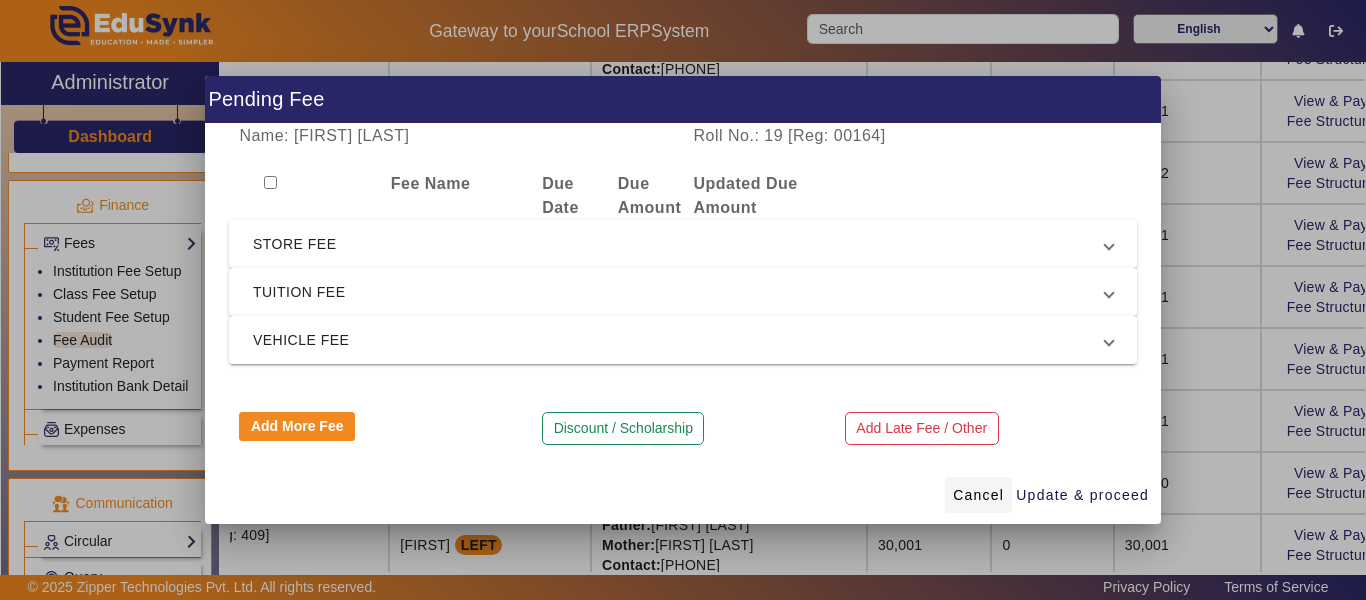 click on "Cancel" at bounding box center [978, 495] 